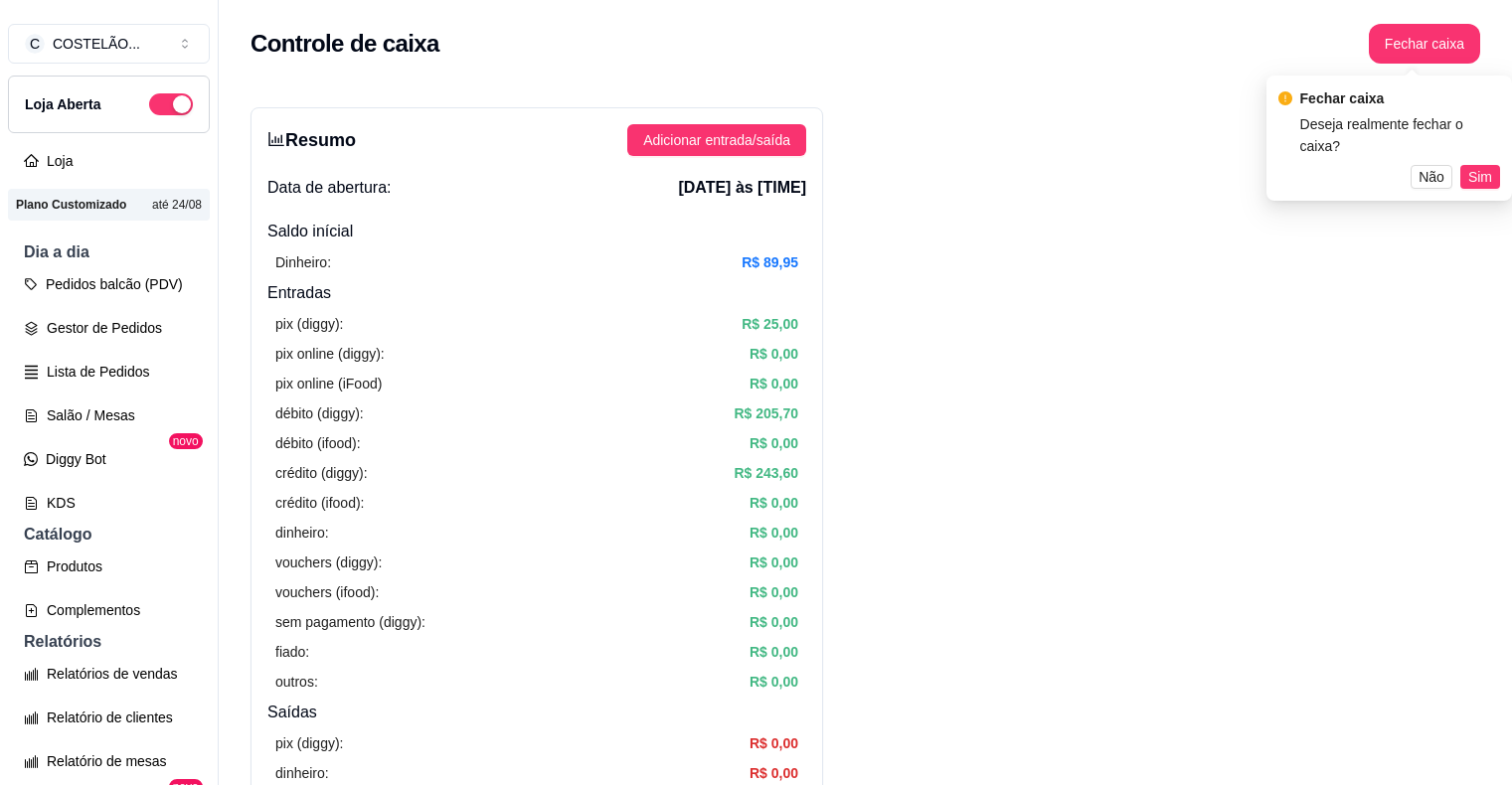 scroll, scrollTop: 0, scrollLeft: 0, axis: both 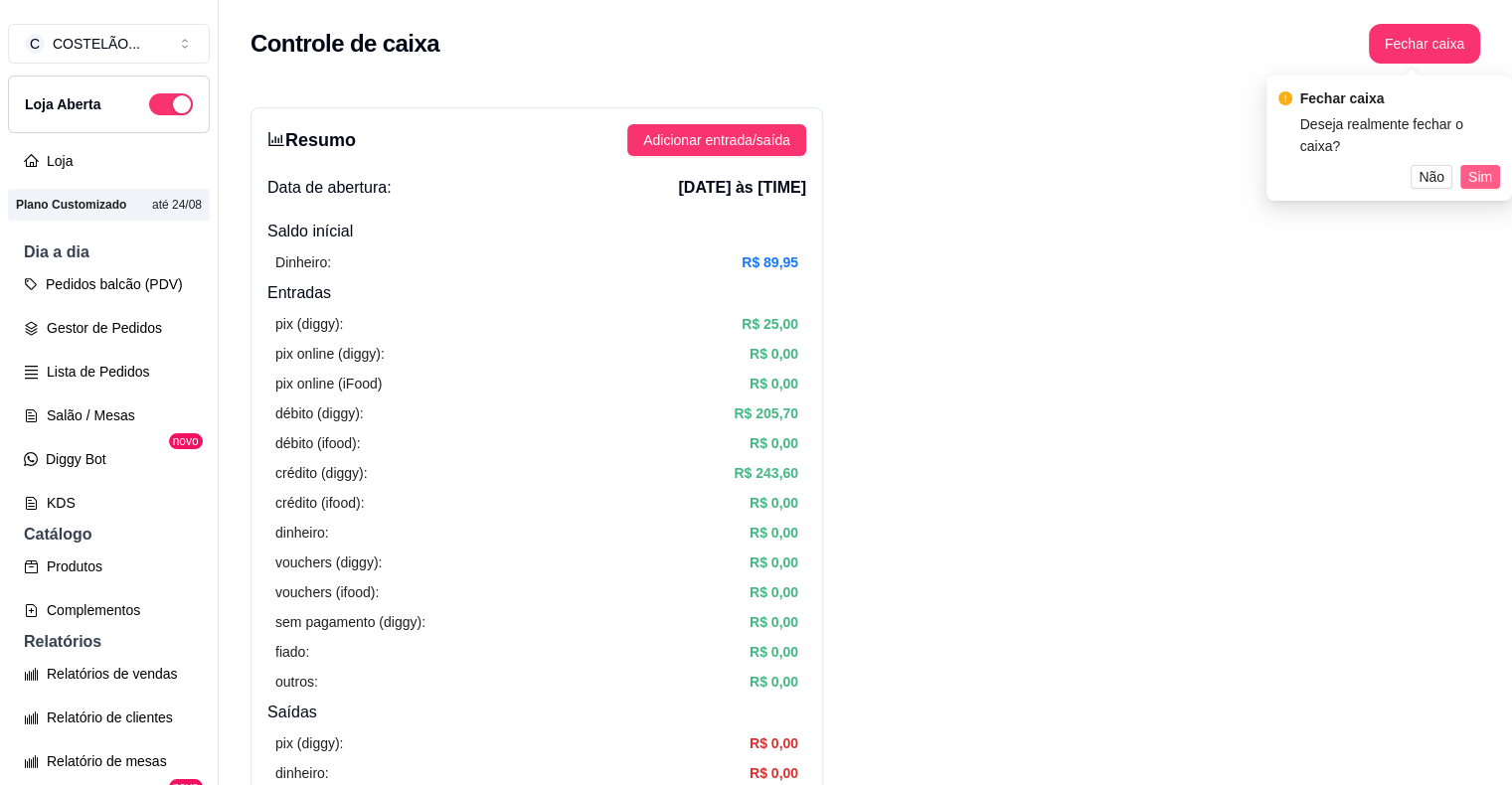 click on "Sim" at bounding box center (1480, 177) 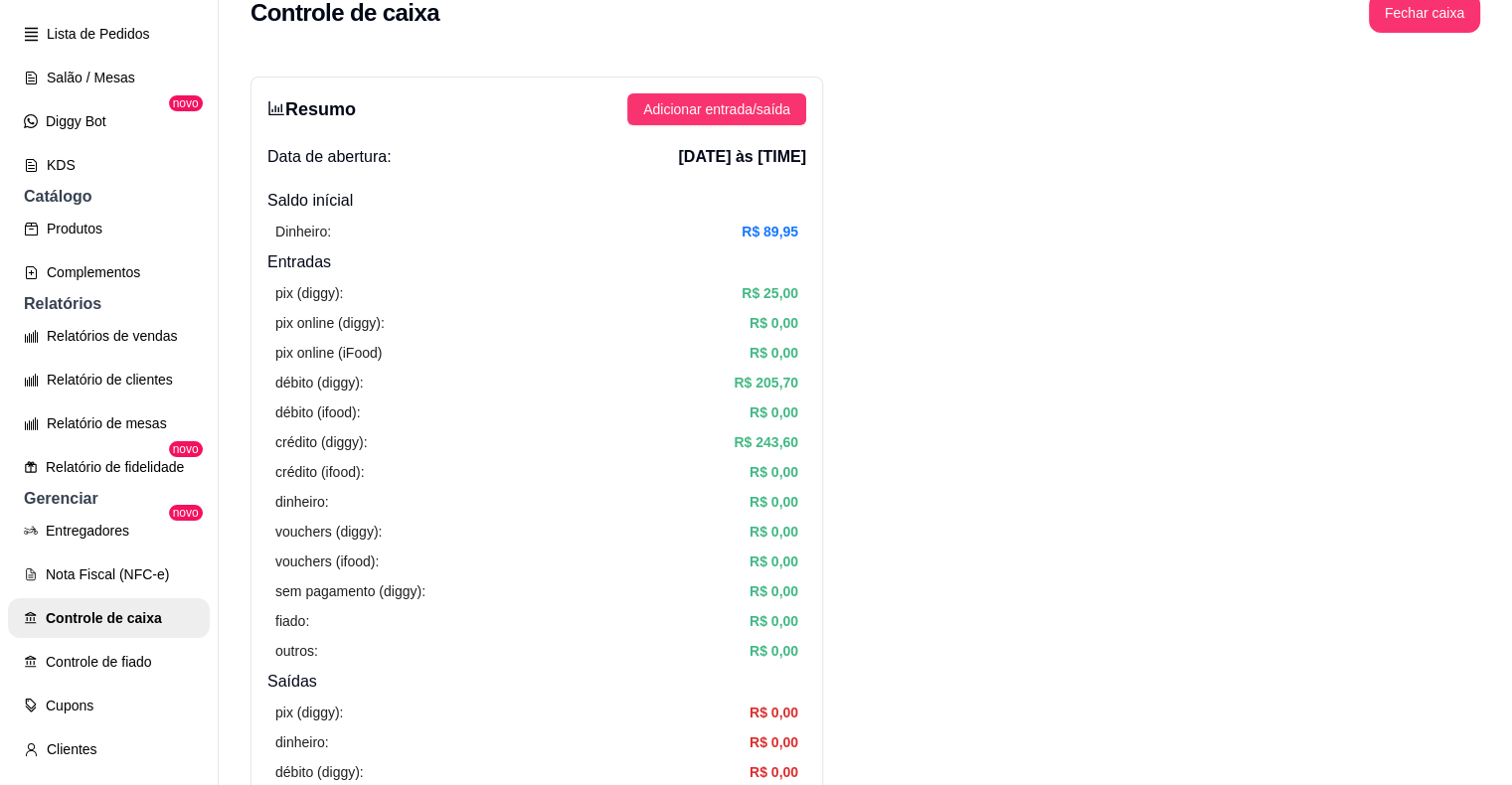scroll, scrollTop: 0, scrollLeft: 0, axis: both 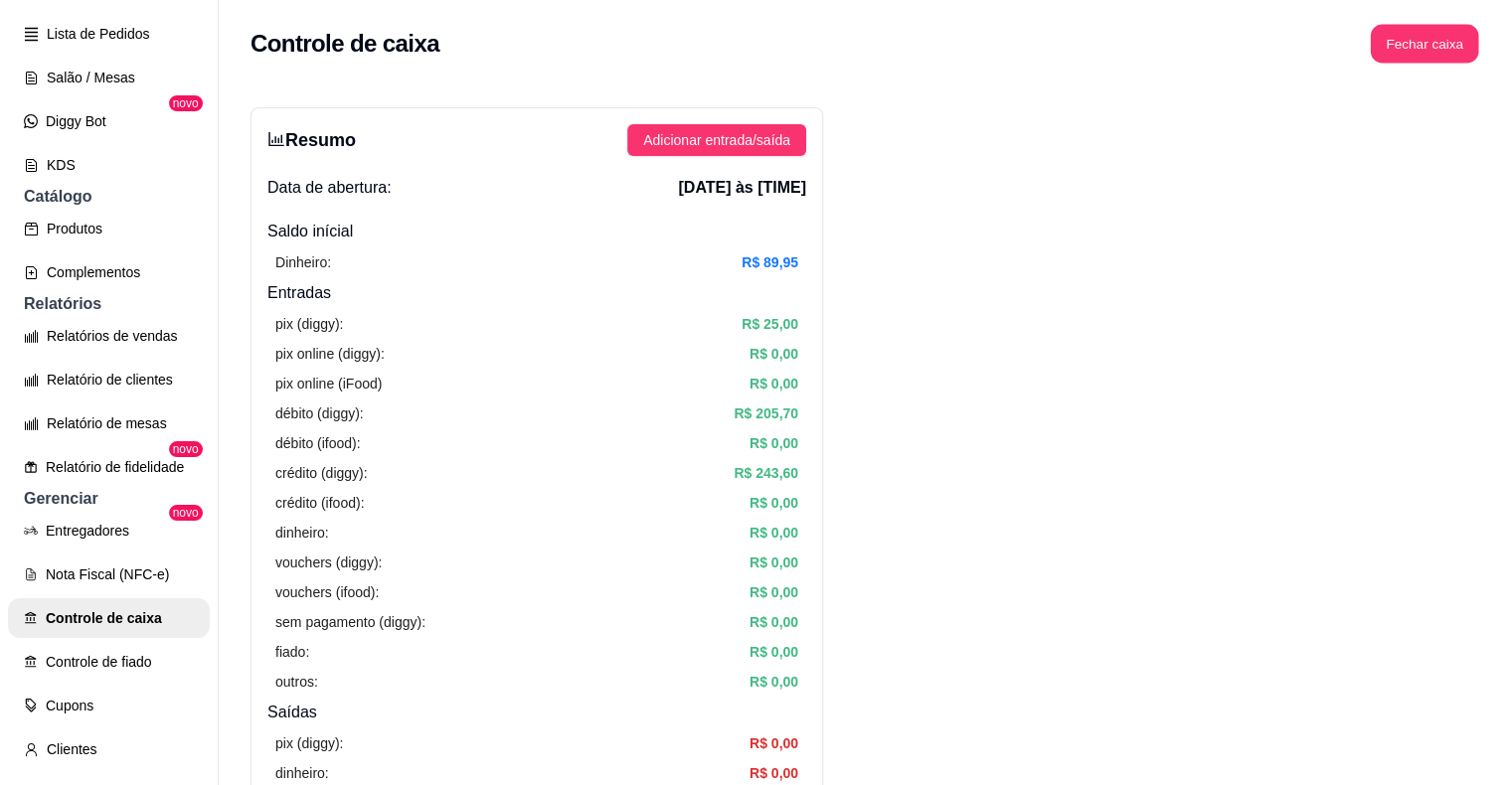 click on "Fechar caixa" at bounding box center (1425, 44) 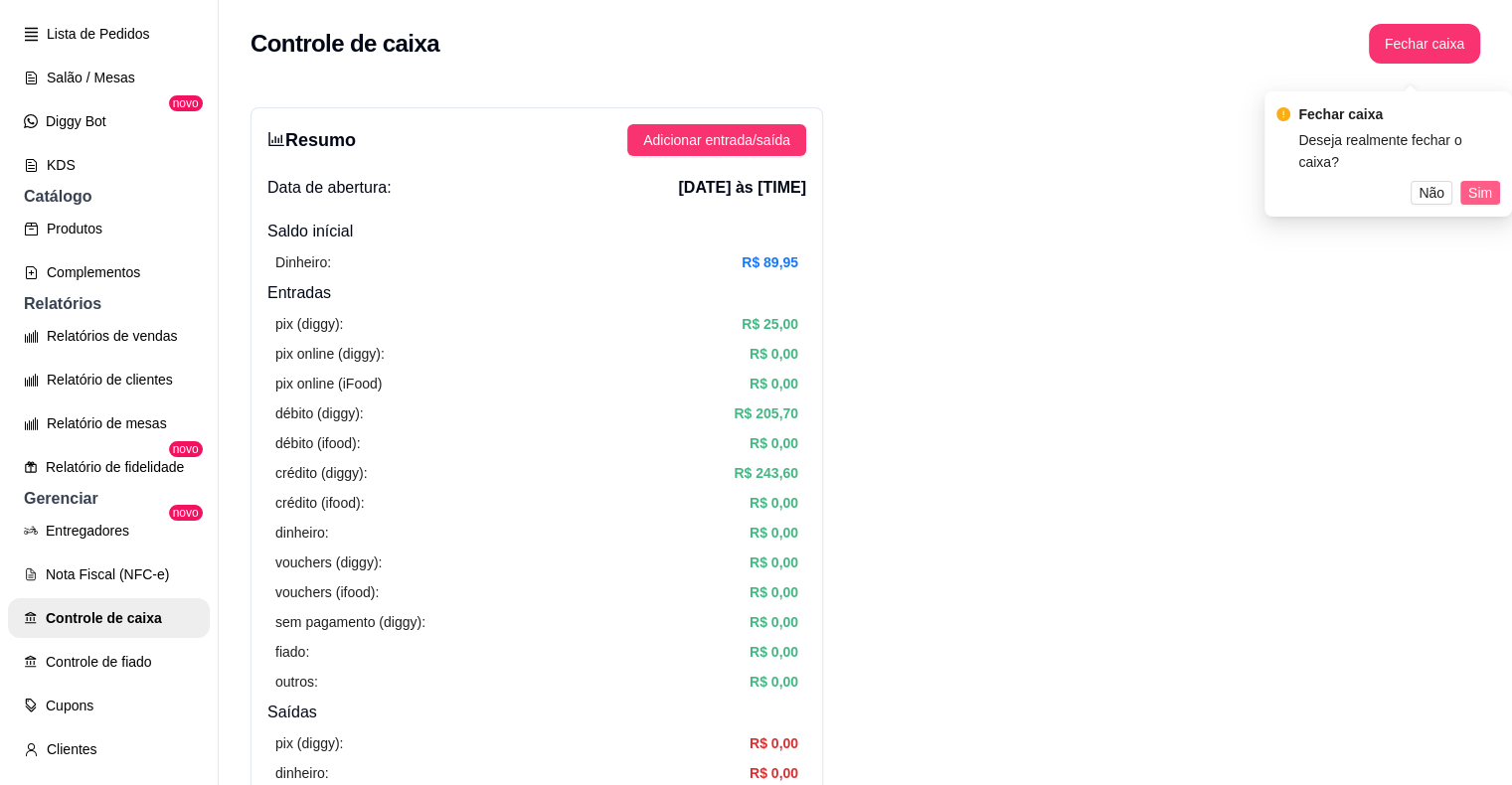 click on "Sim" at bounding box center [1480, 193] 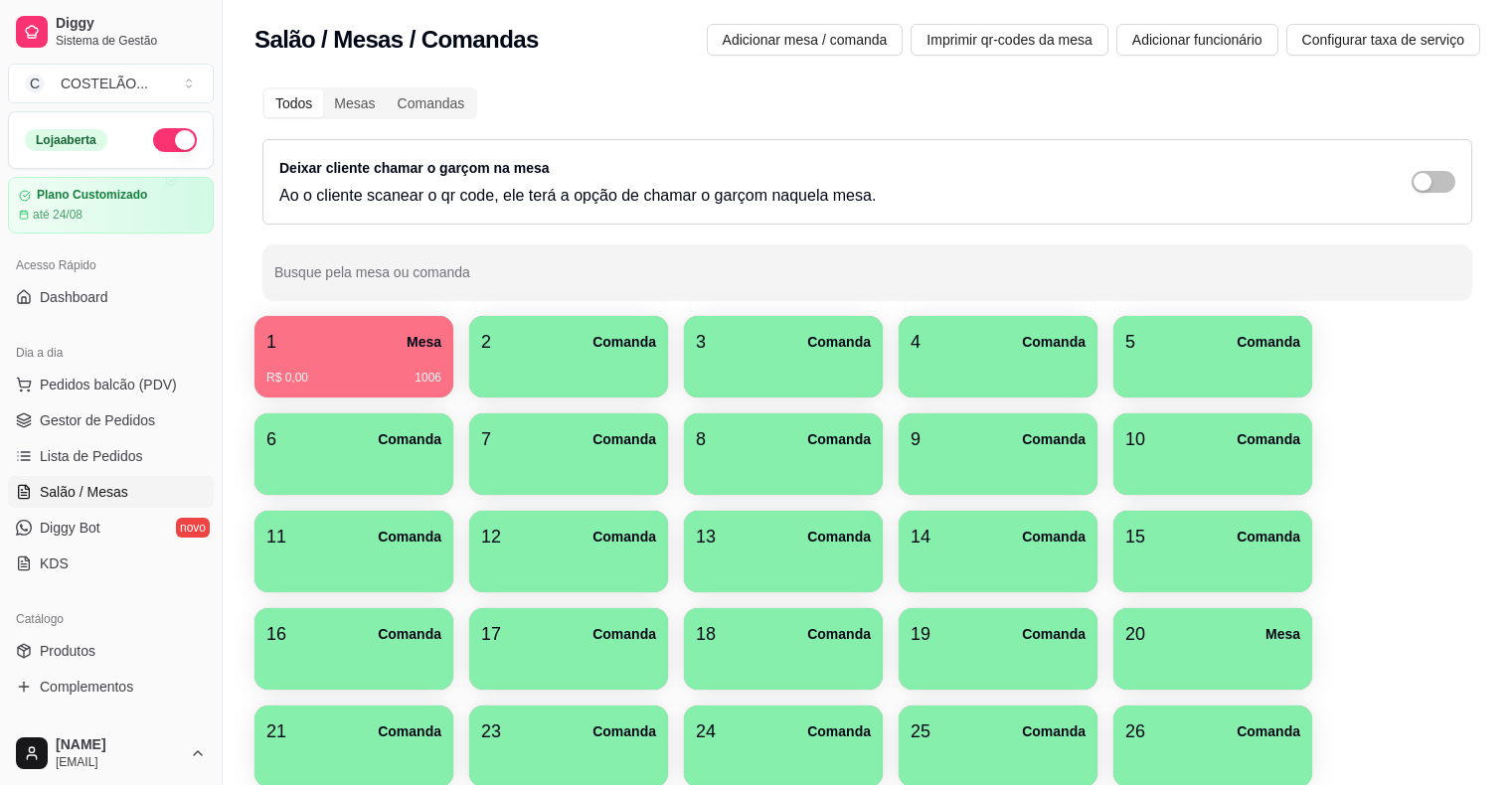 scroll, scrollTop: 0, scrollLeft: 0, axis: both 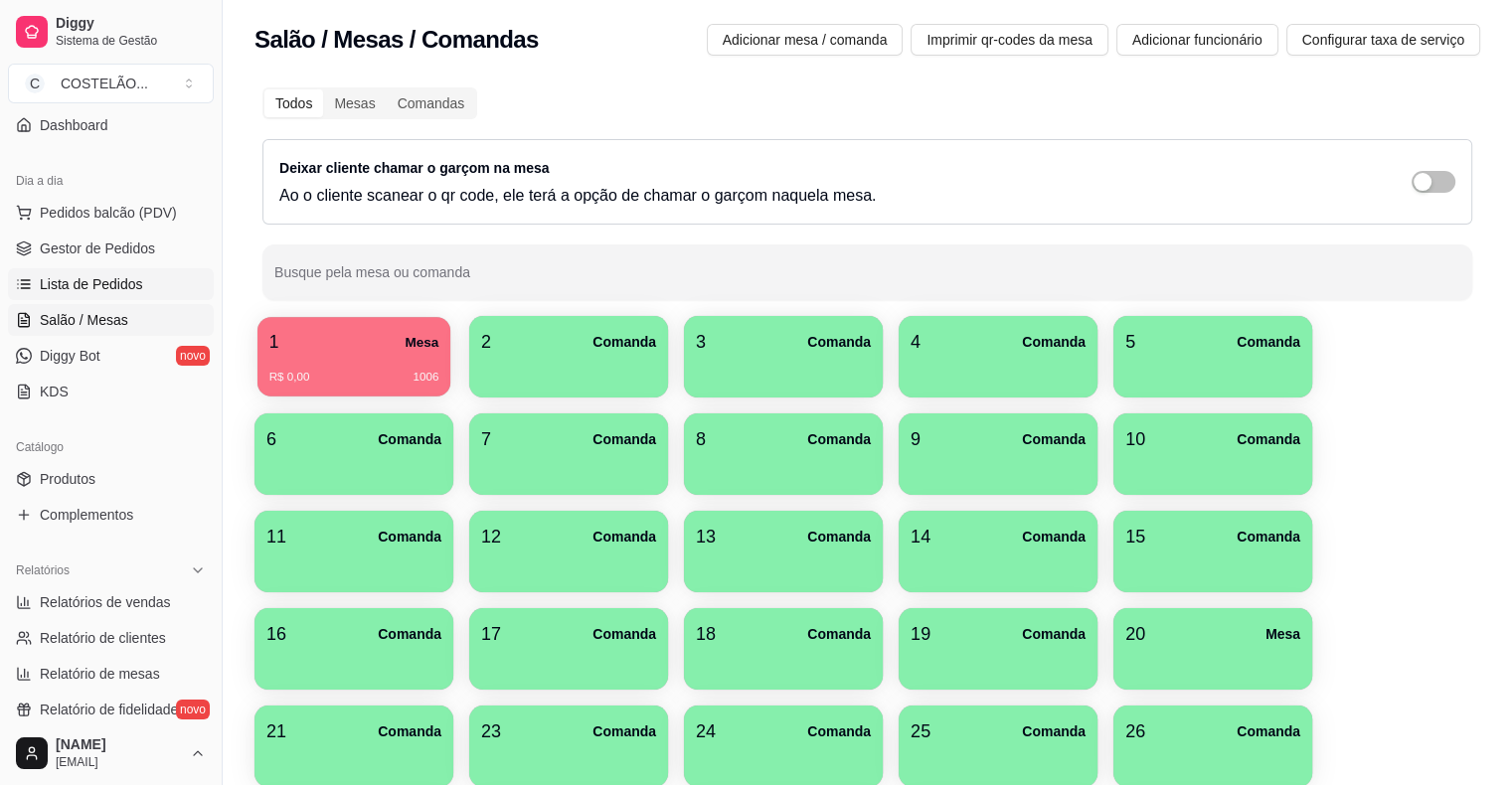 click on "1 Mesa" at bounding box center [354, 342] 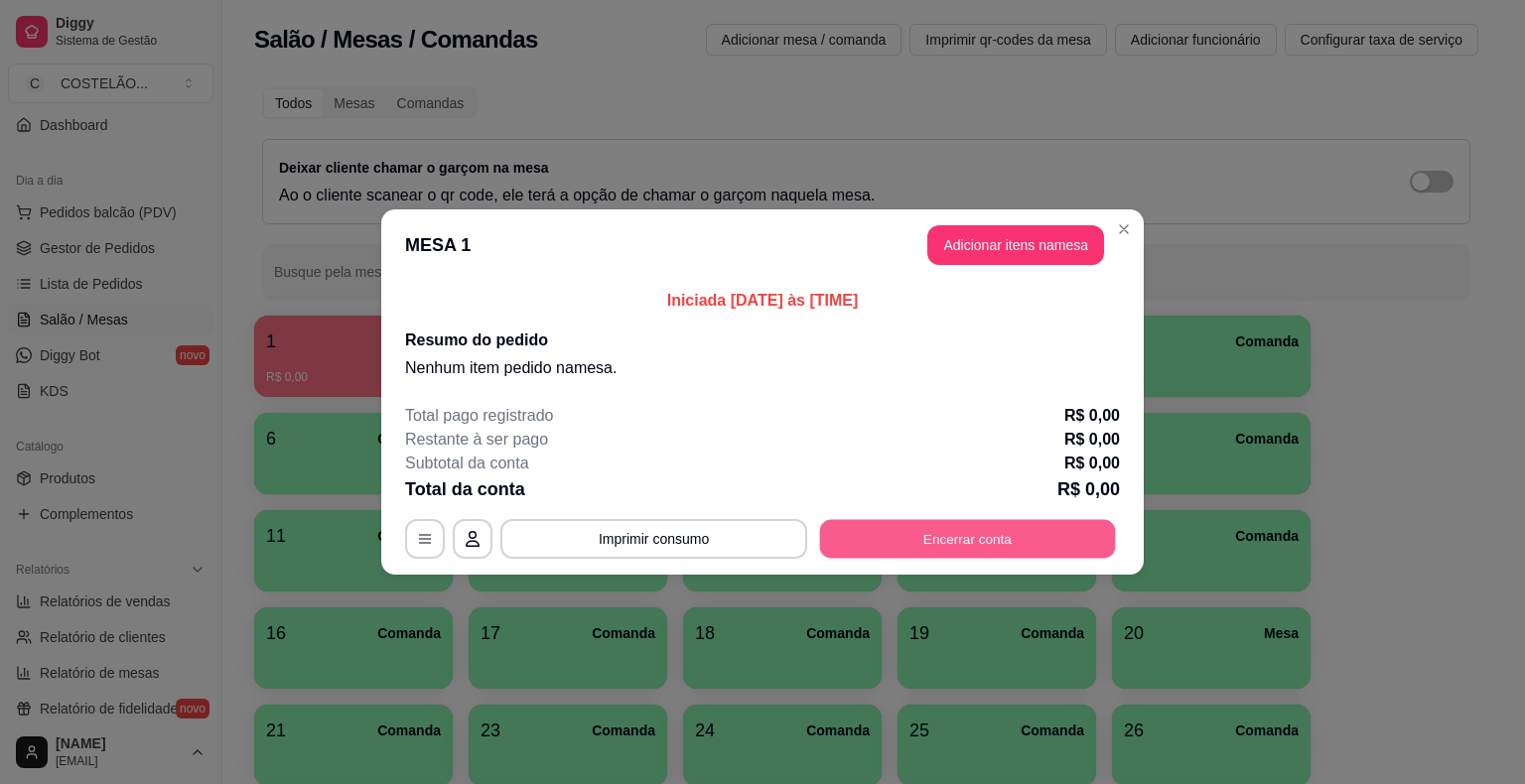 click on "Encerrar conta" at bounding box center (968, 539) 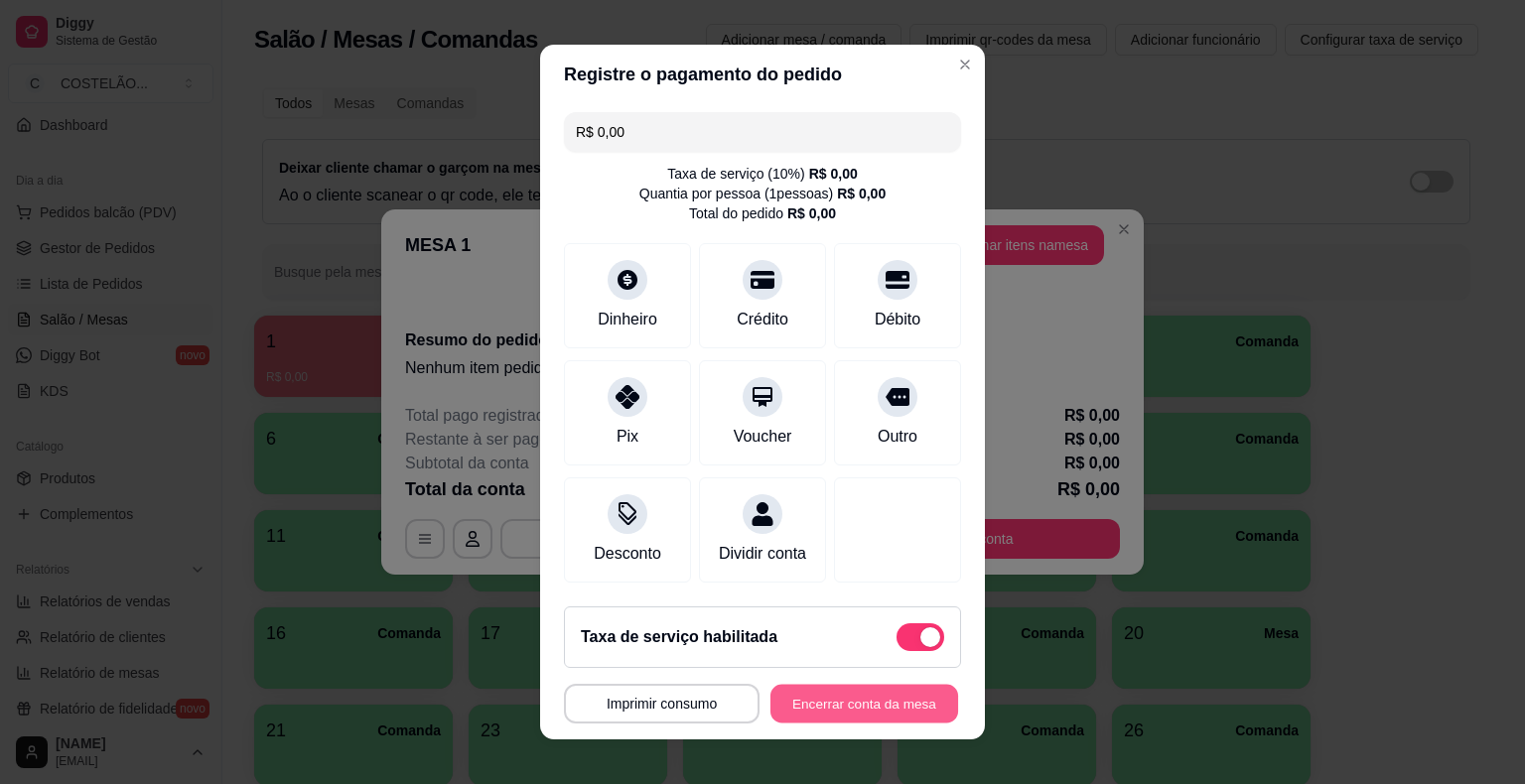 click on "Encerrar conta da mesa" at bounding box center [864, 704] 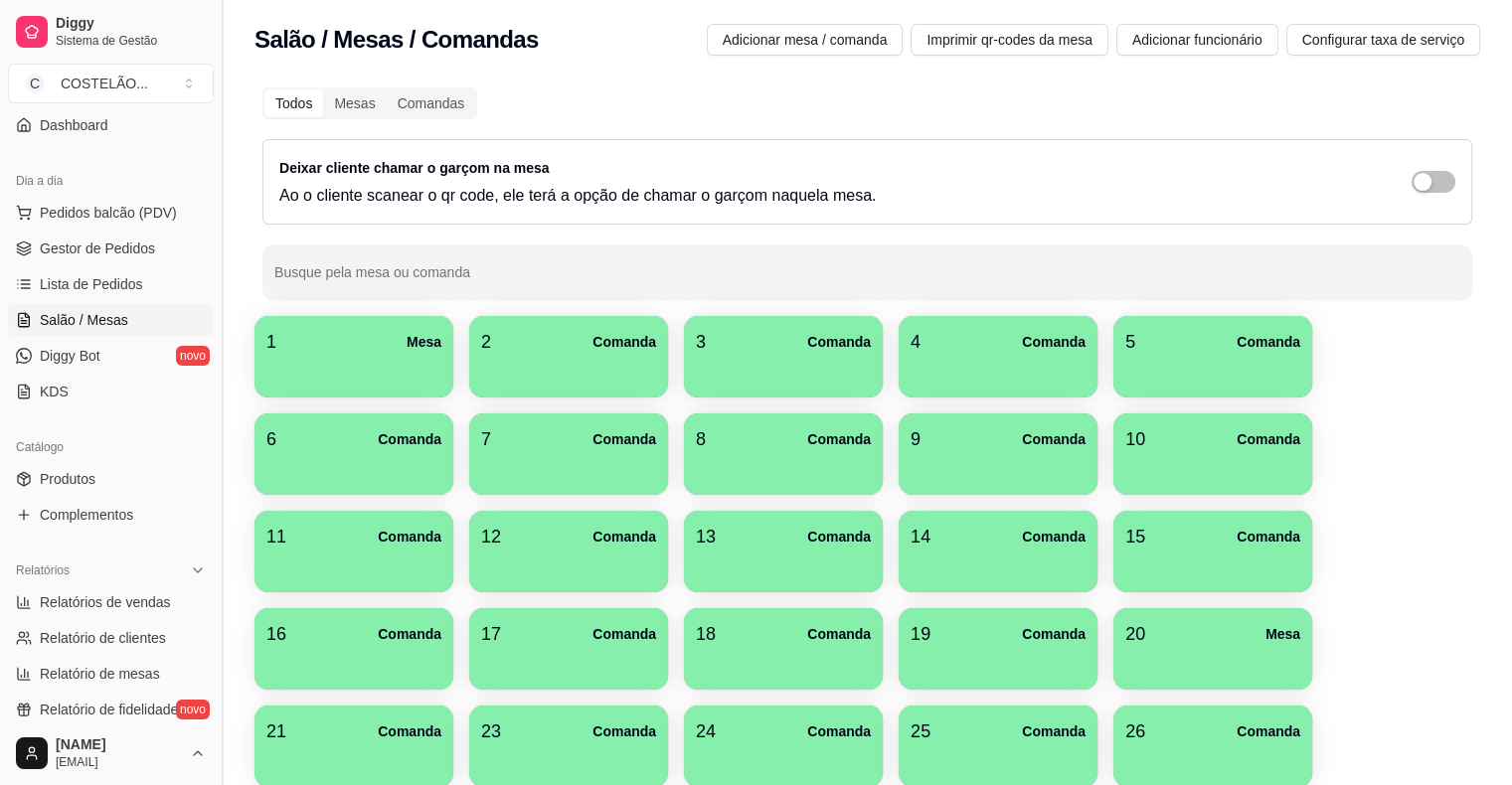 click at bounding box center (222, 392) 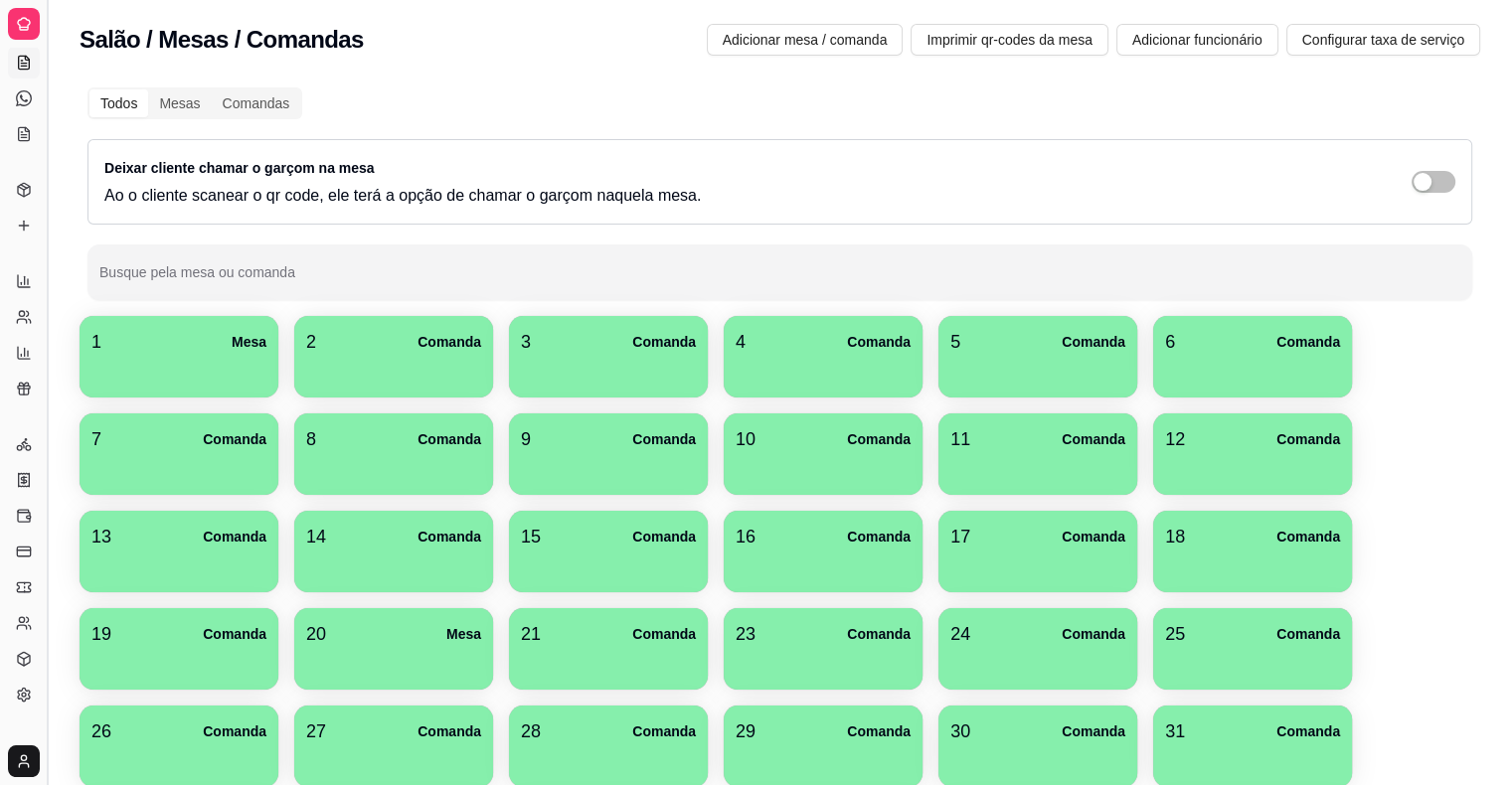 scroll, scrollTop: 43, scrollLeft: 0, axis: vertical 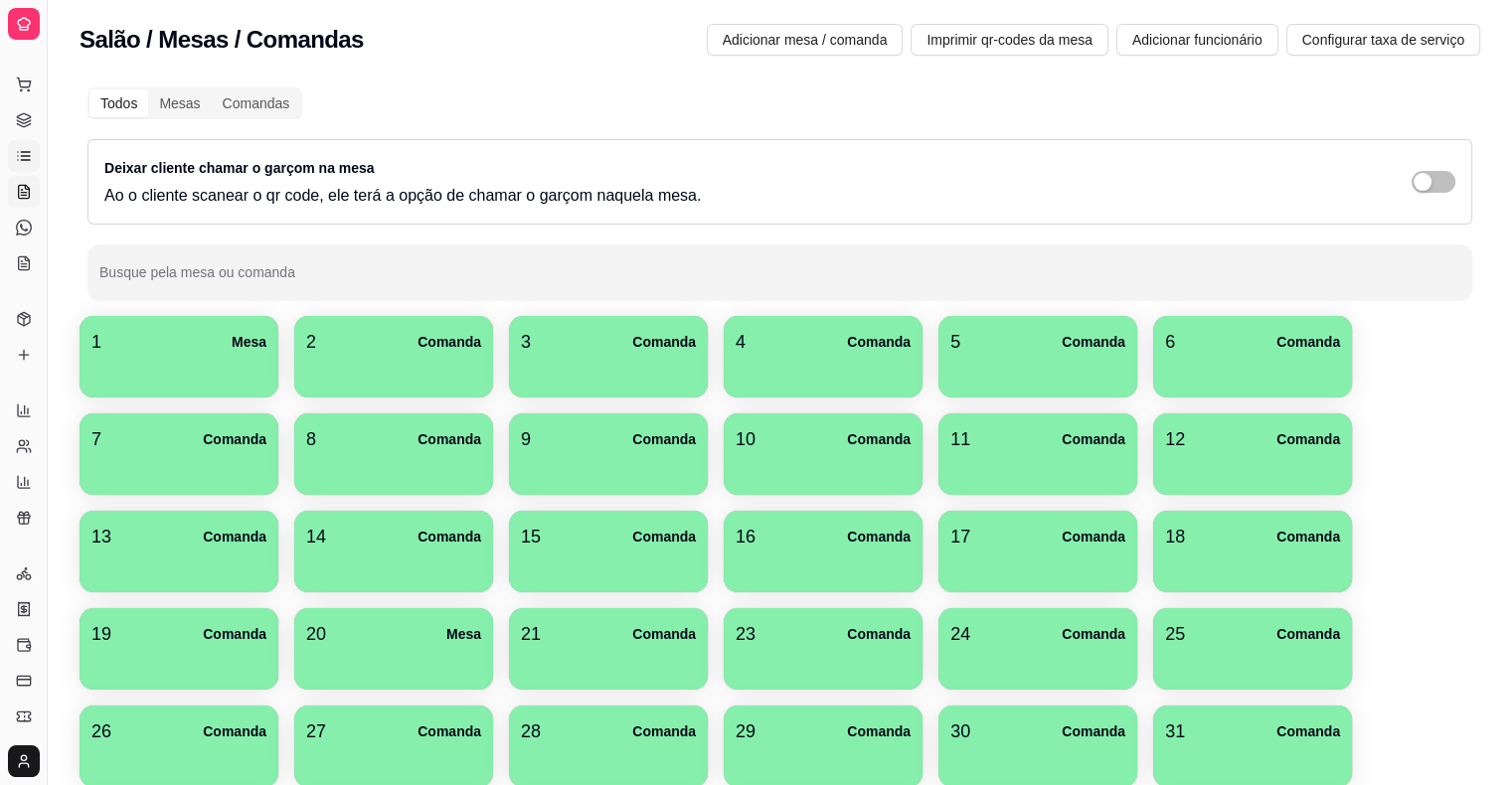 click 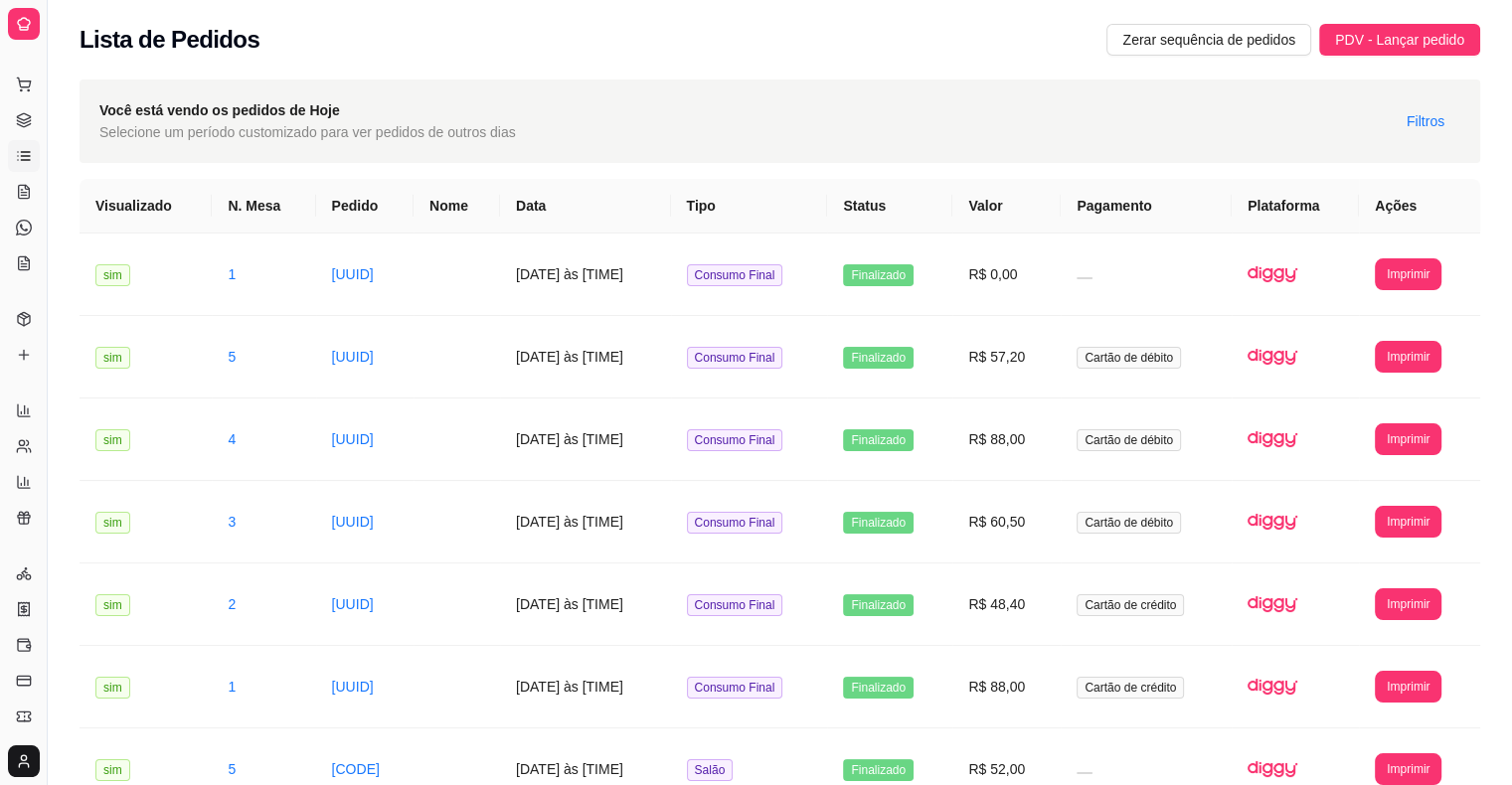click on "Relatórios" at bounding box center [23, 379] 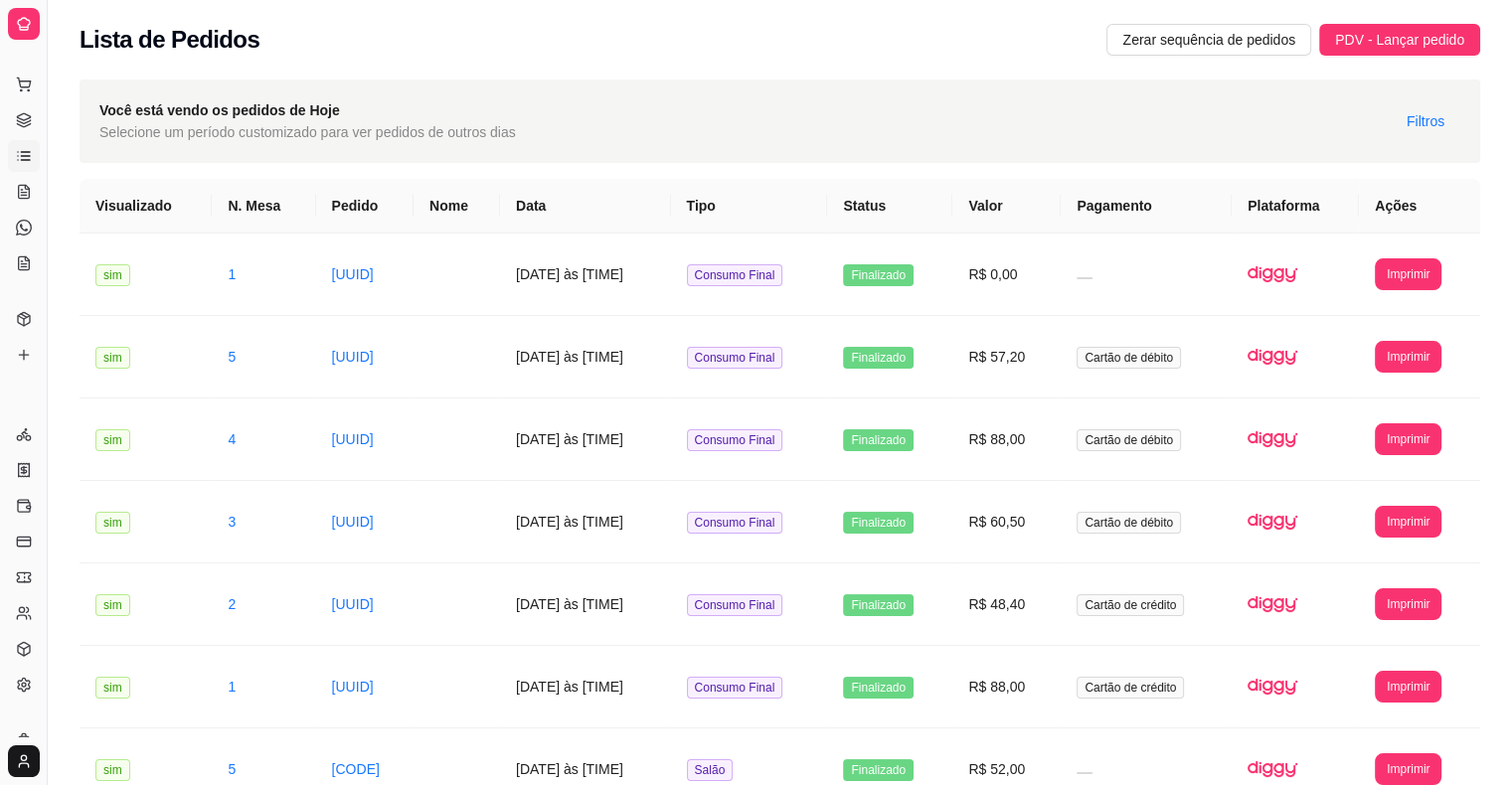 click at bounding box center (24, 24) 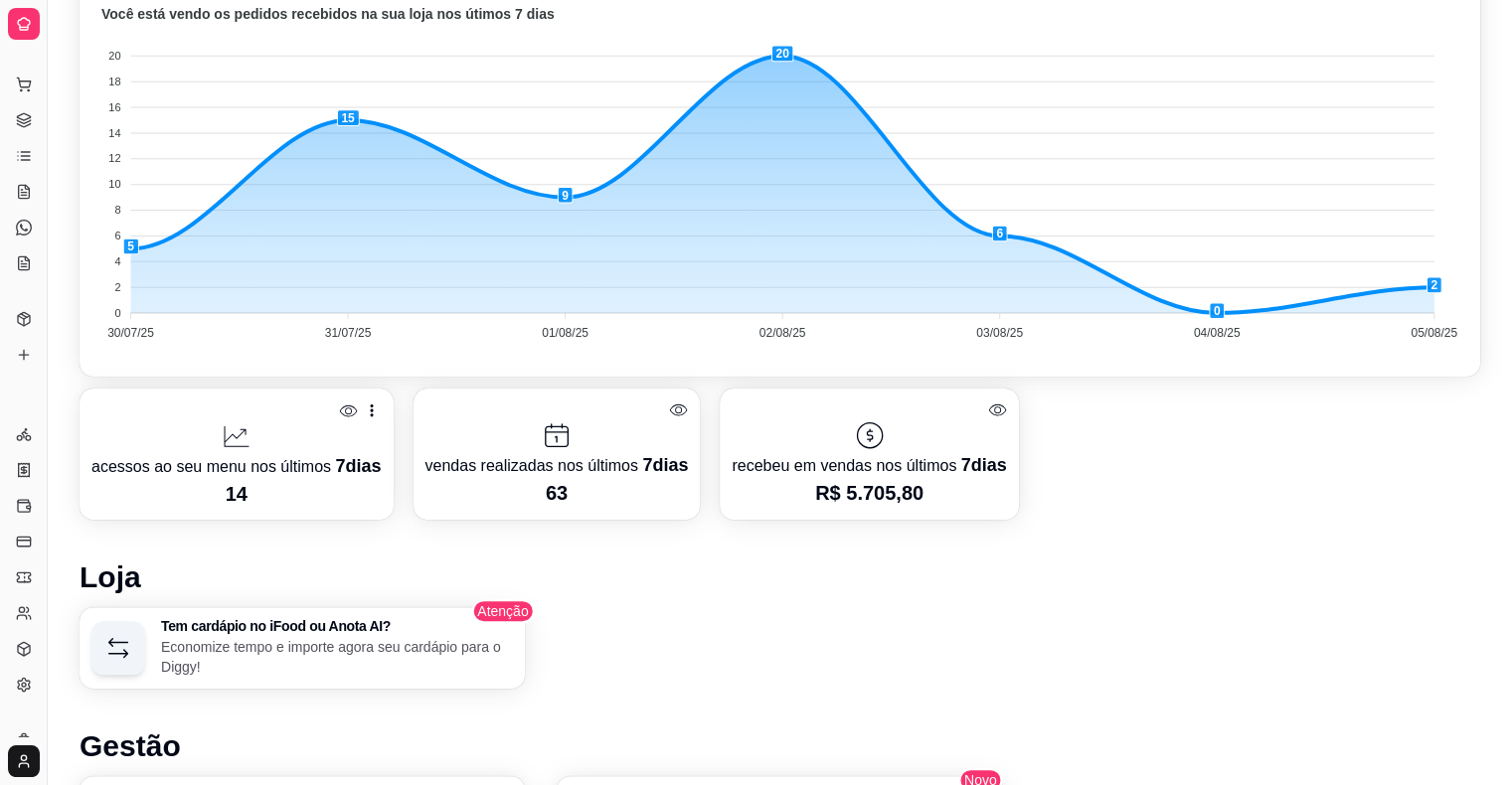 scroll, scrollTop: 555, scrollLeft: 0, axis: vertical 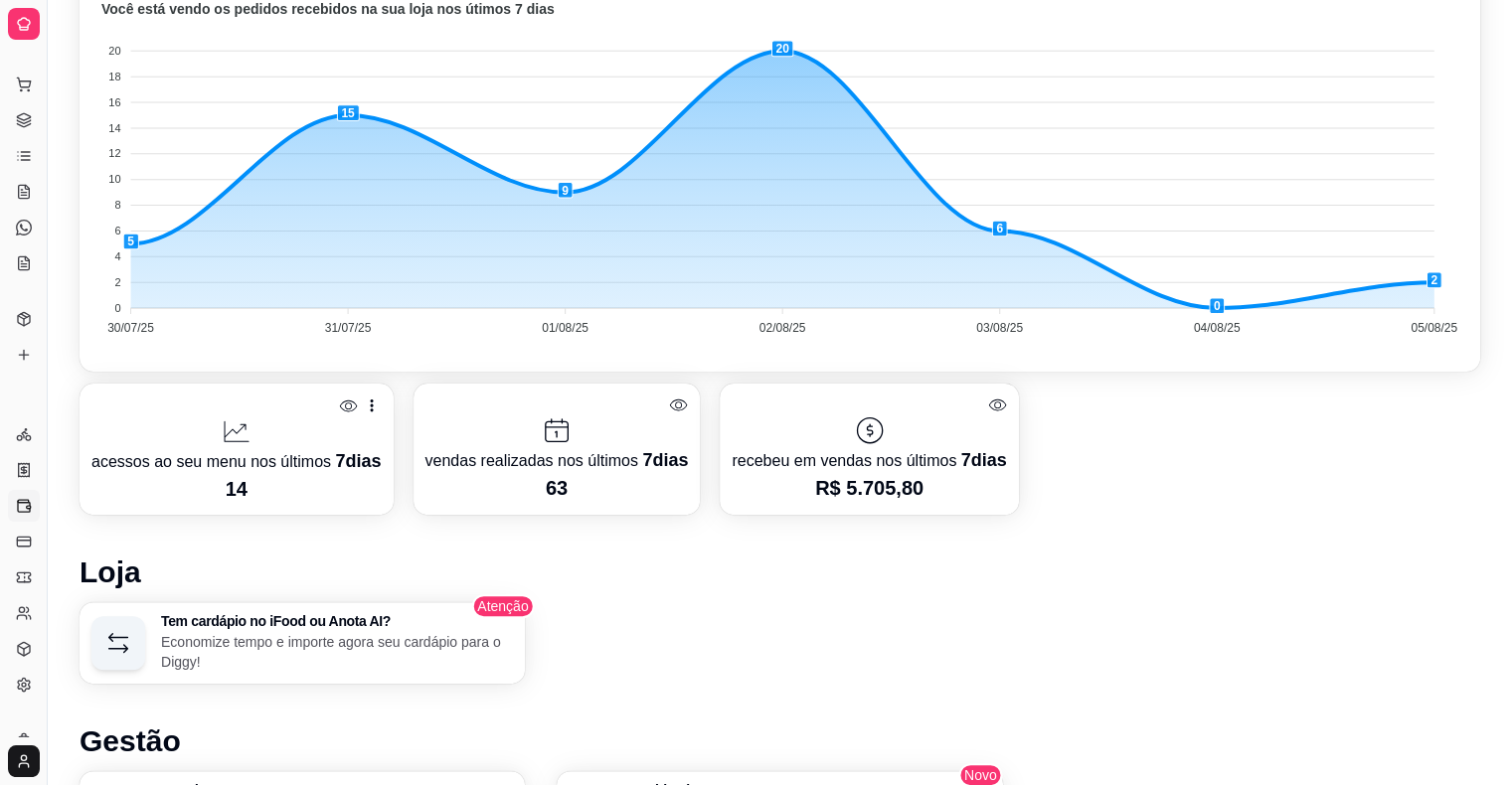 click on "Controle de caixa" at bounding box center (24, 506) 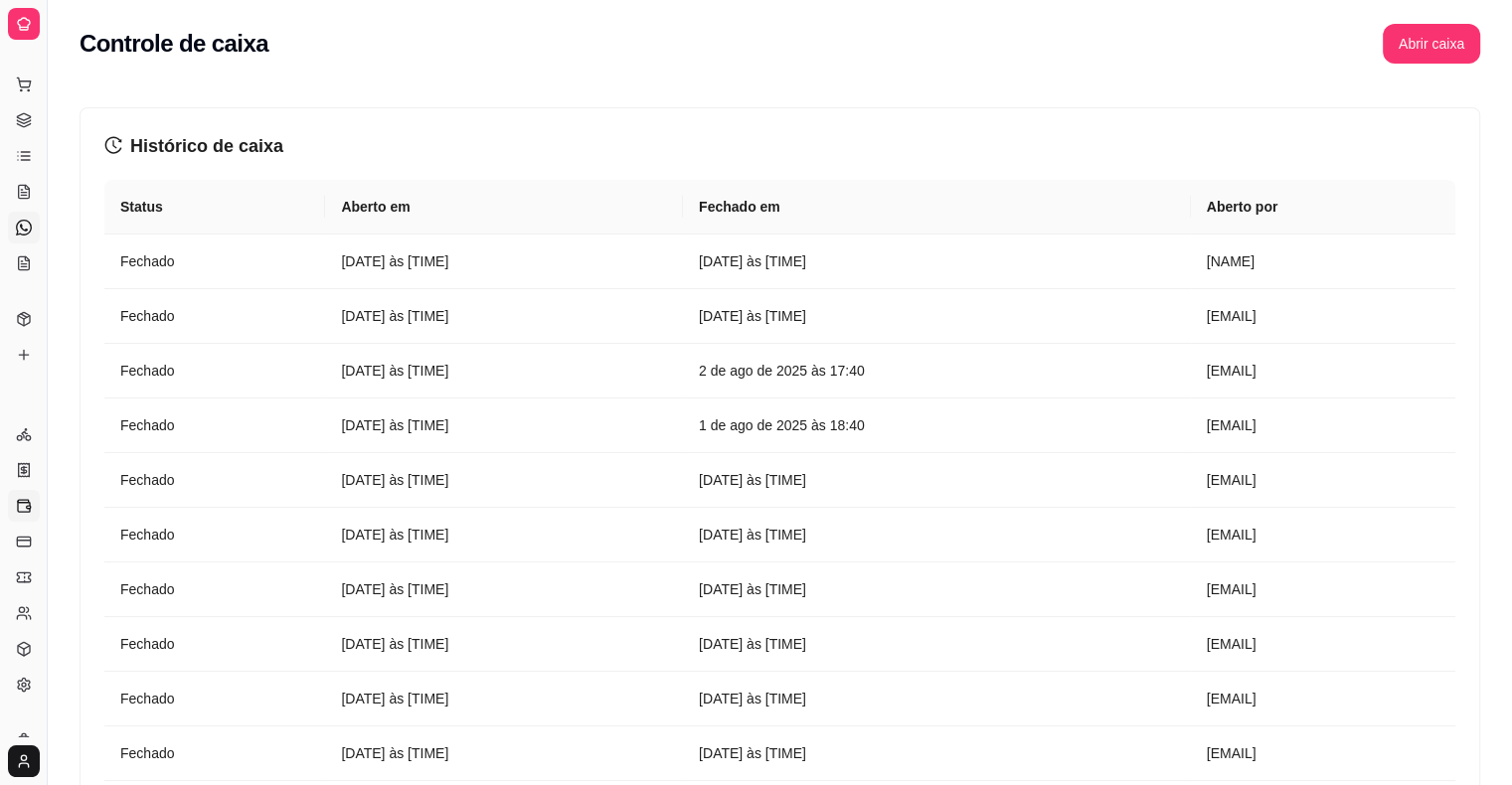 click on "Diggy Bot novo" at bounding box center (24, 228) 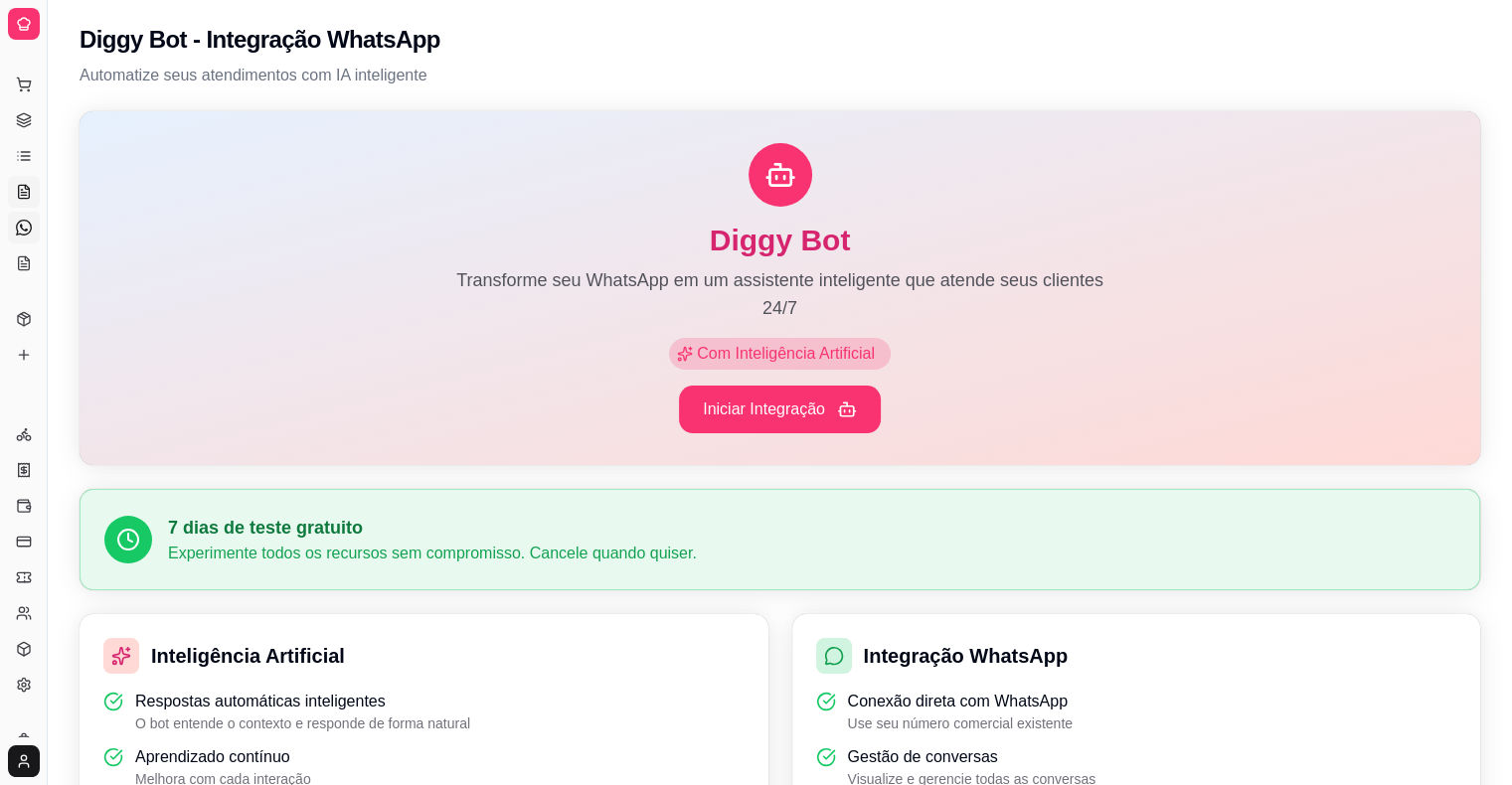 click 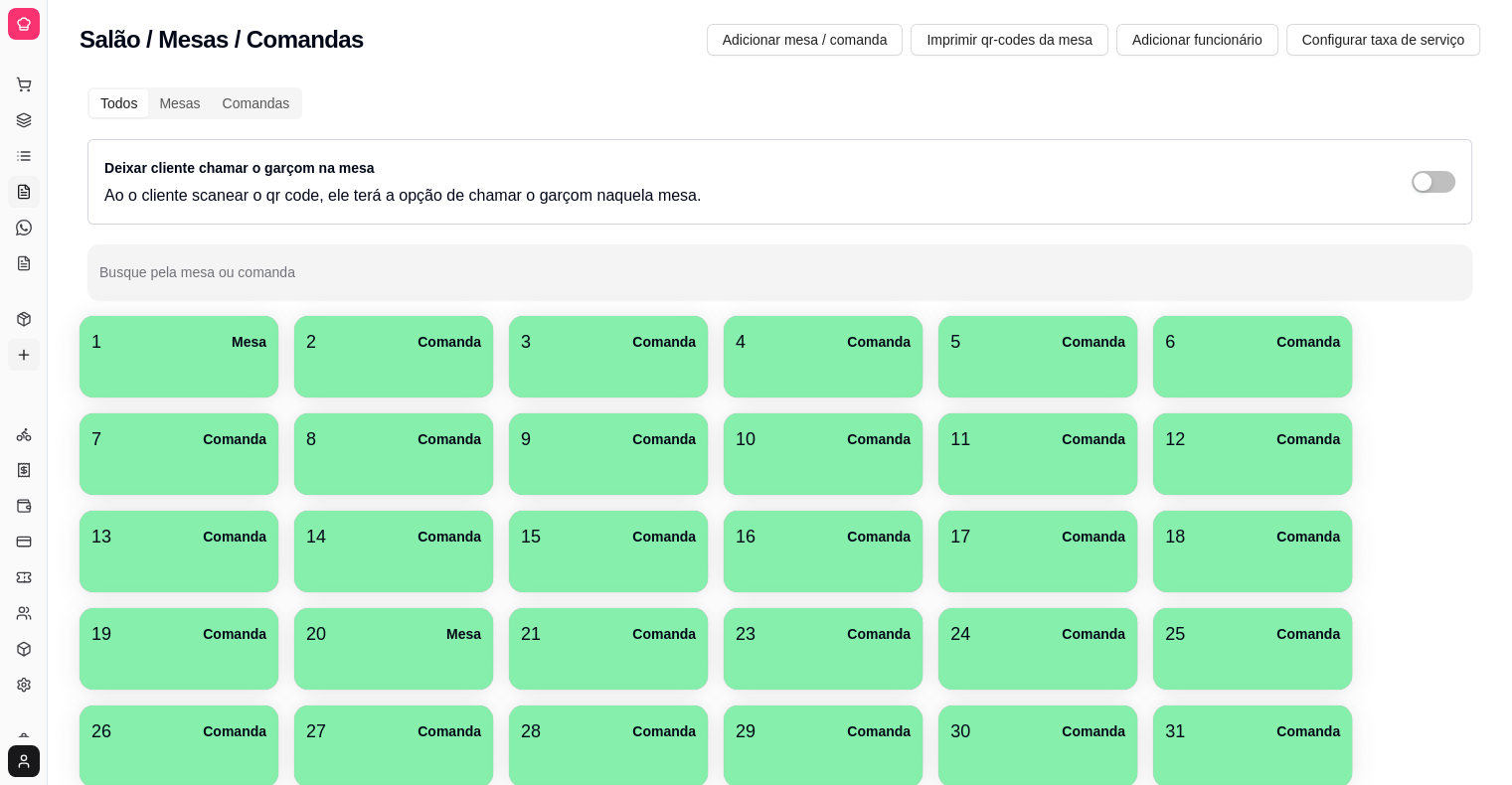 click 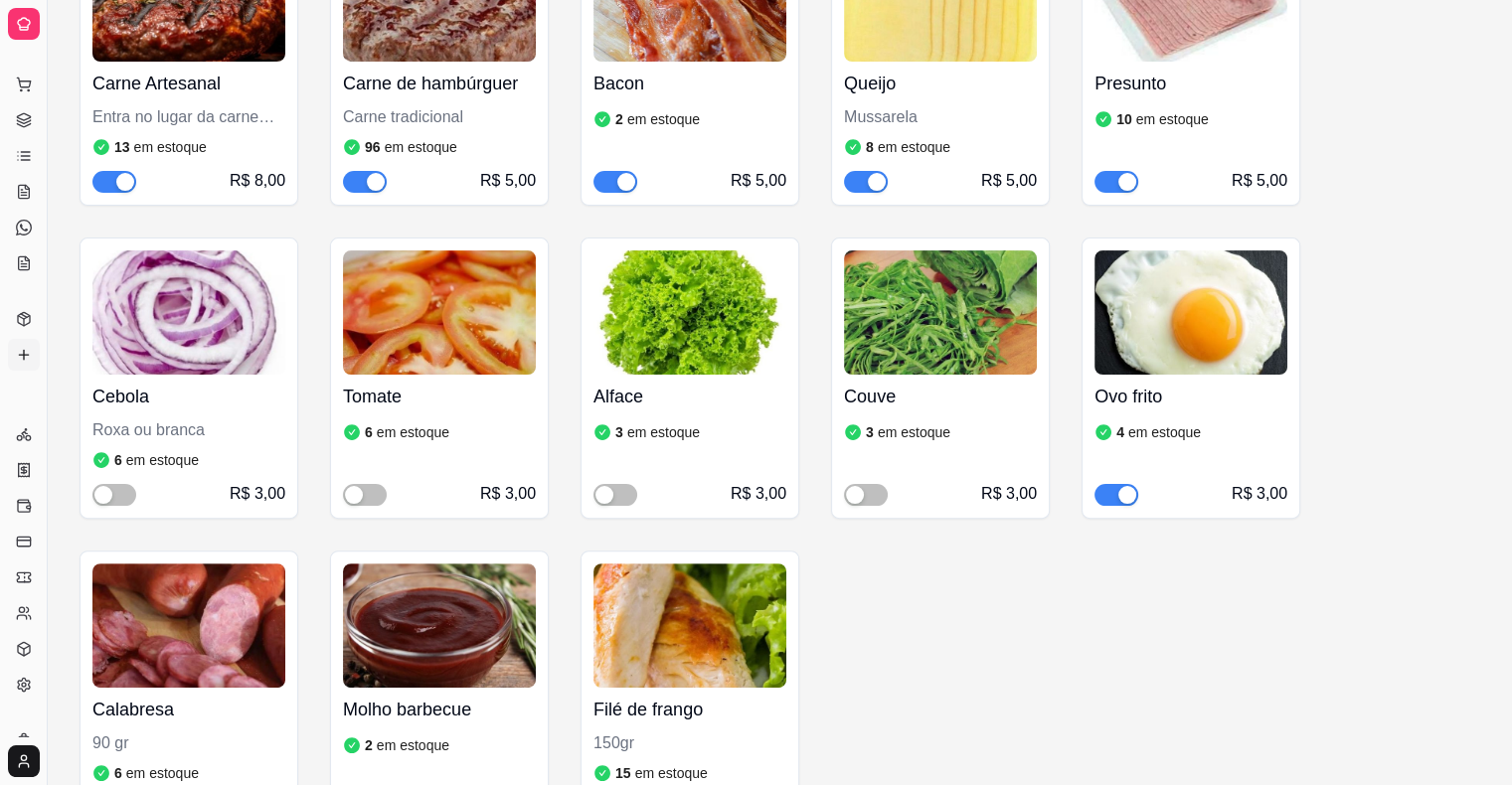 scroll, scrollTop: 441, scrollLeft: 0, axis: vertical 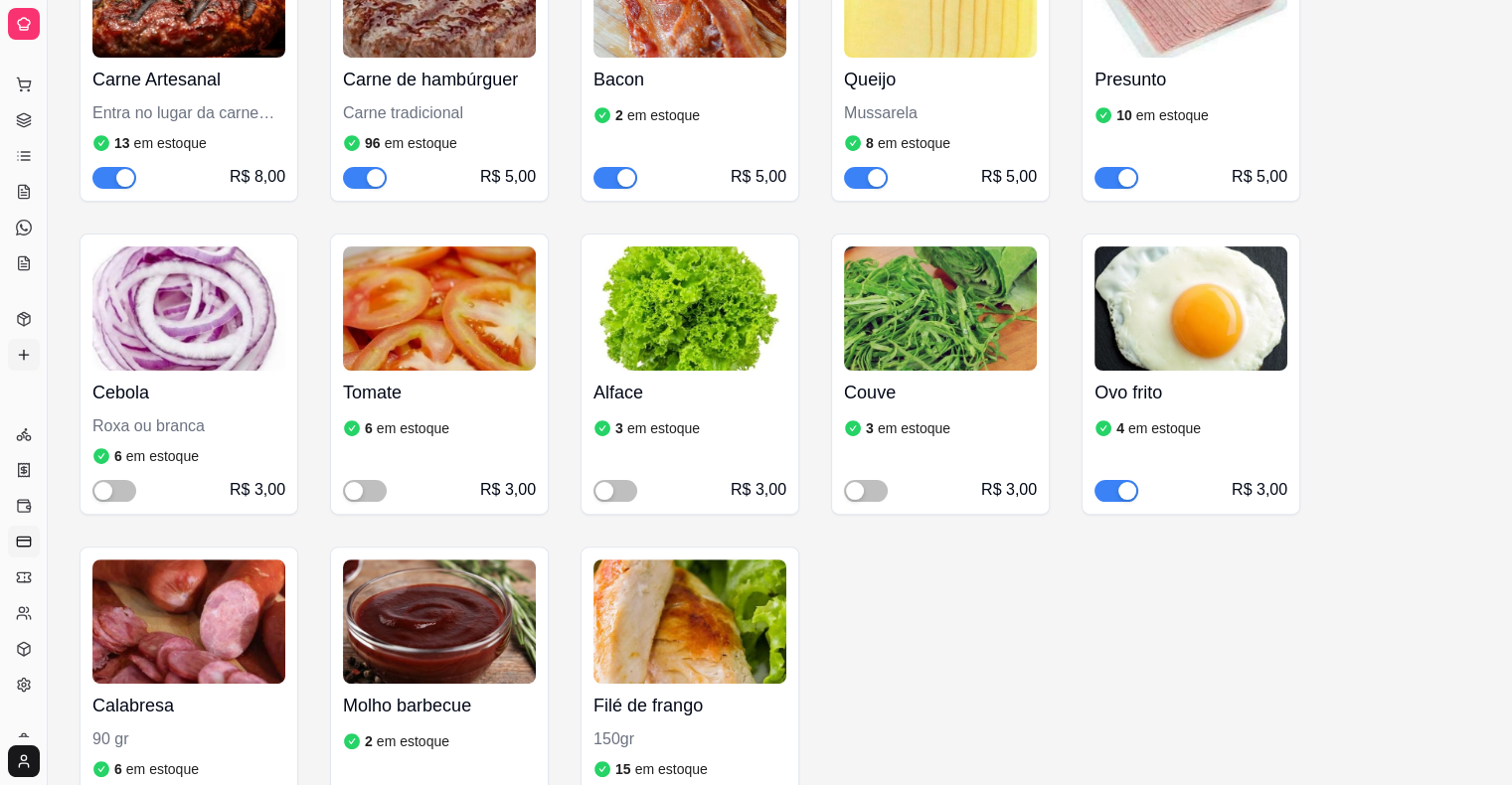 click on "Controle de fiado" at bounding box center (24, 542) 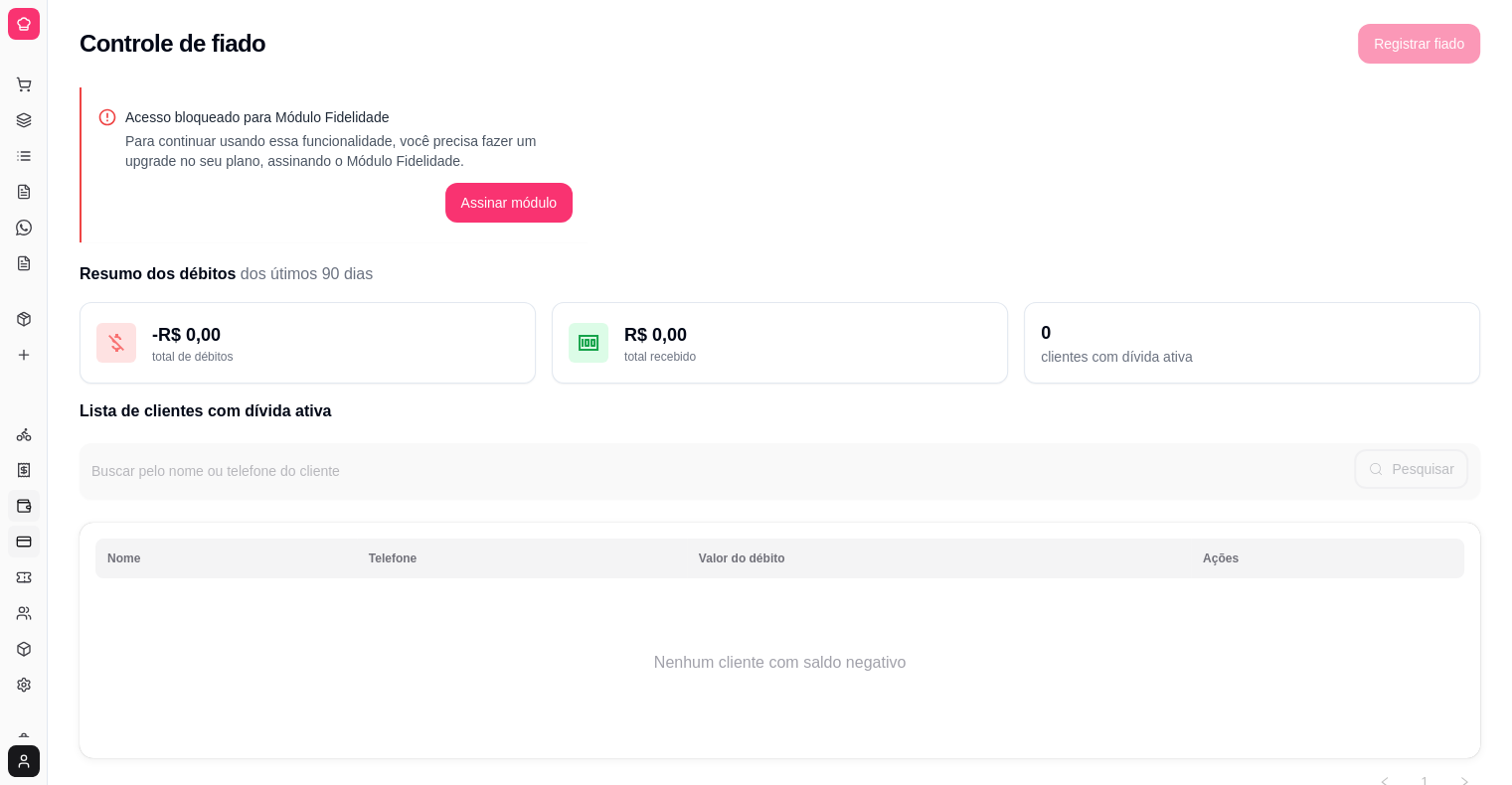 click on "Controle de caixa" at bounding box center [24, 506] 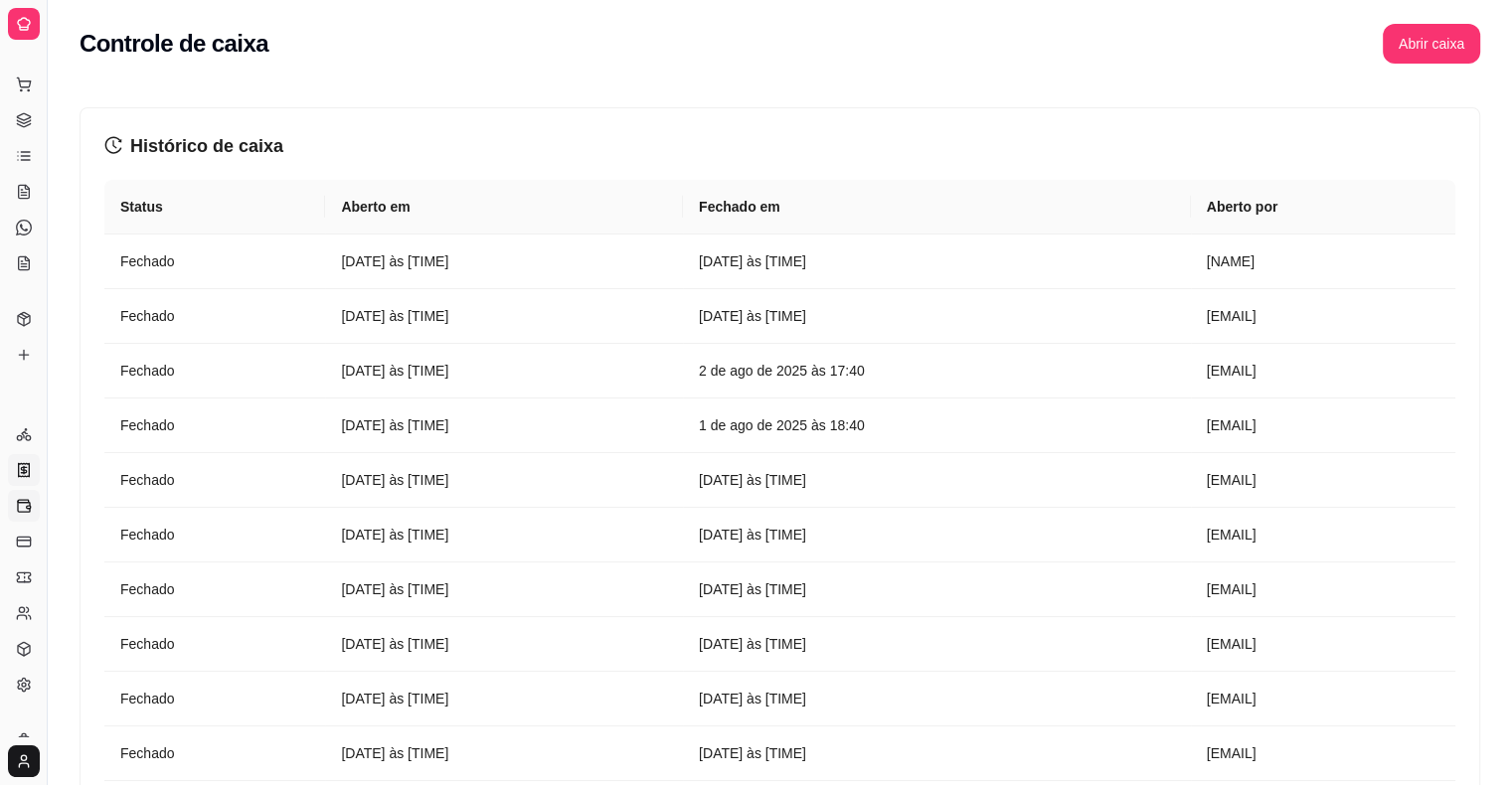 click on "Nota Fiscal (NFC-e)" at bounding box center (24, 470) 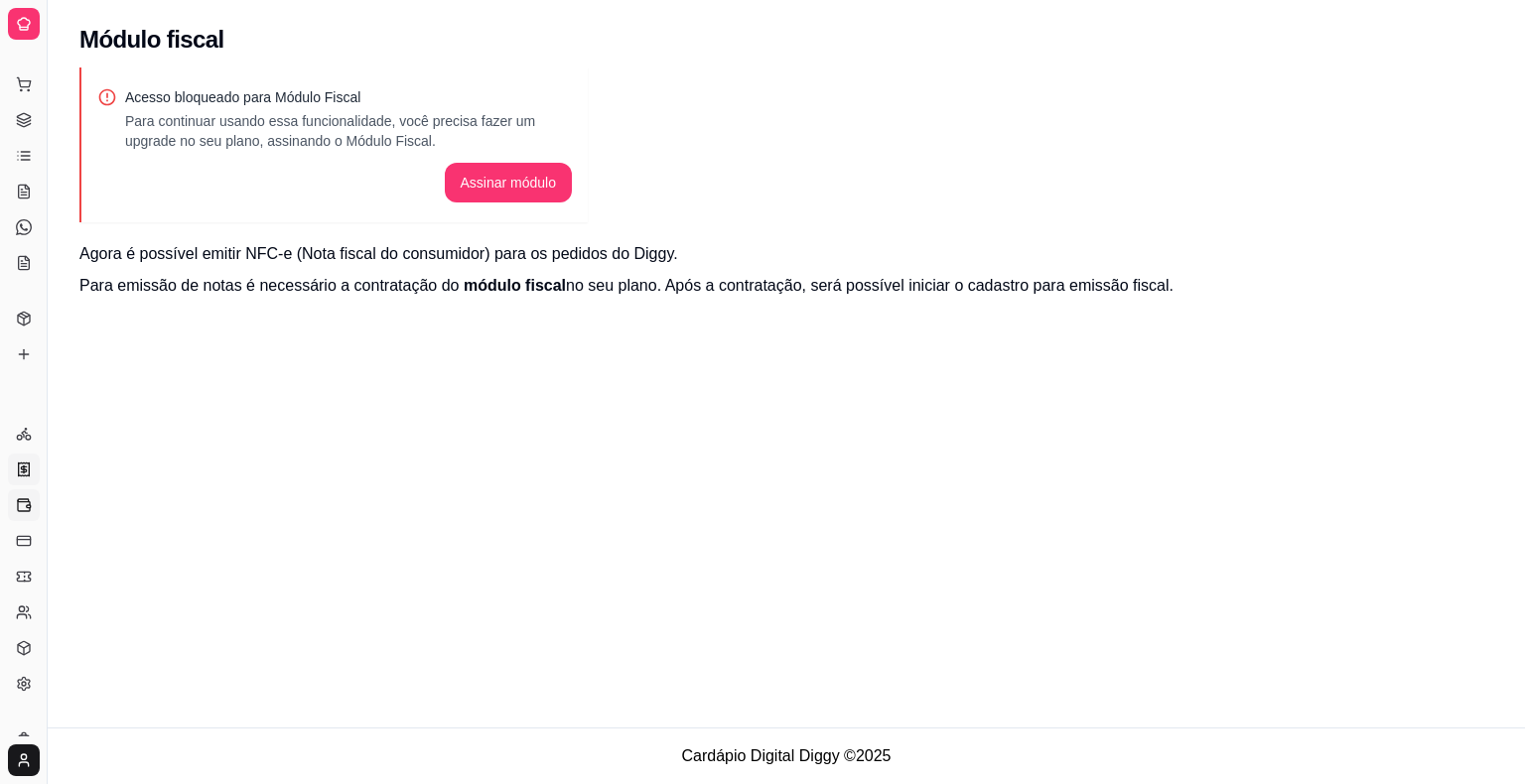 click on "Controle de caixa" at bounding box center [24, 505] 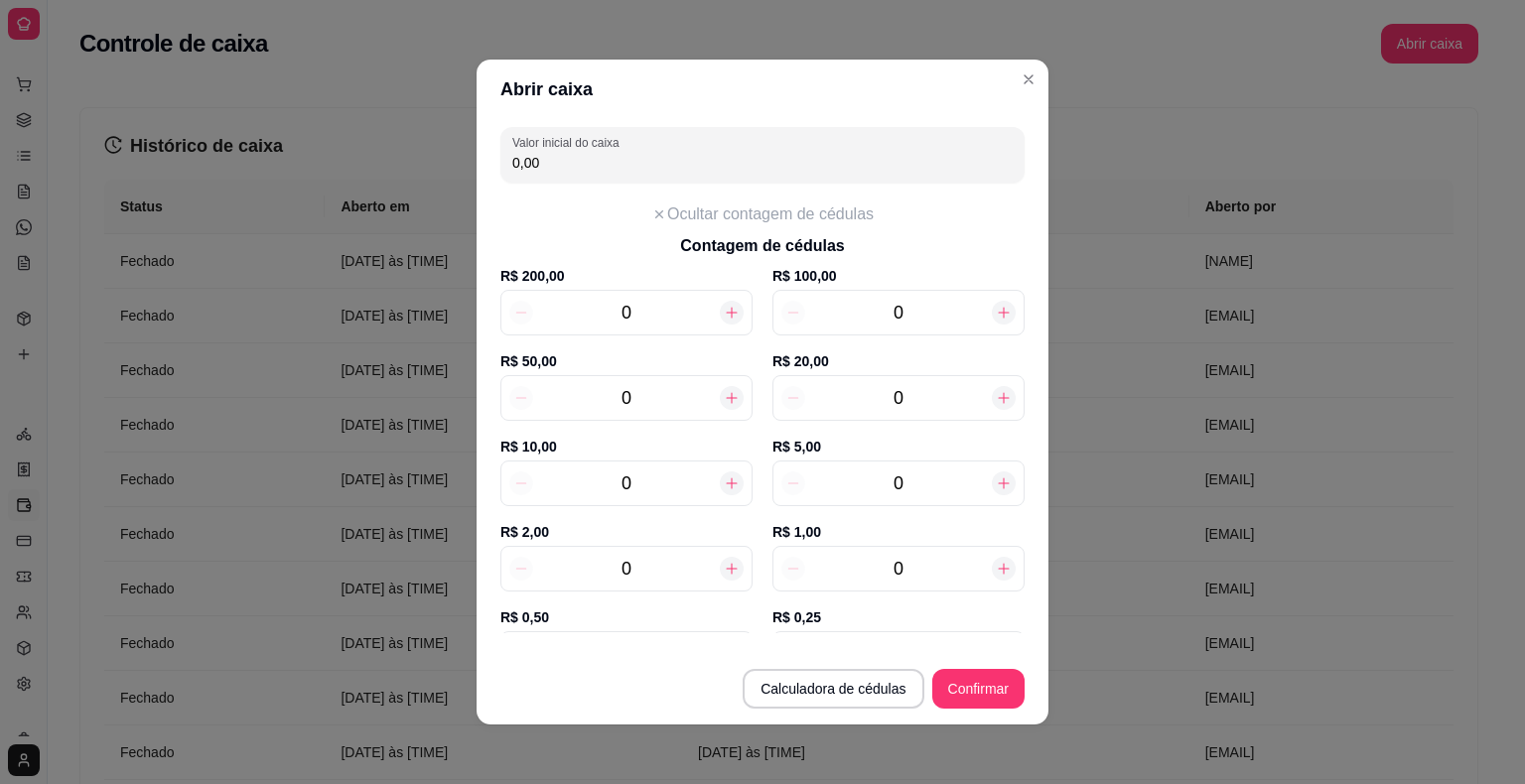 click on "[EMAIL]" at bounding box center (1321, 316) 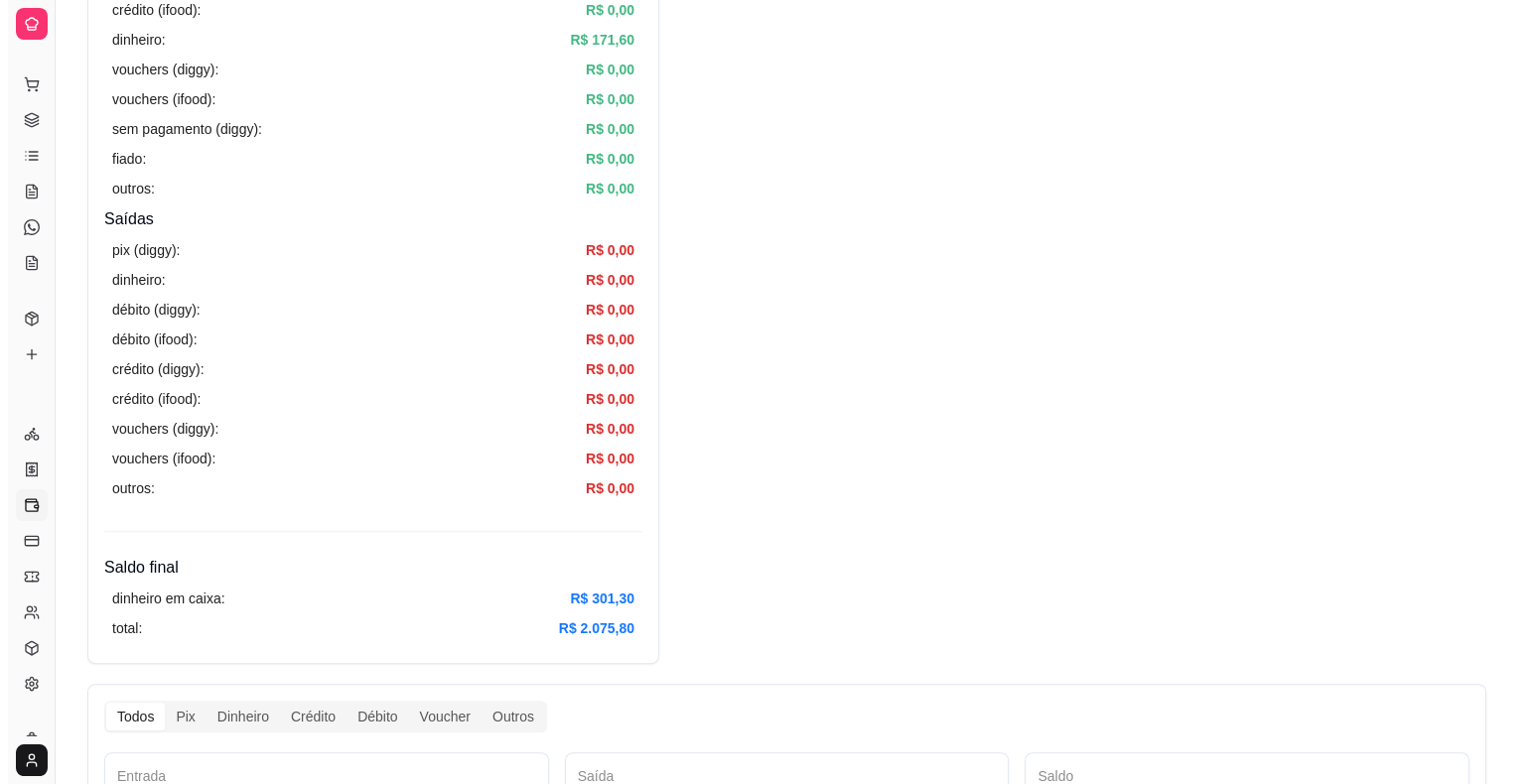 scroll, scrollTop: 0, scrollLeft: 0, axis: both 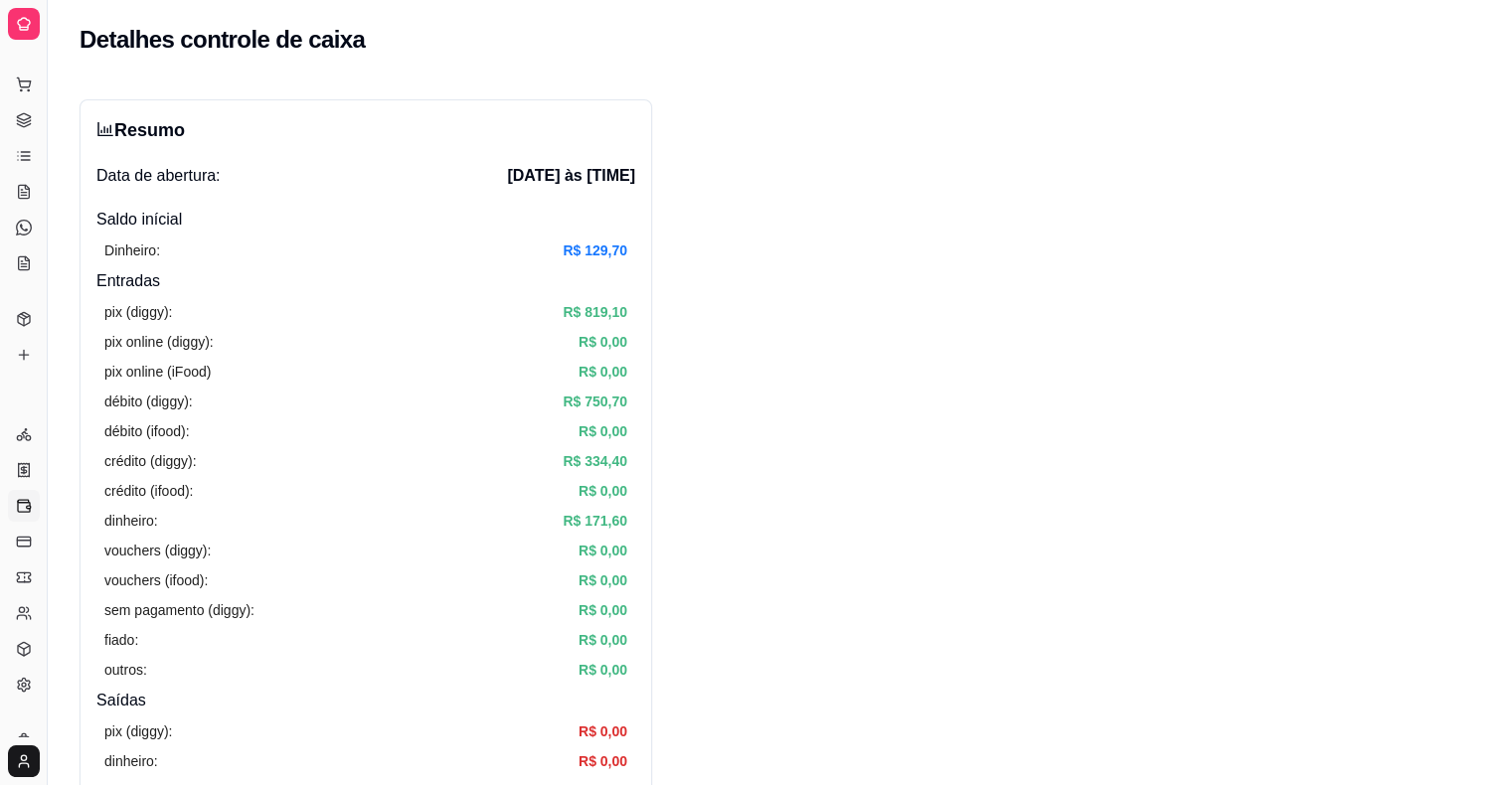 click 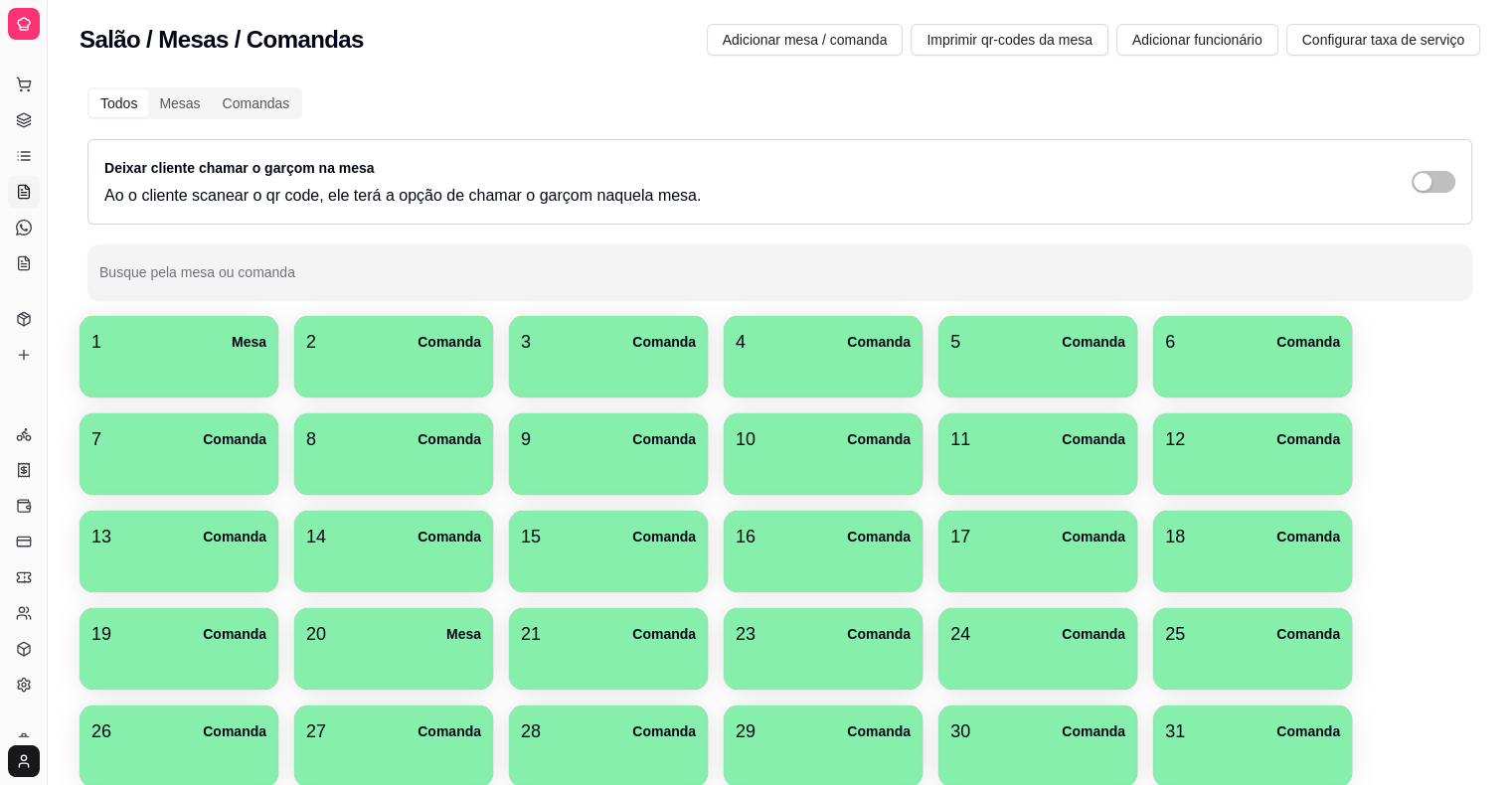 click 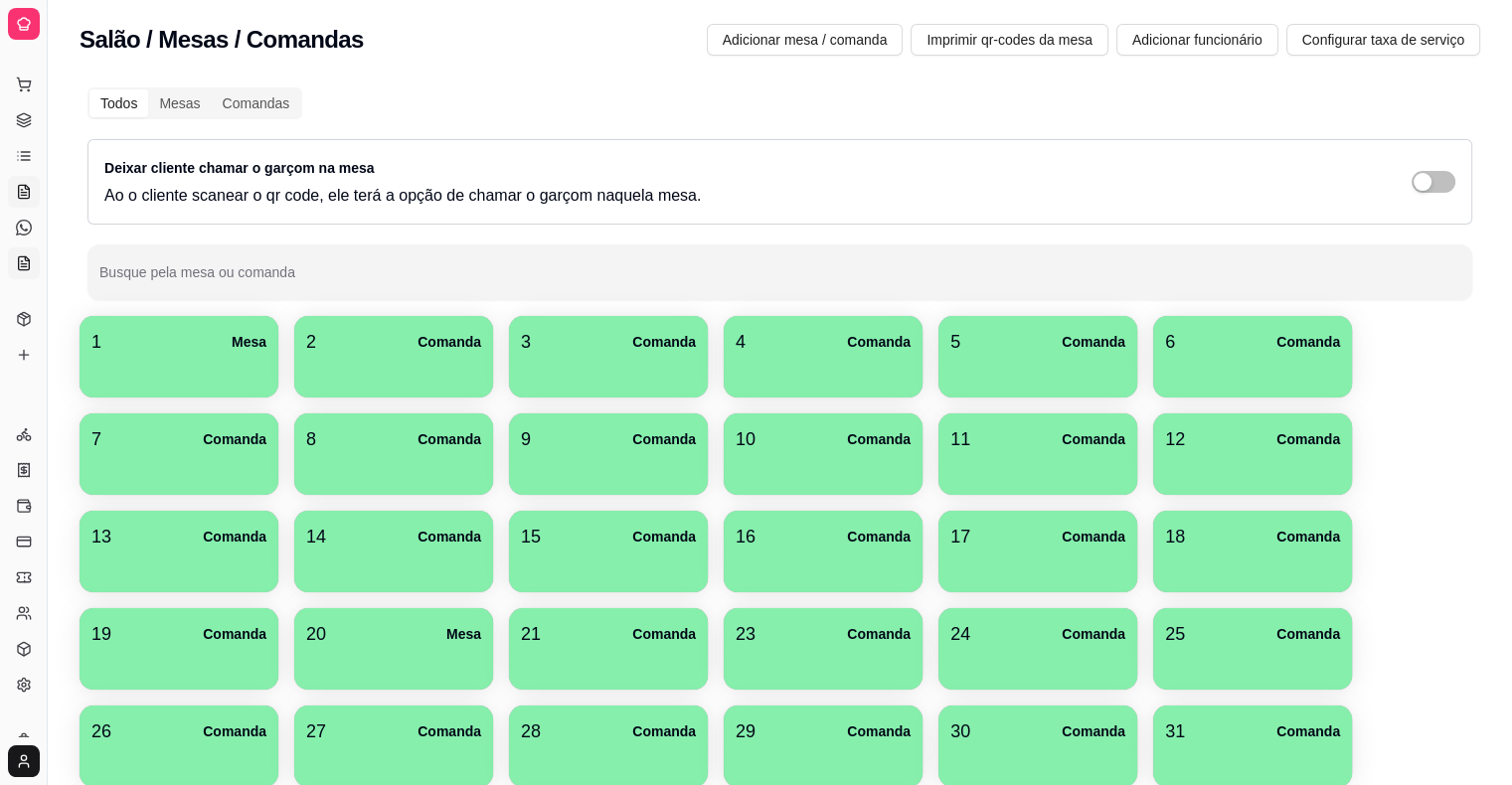 click 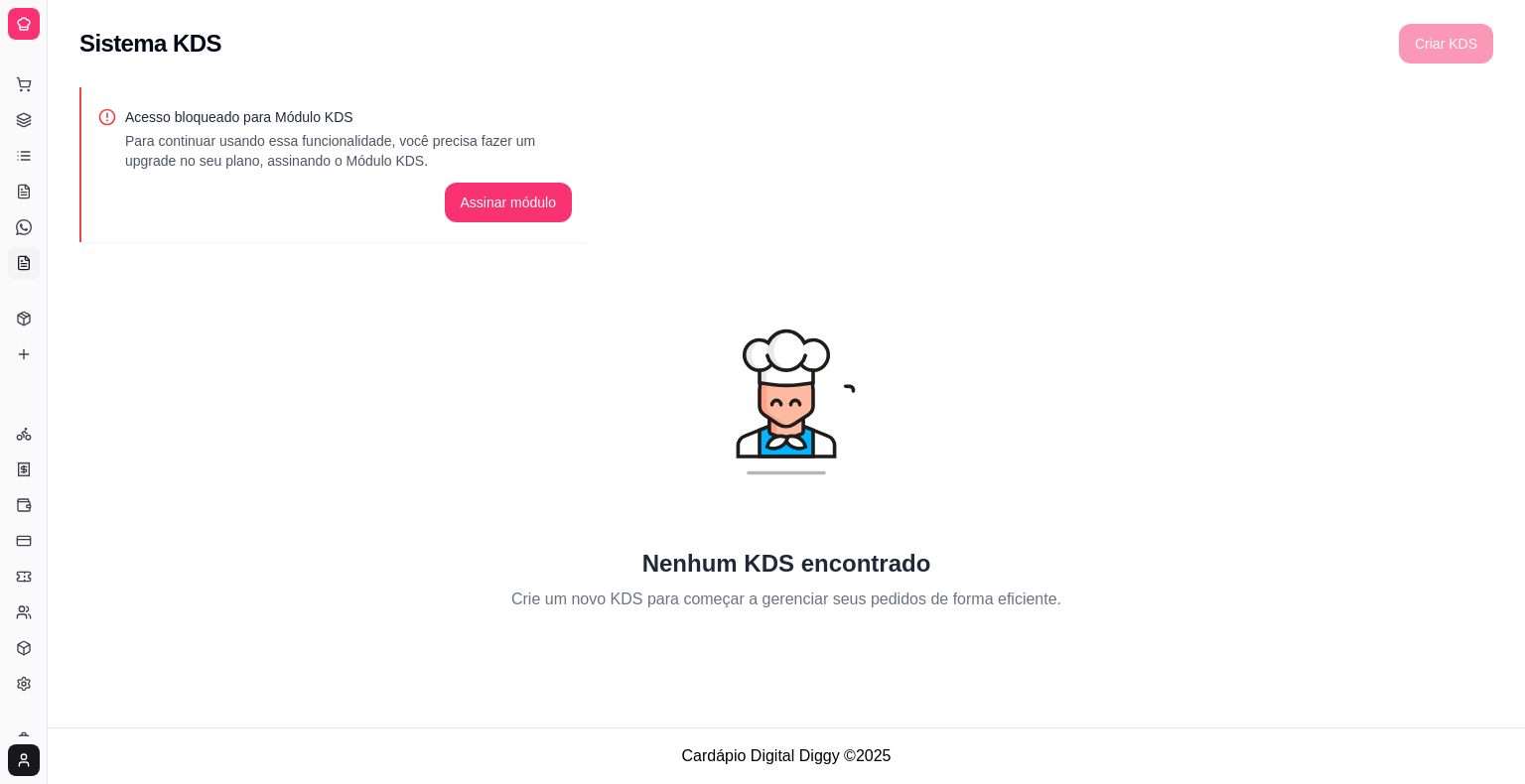 click on "Relatórios" at bounding box center [23, 378] 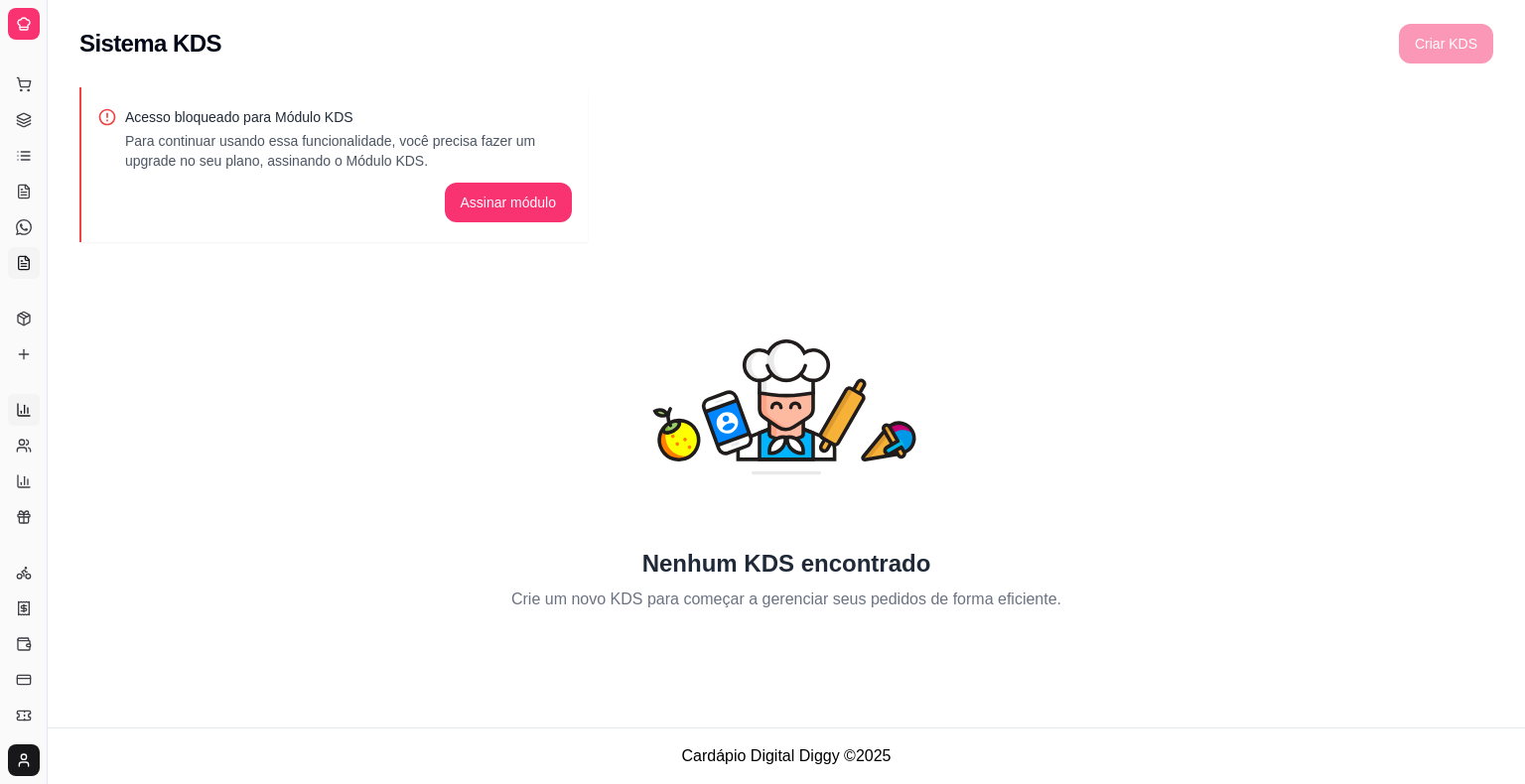 click on "Relatórios de vendas" at bounding box center (24, 410) 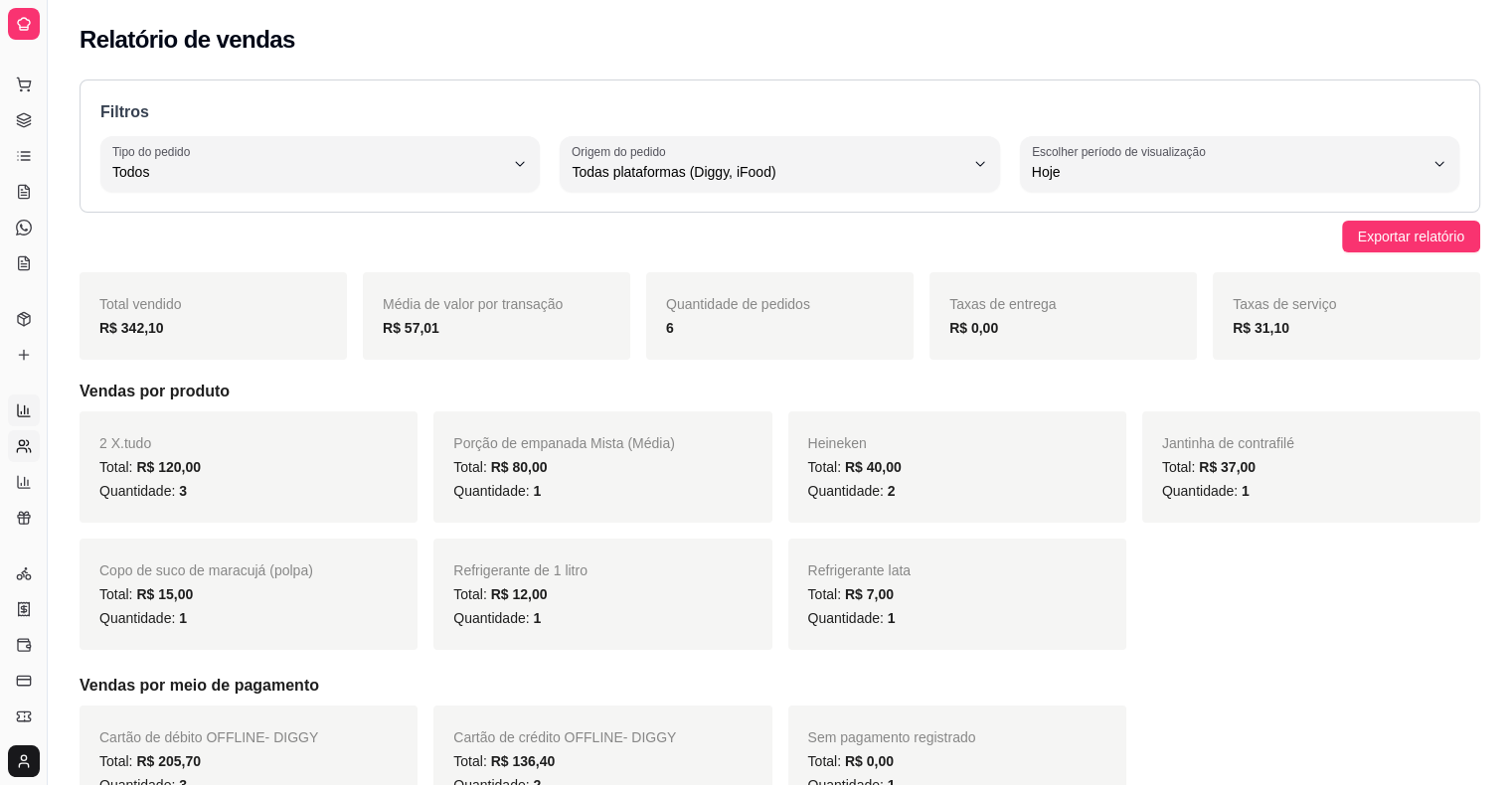 click 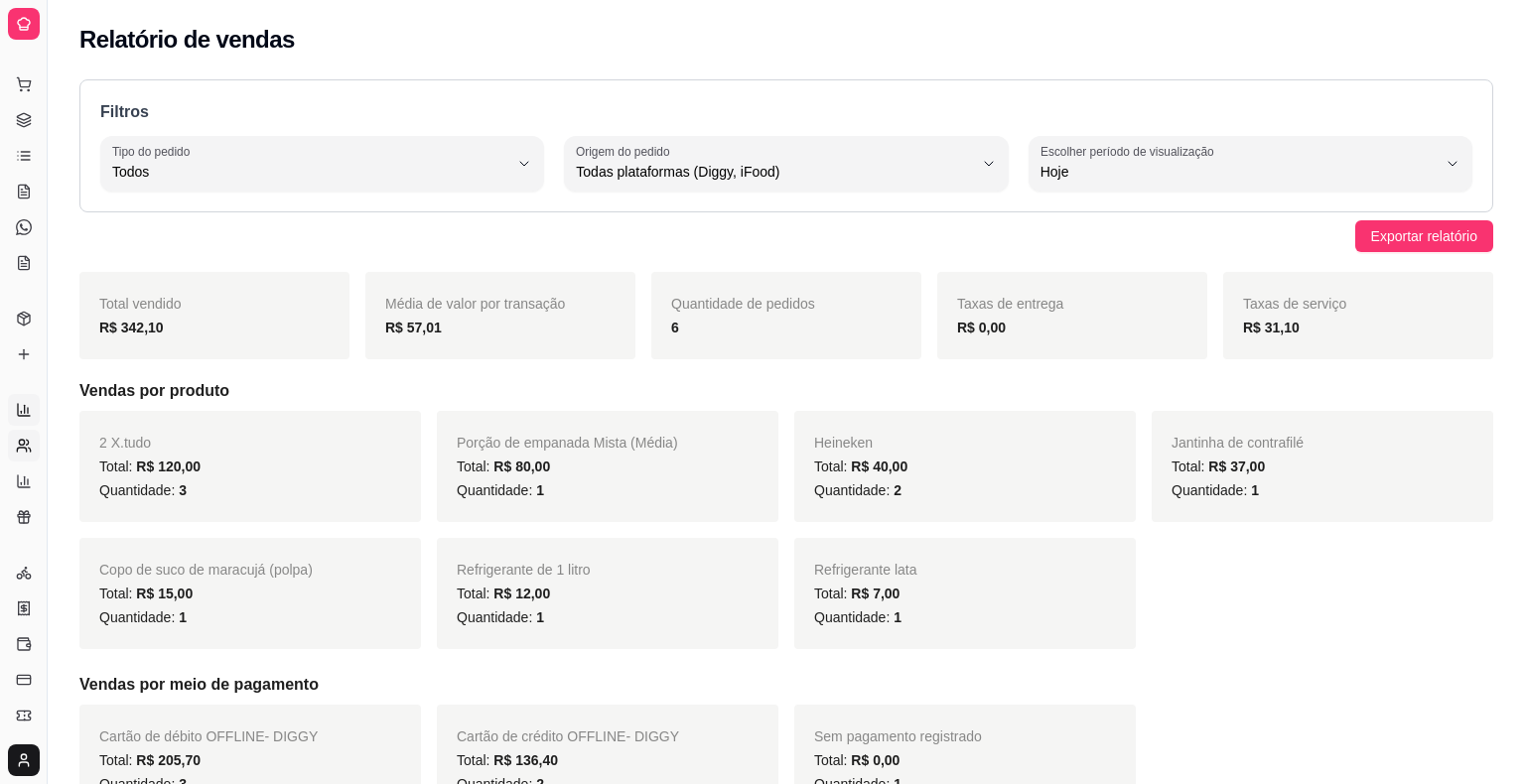 select on "30" 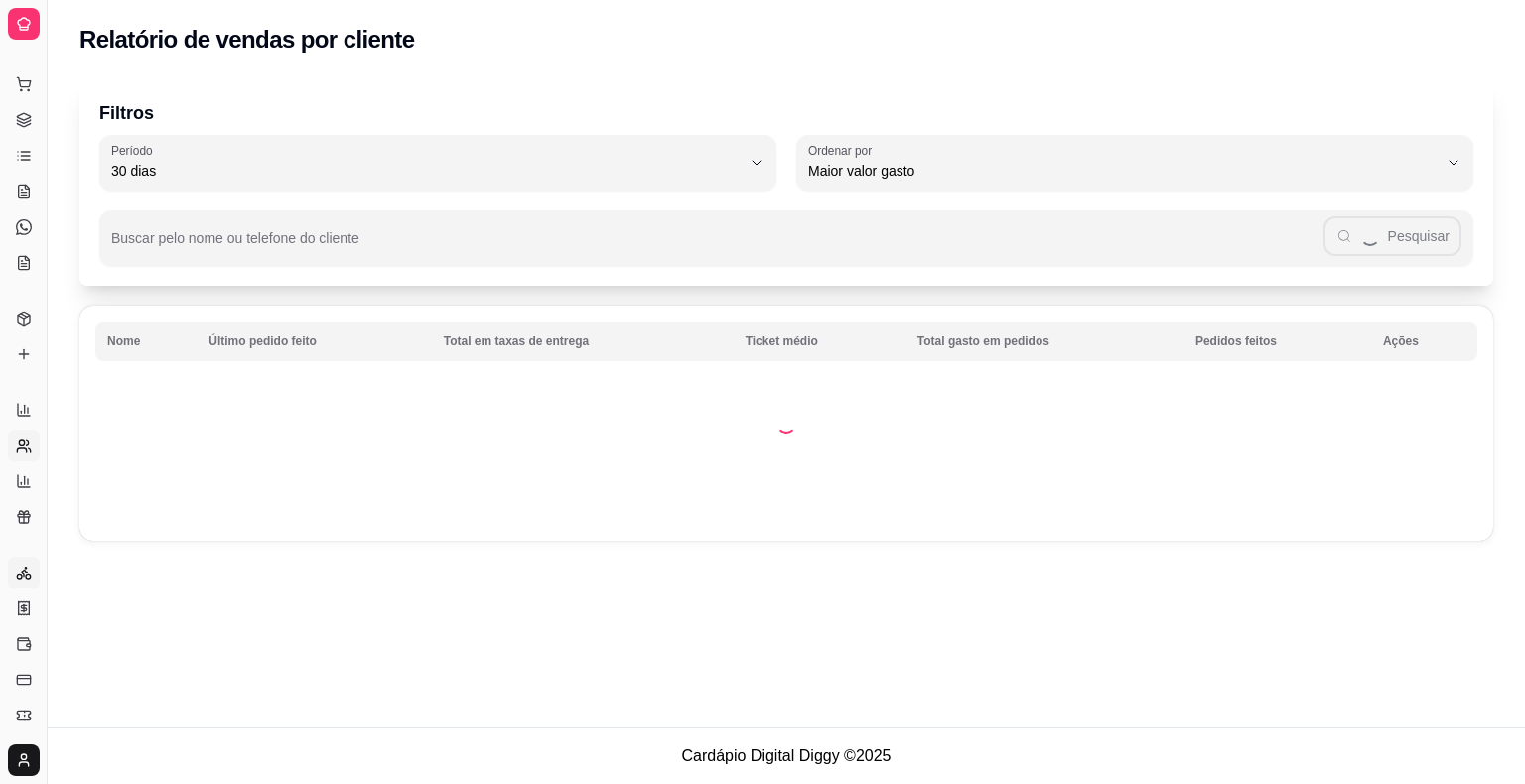 click 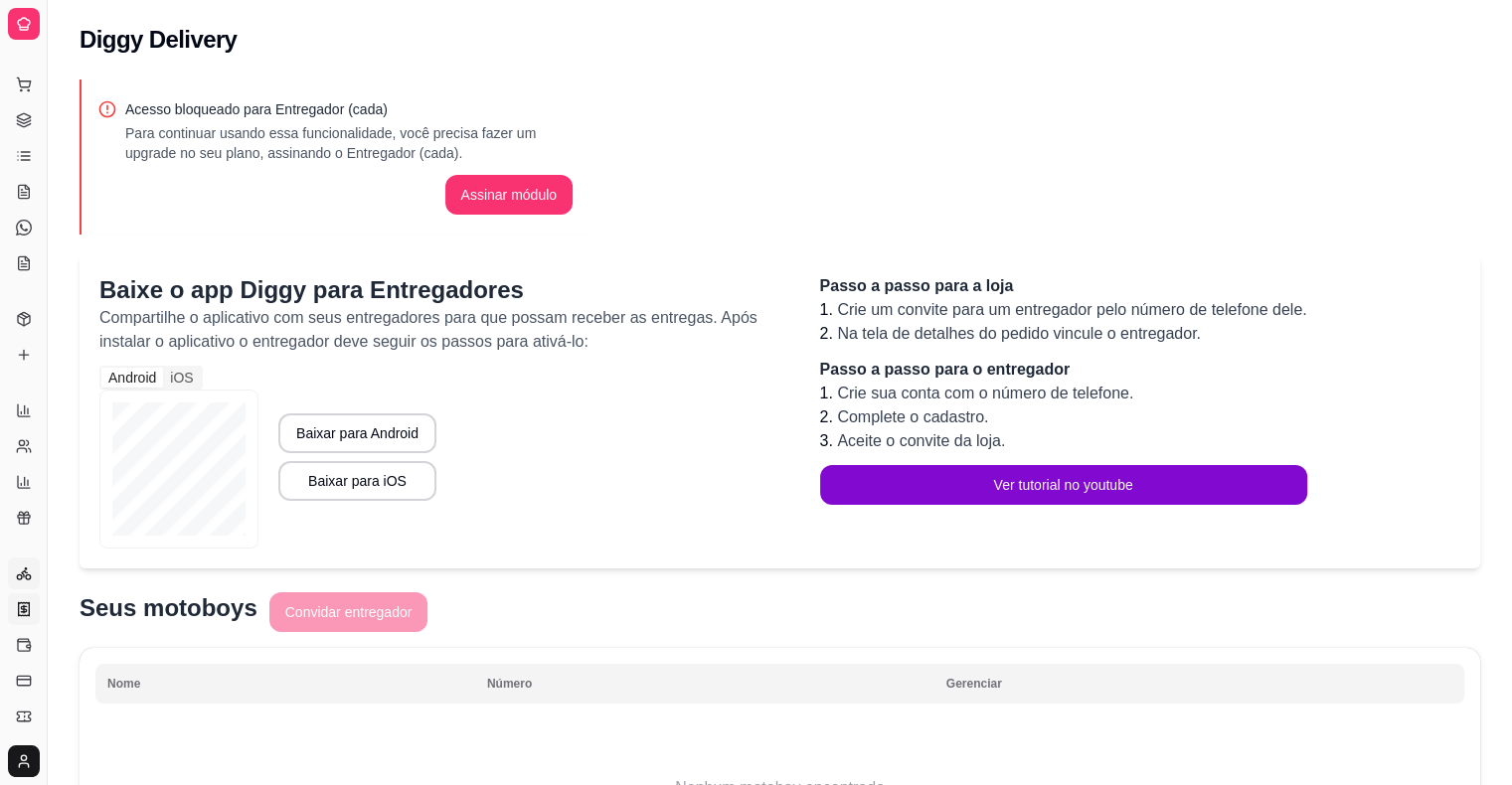 click on "Nota Fiscal (NFC-e)" at bounding box center [24, 609] 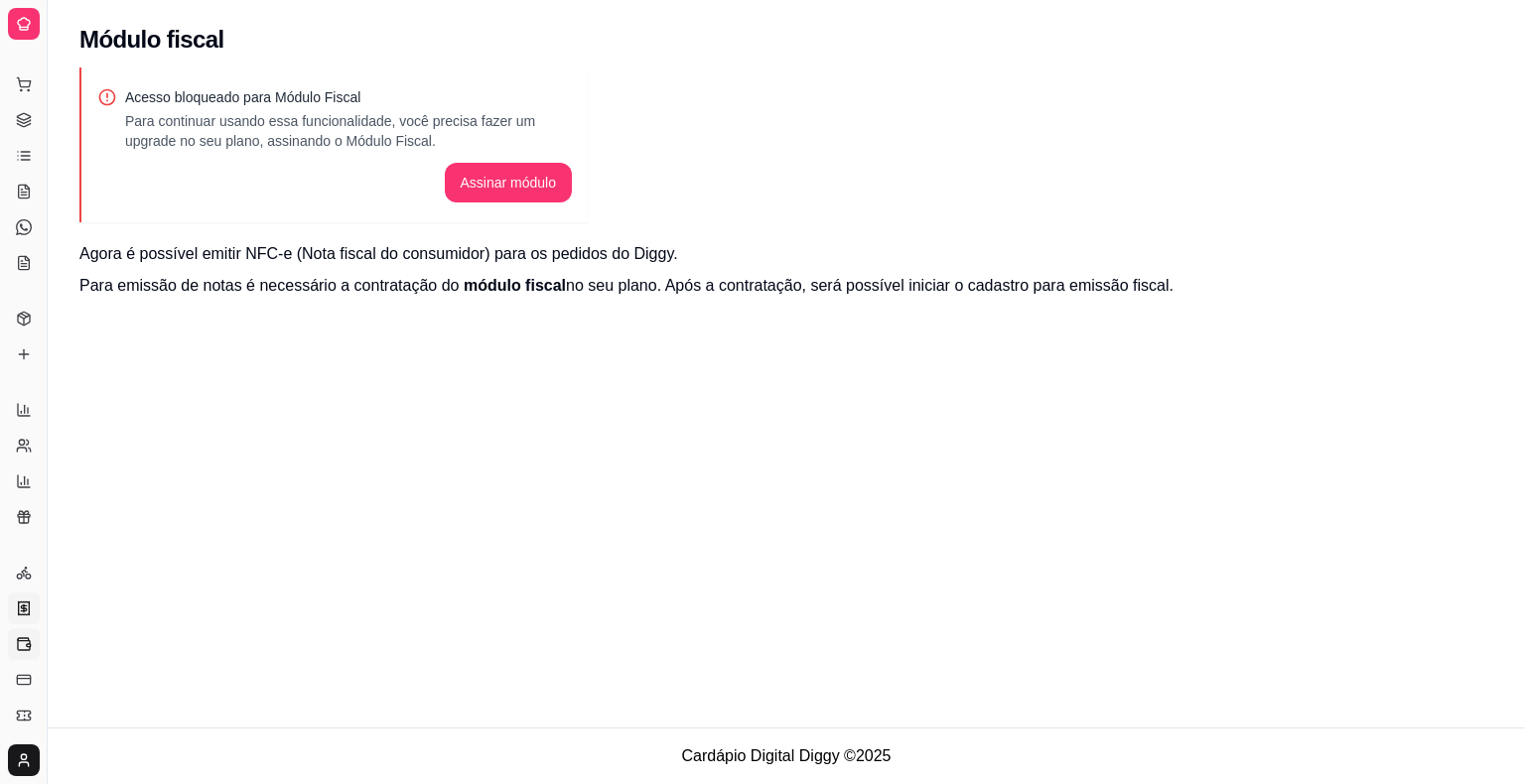click 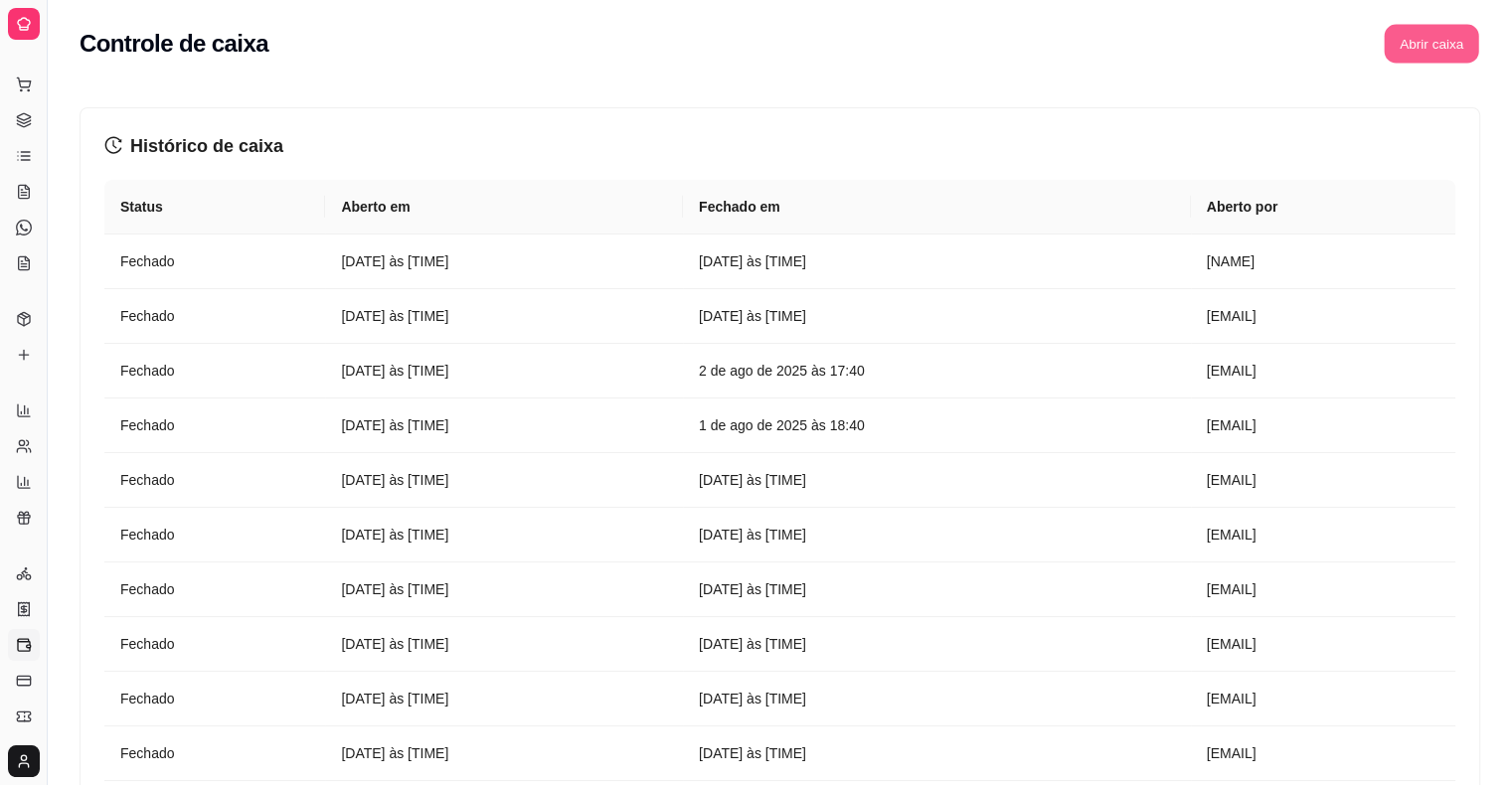 click on "Abrir caixa" at bounding box center (1430, 44) 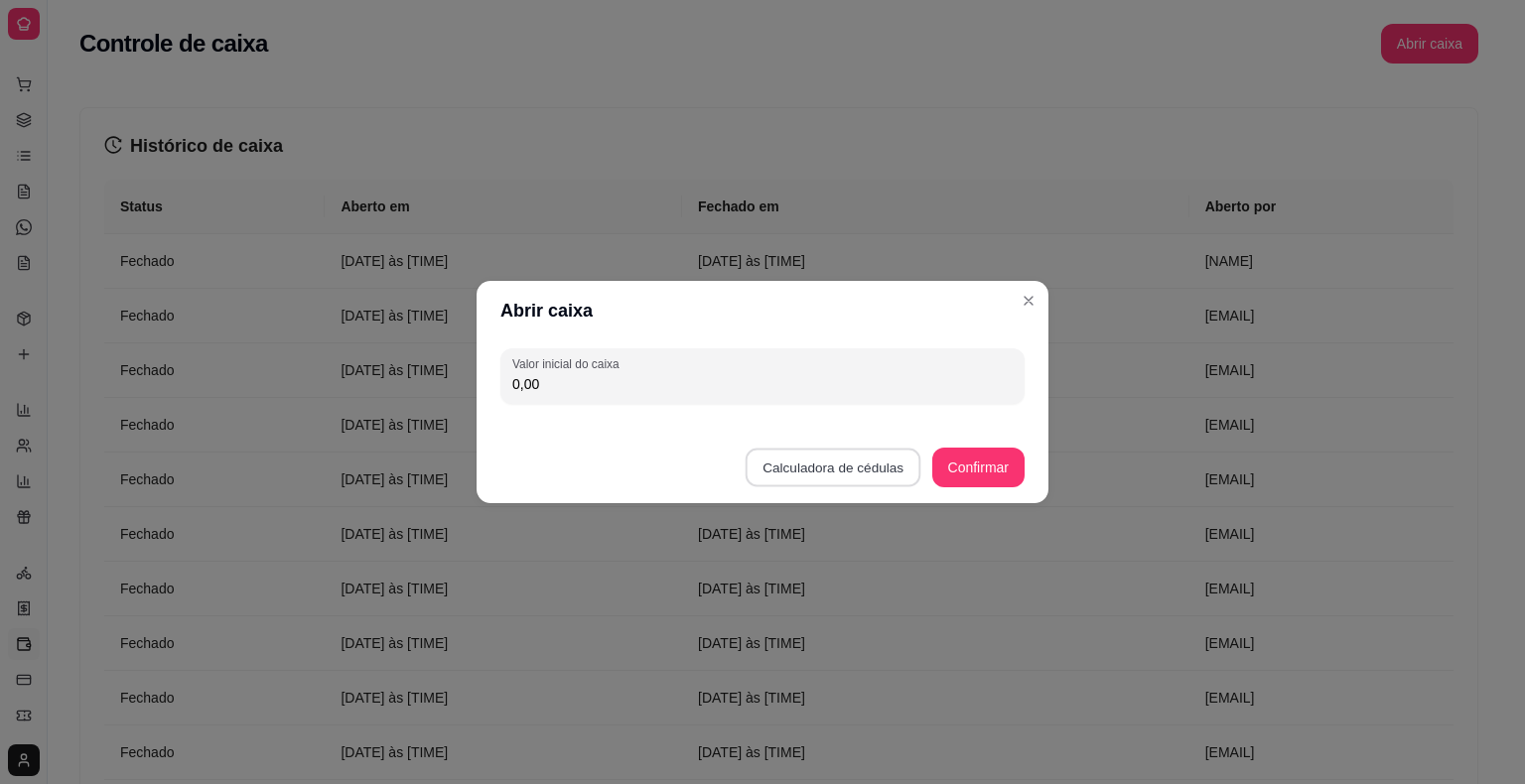 click on "Calculadora de cédulas" at bounding box center [833, 467] 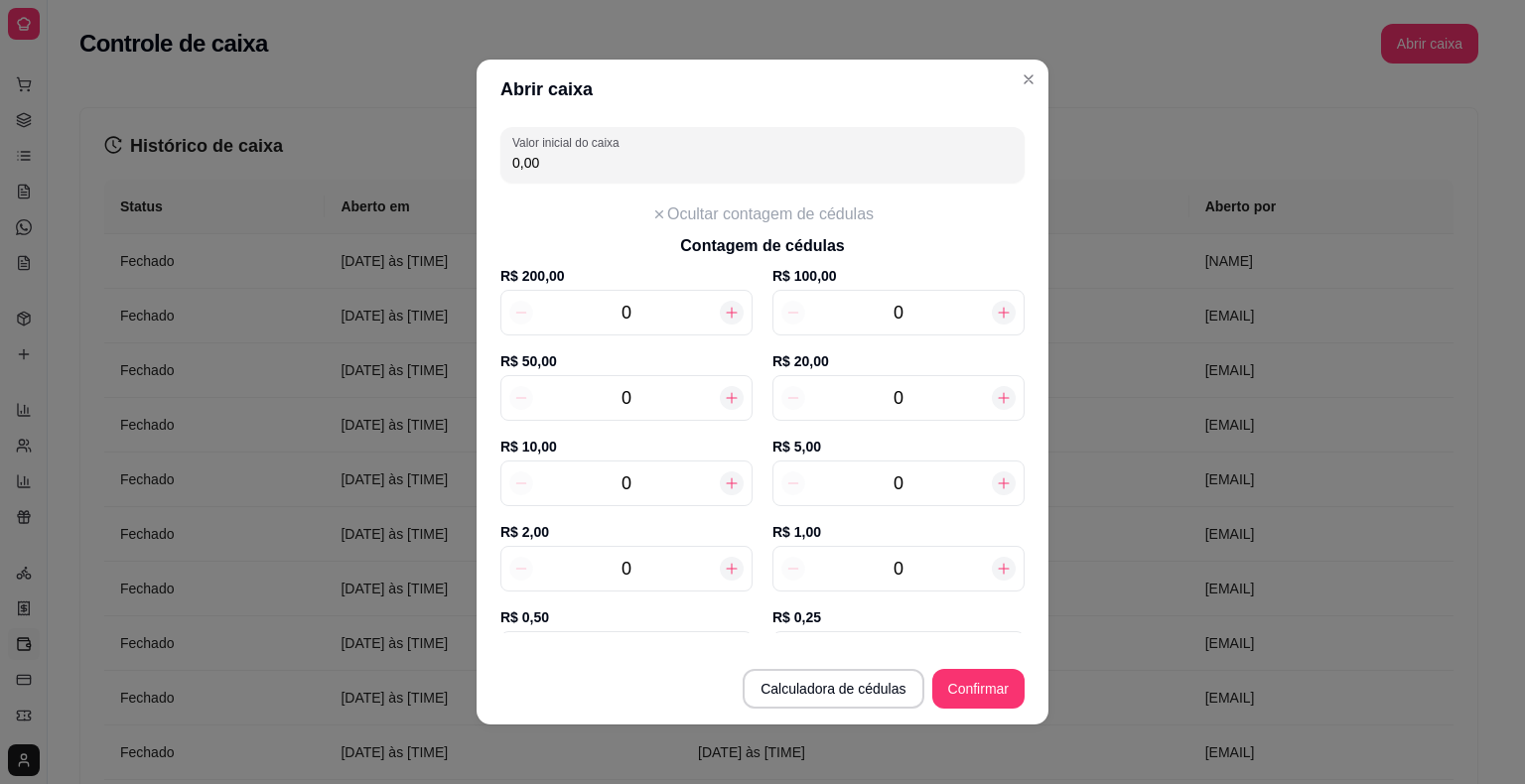 click 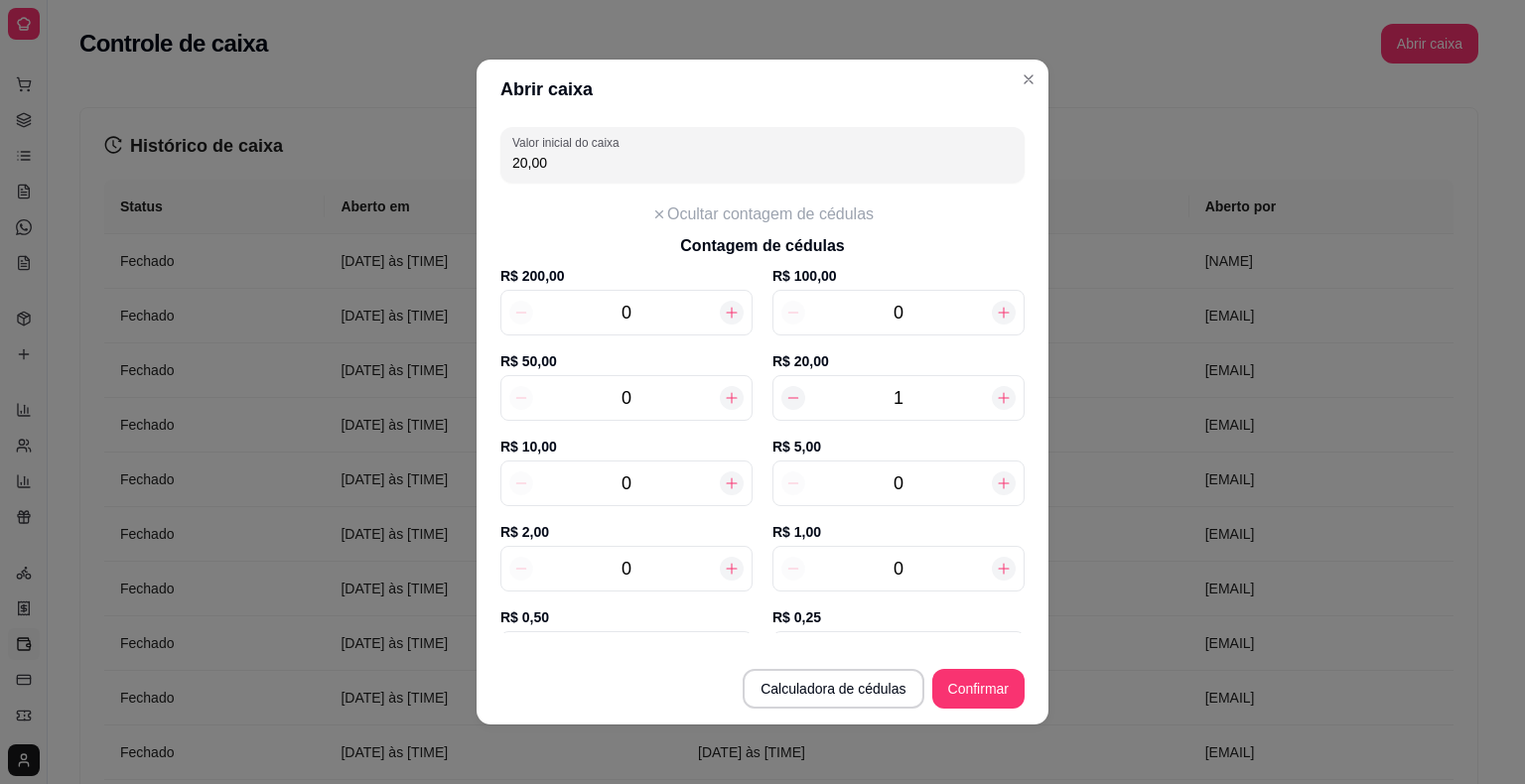click 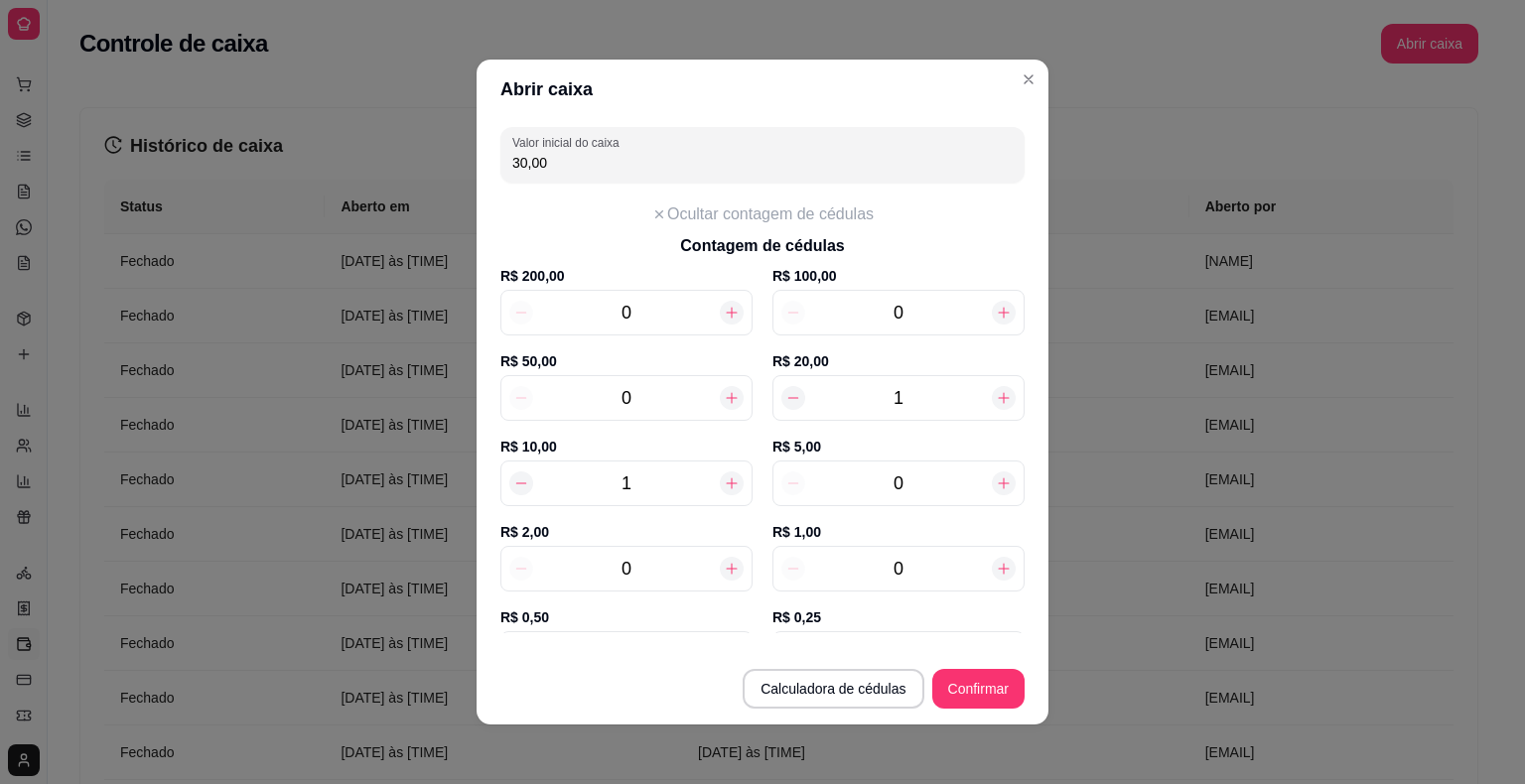 click 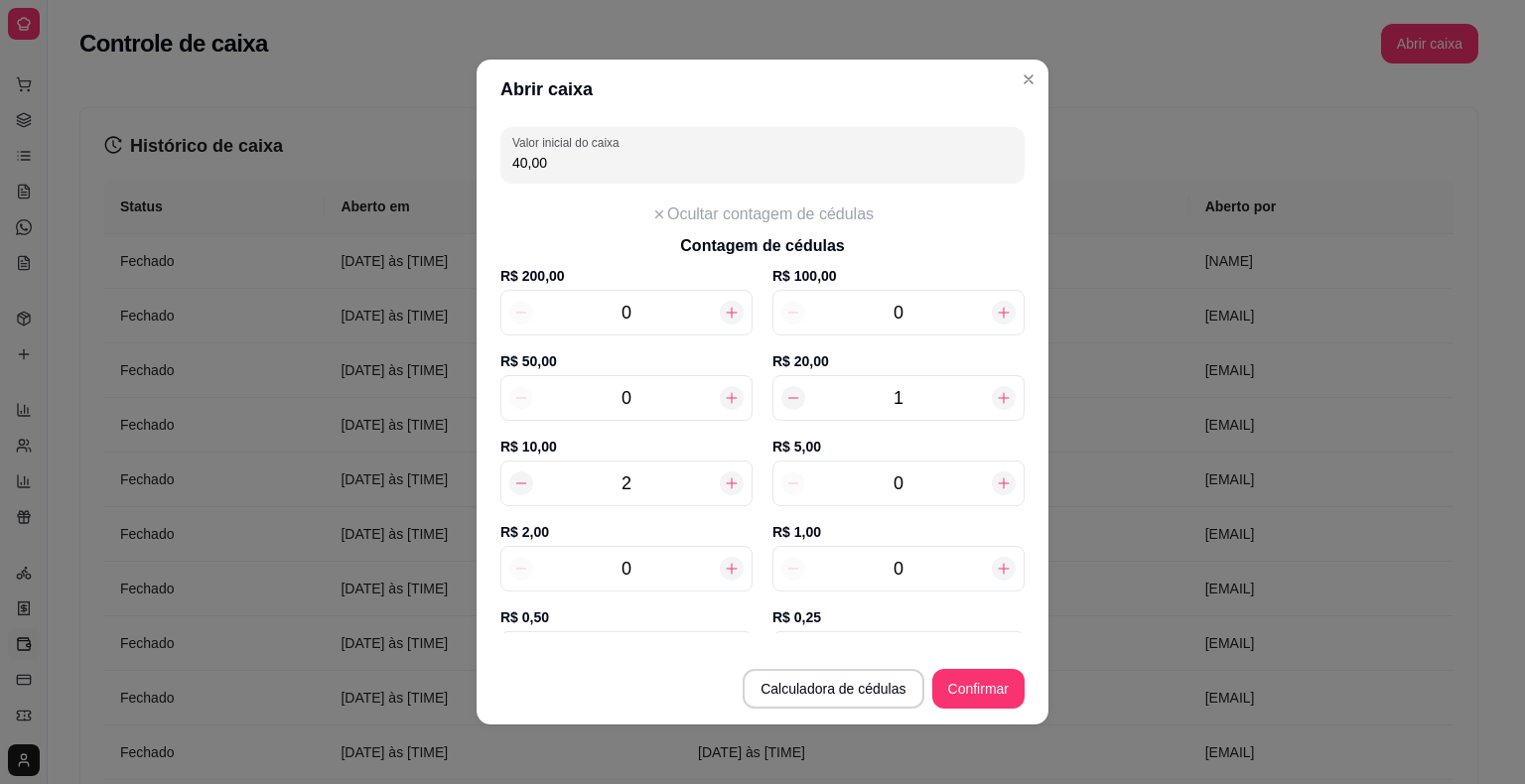 click 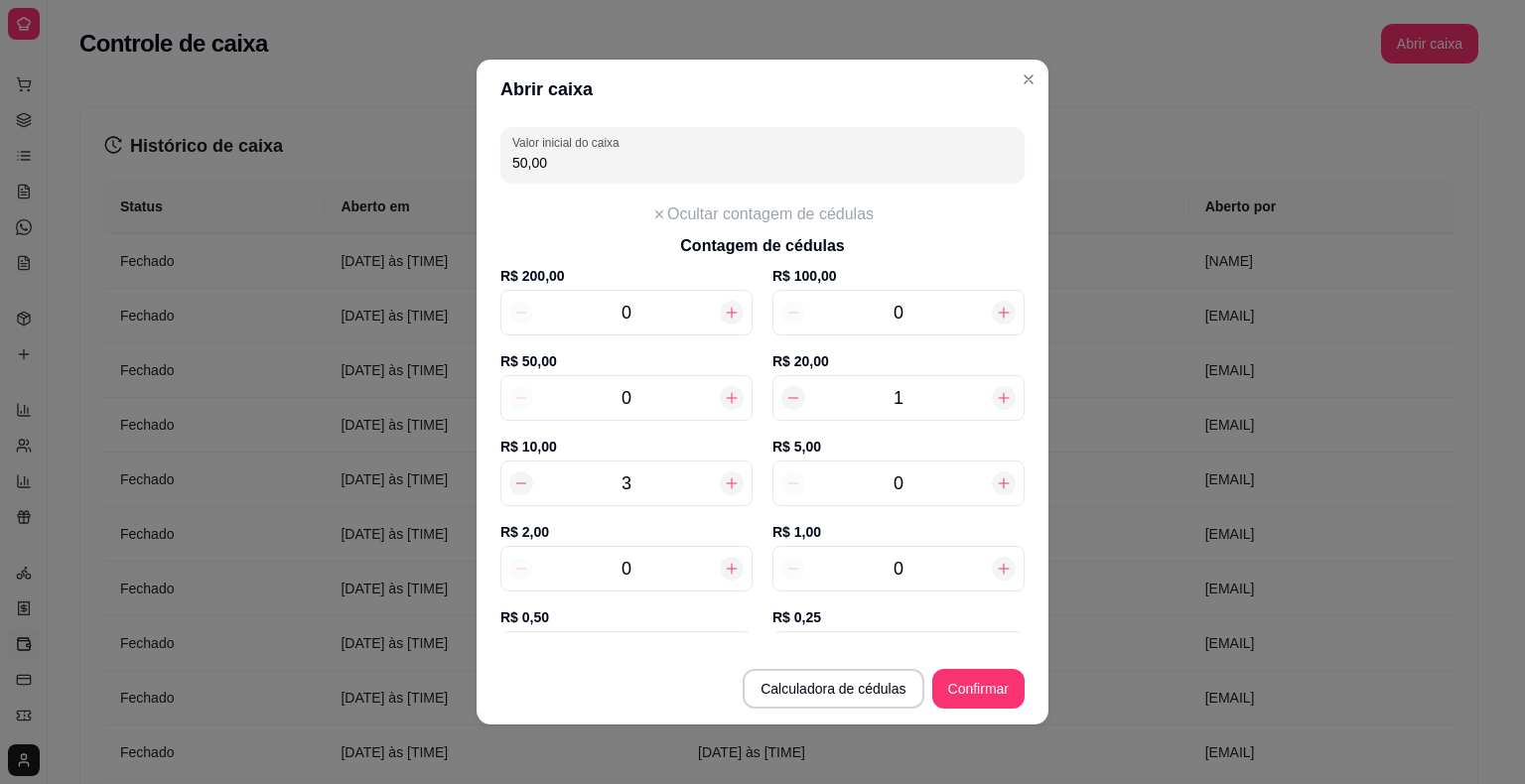 click 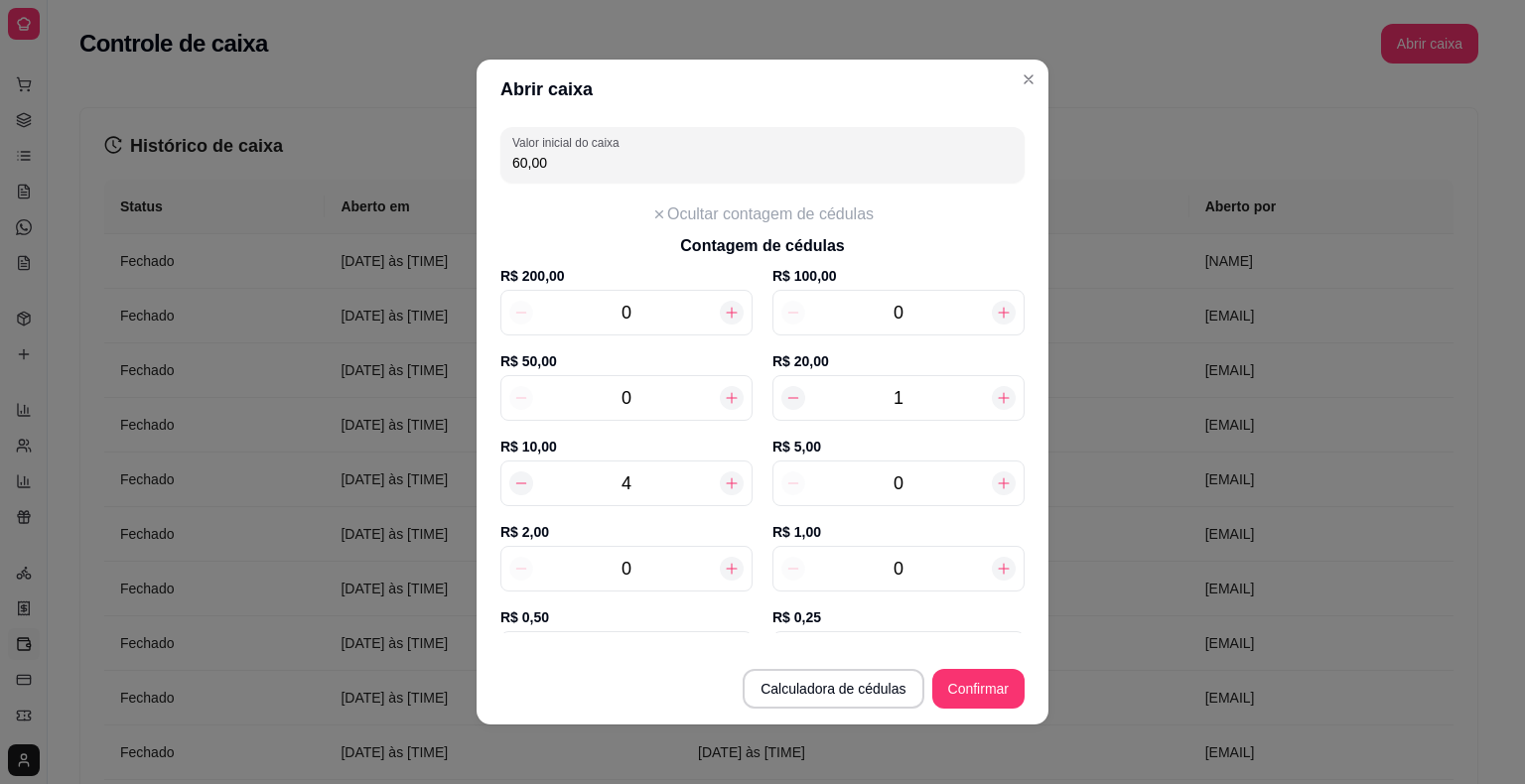 click 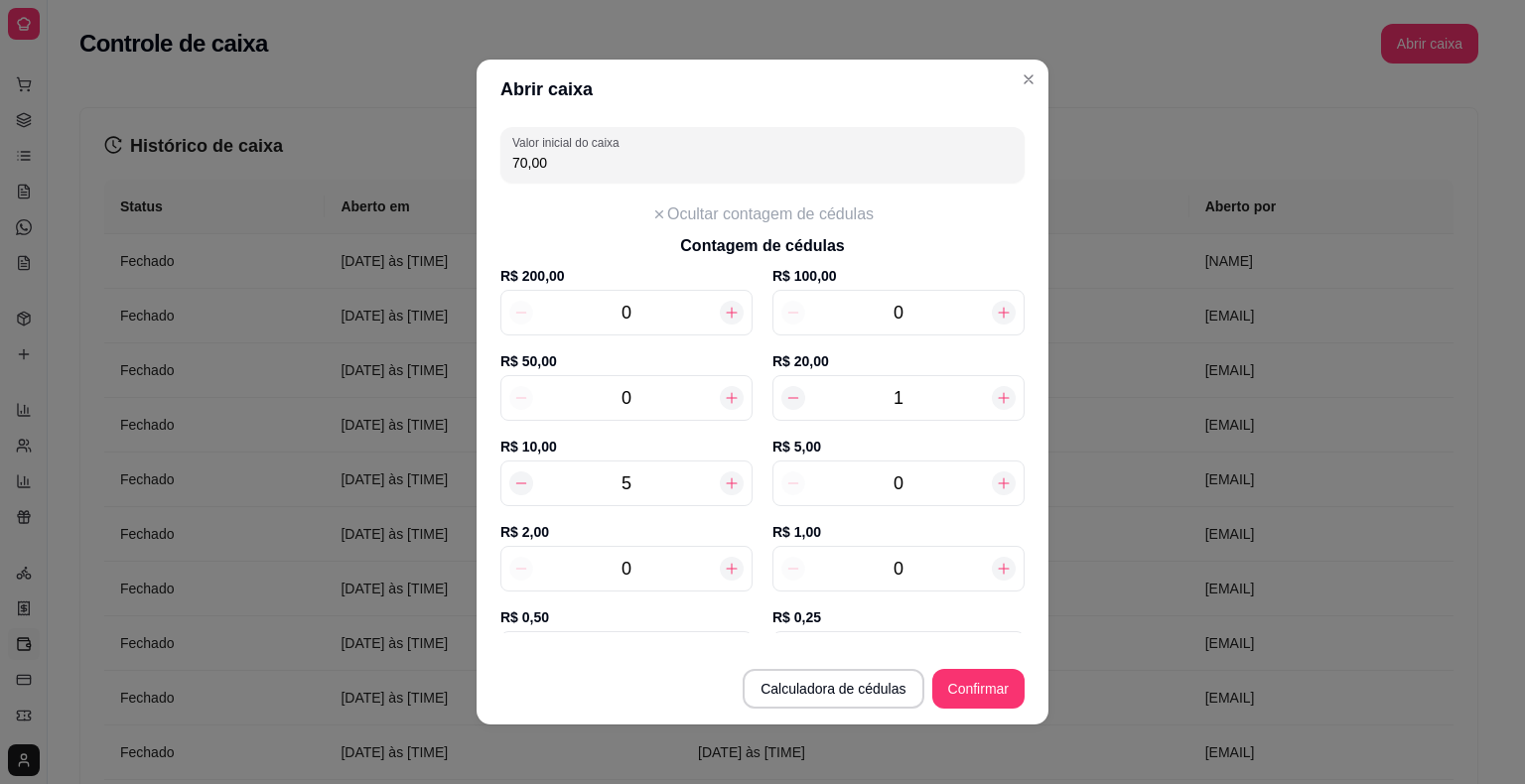 click 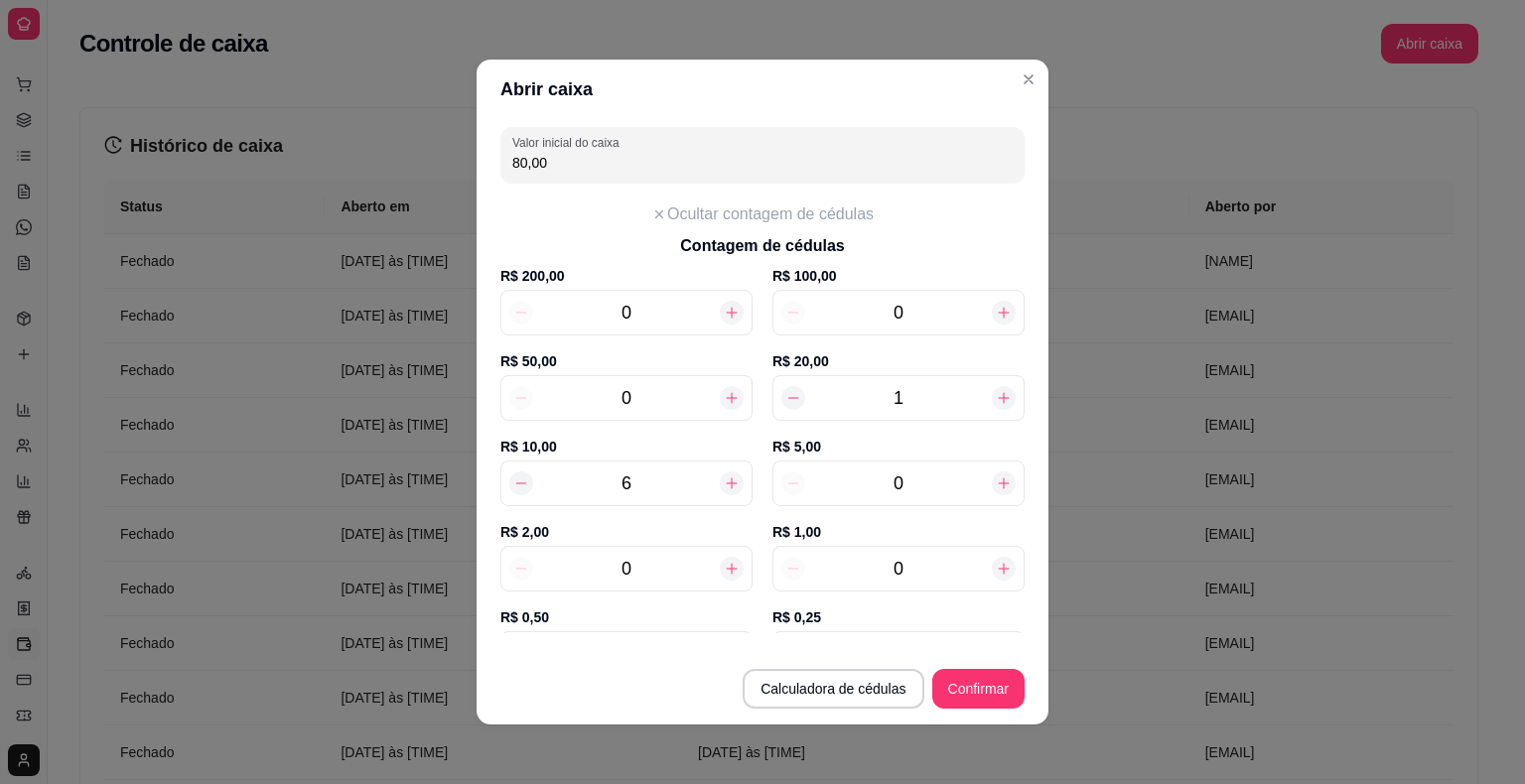 click 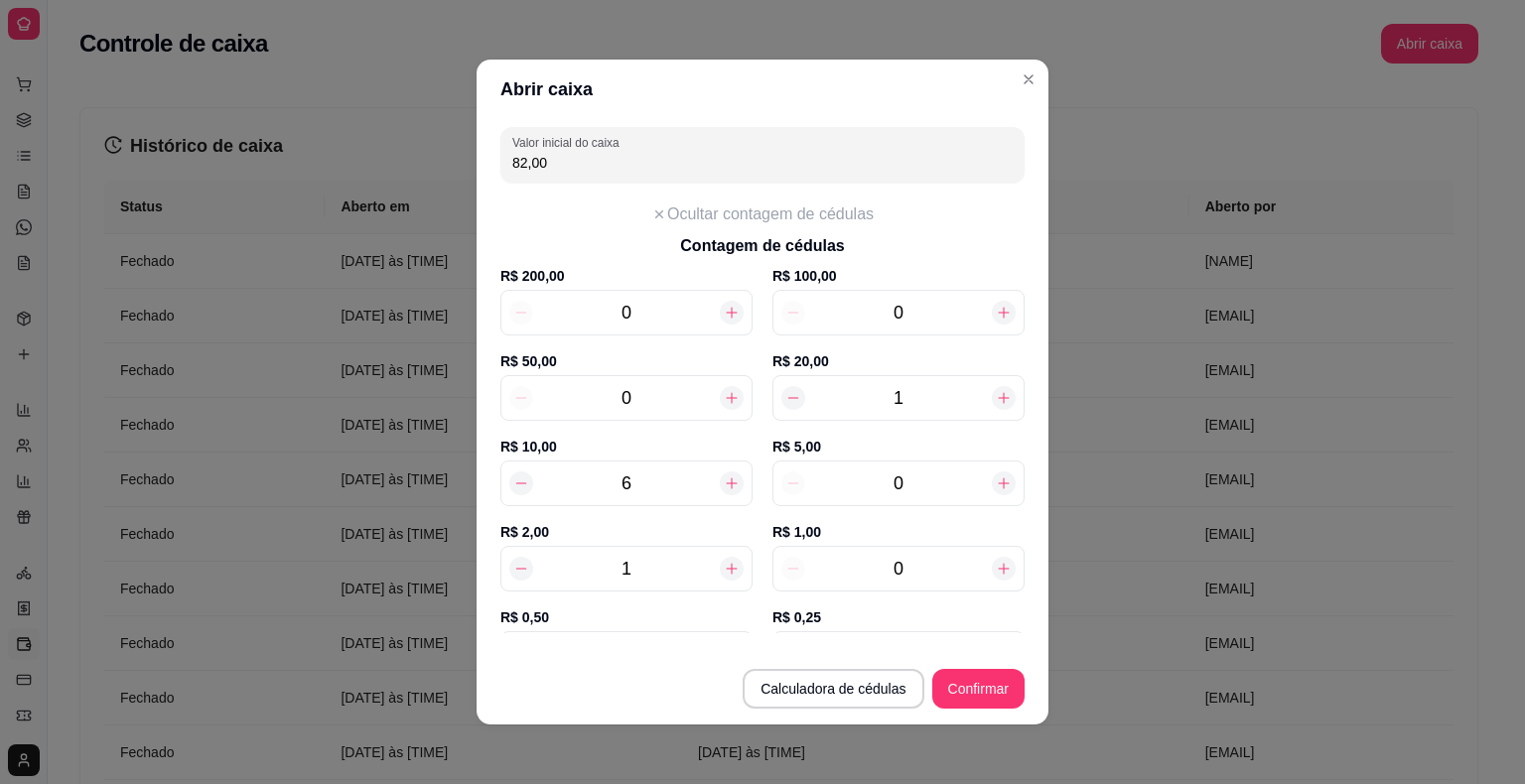 click 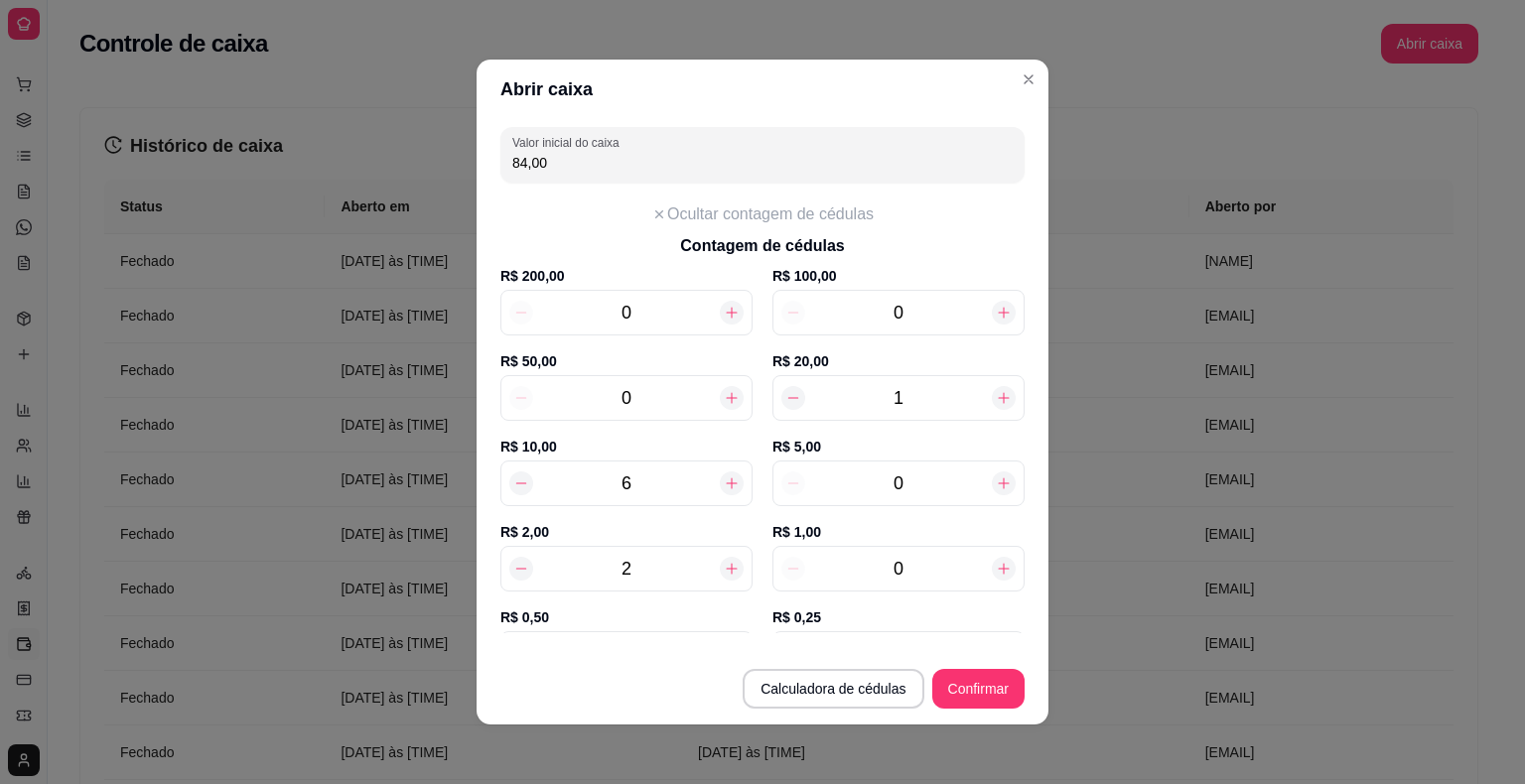 click 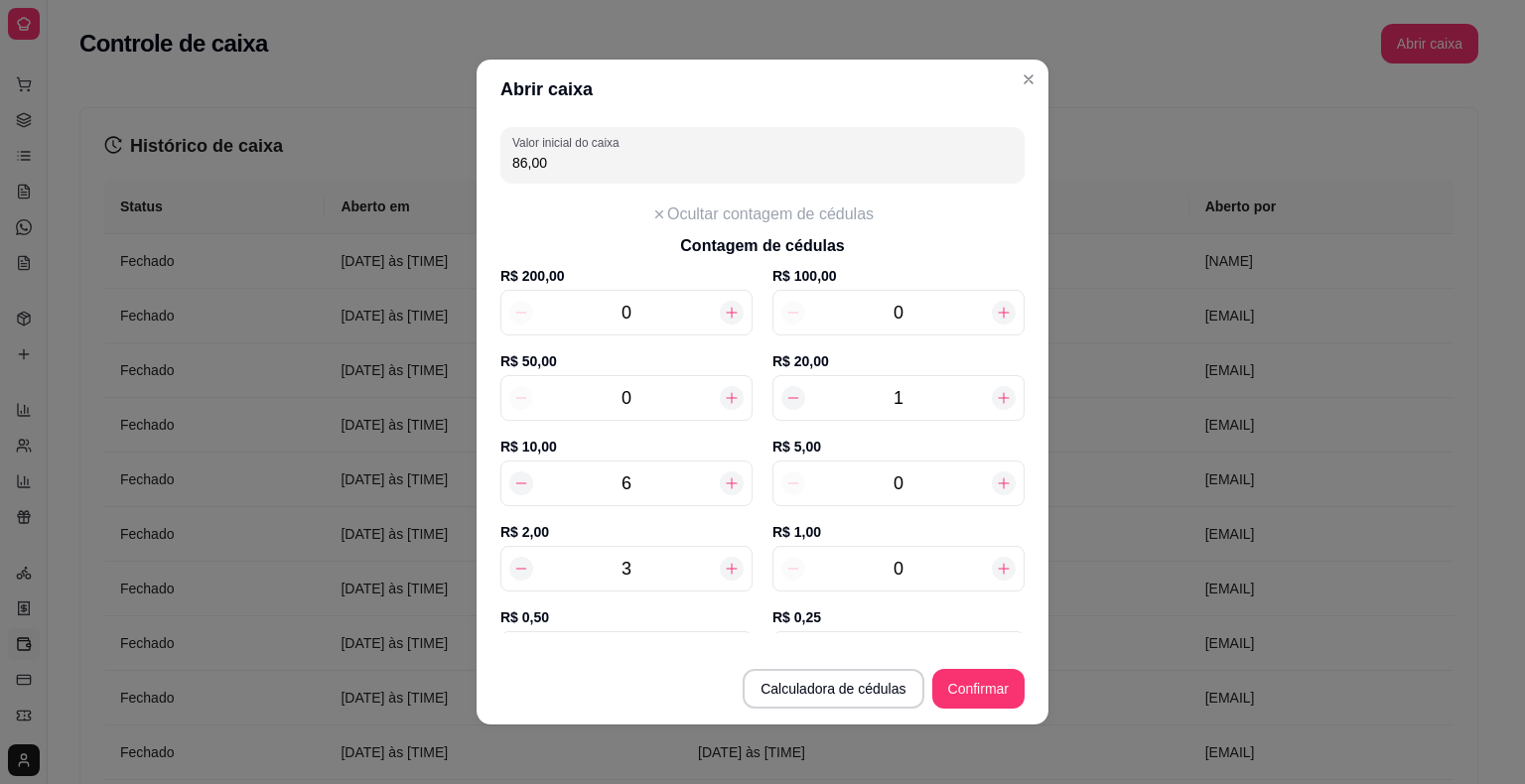 click 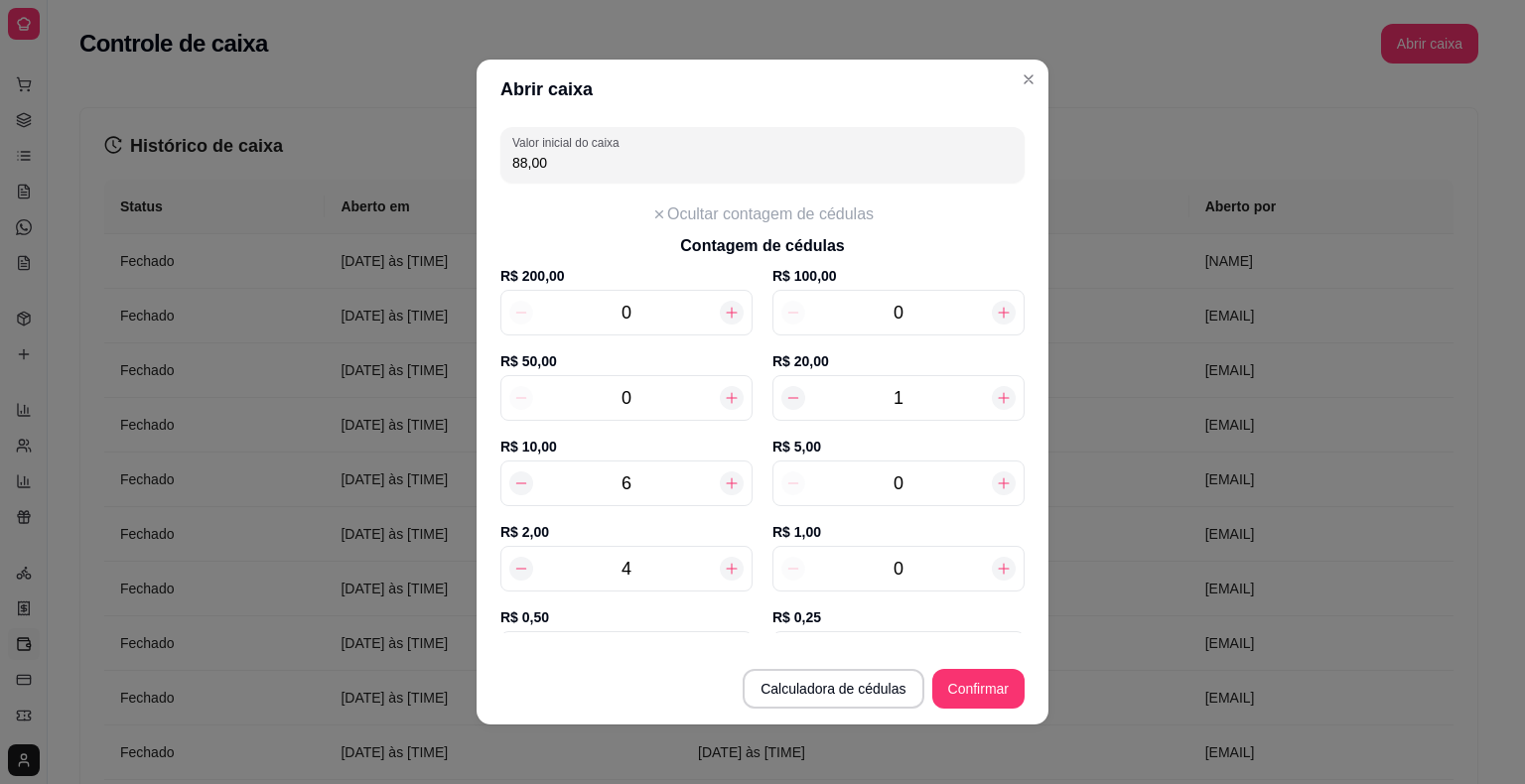 click 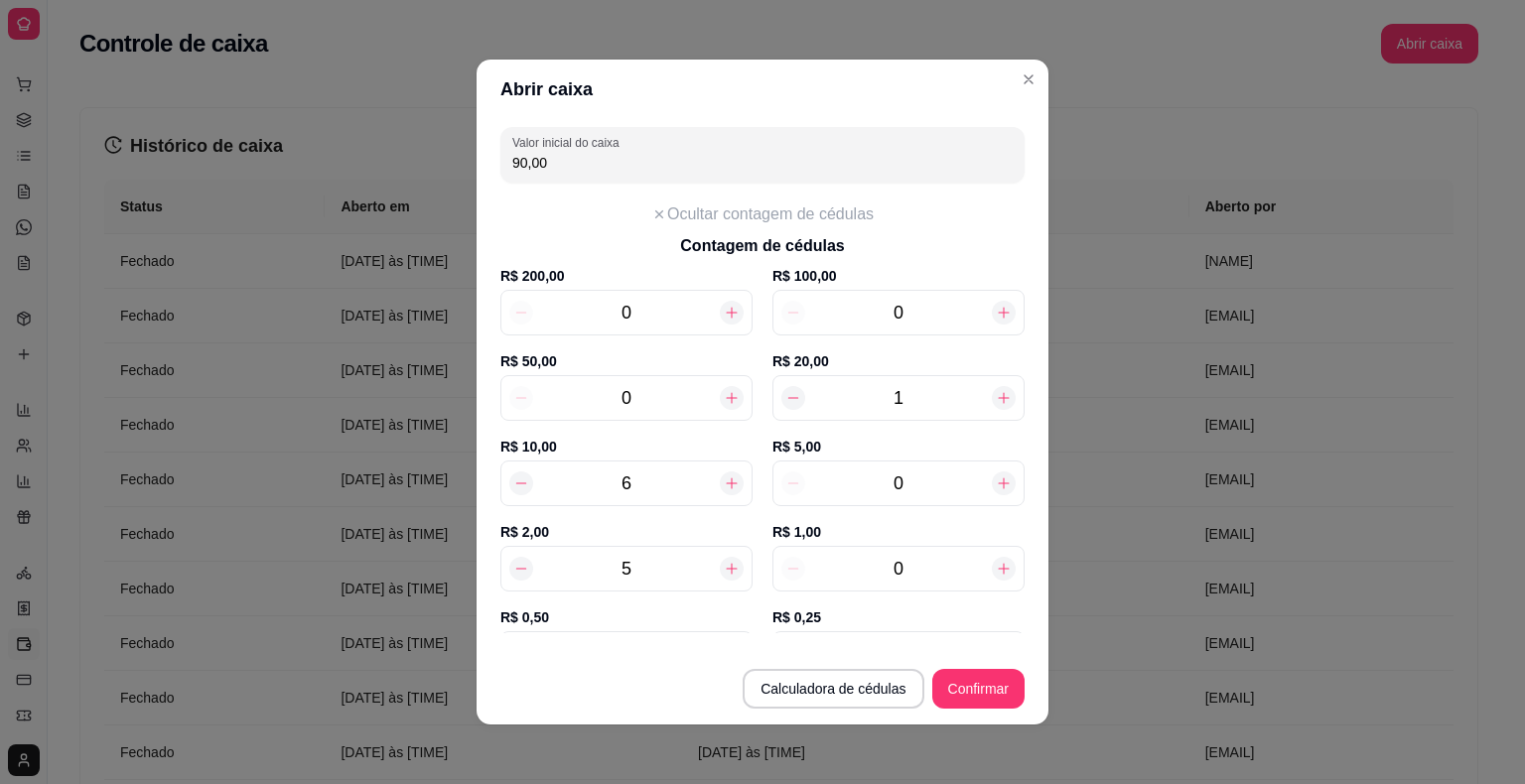 click 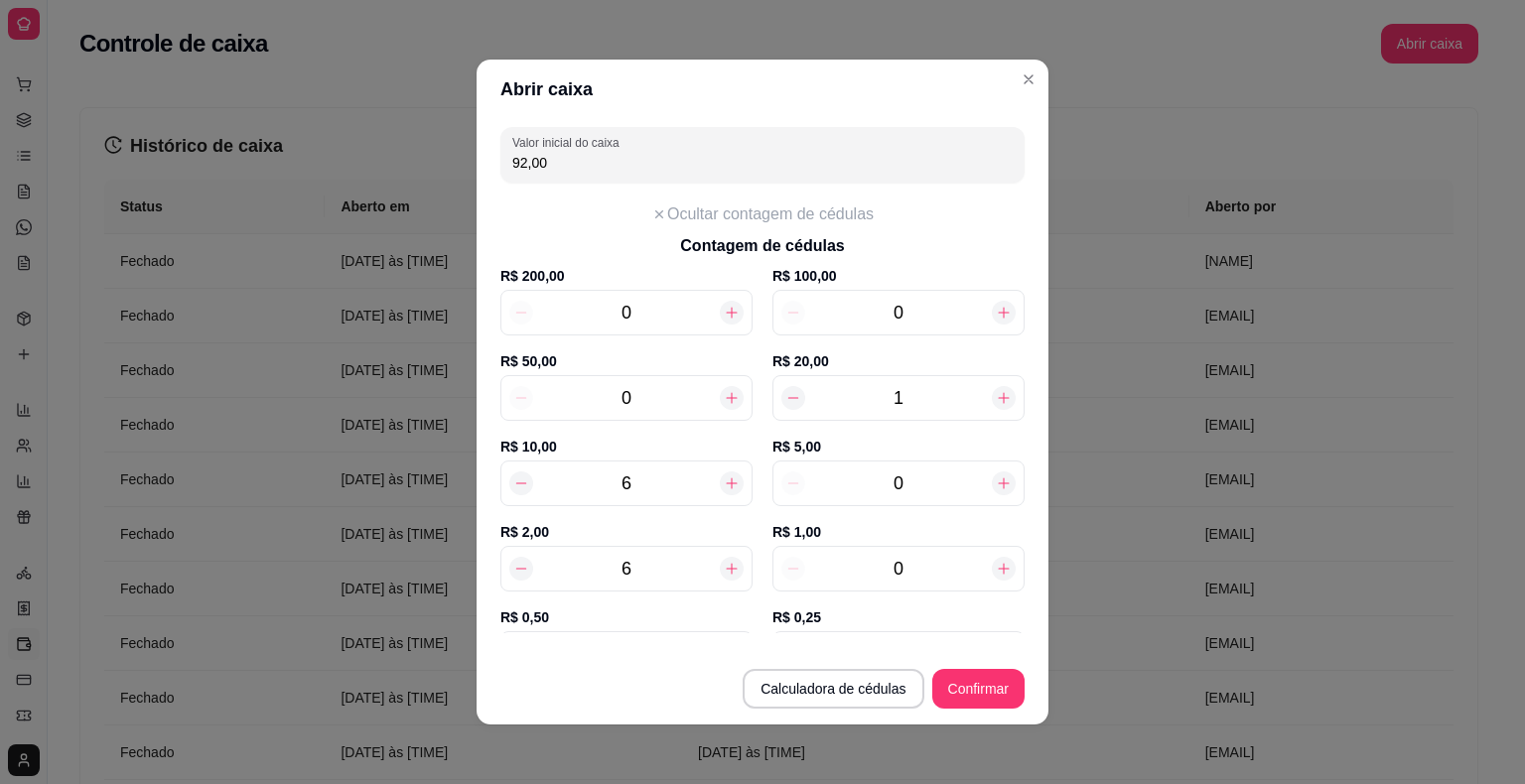 click 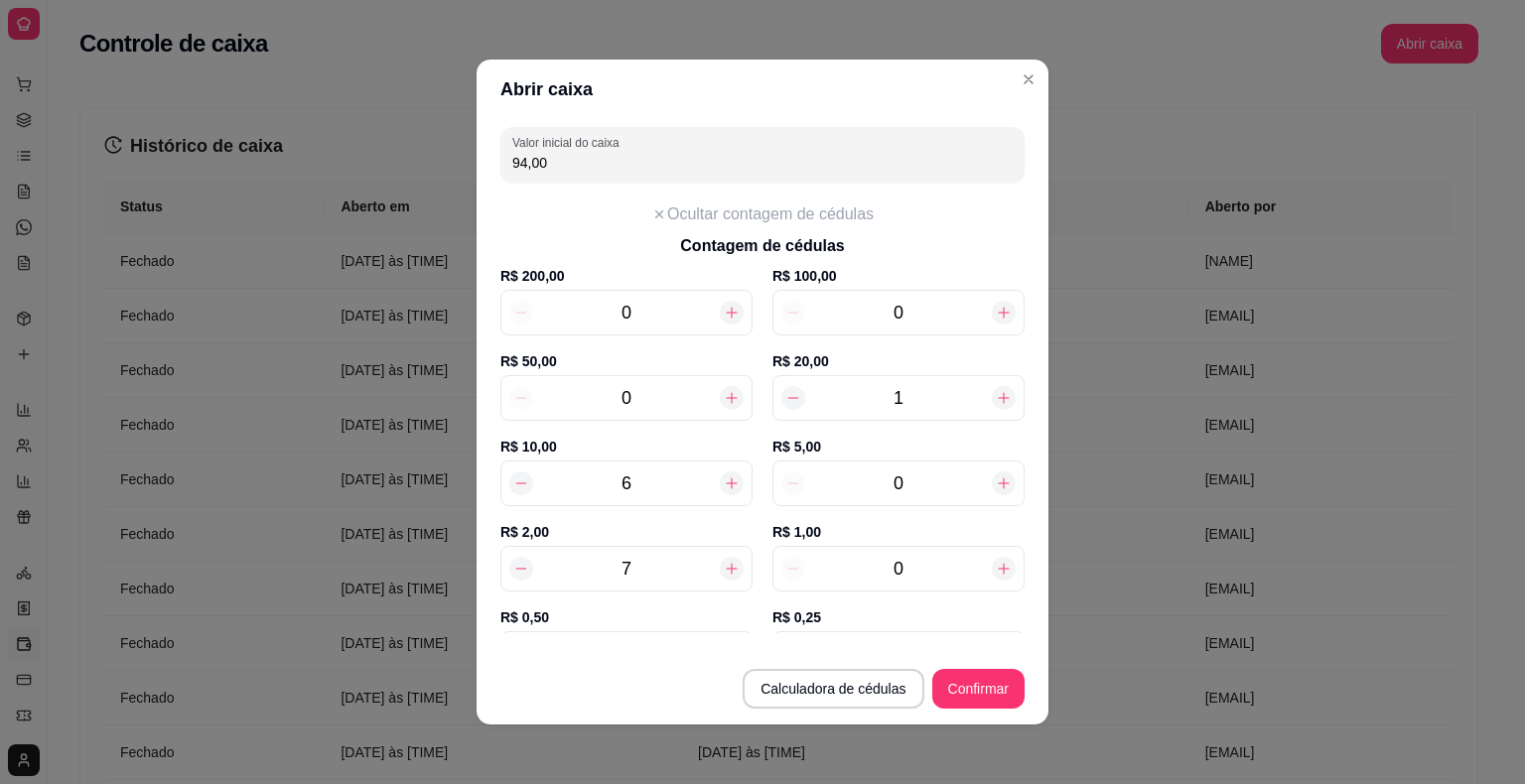 click 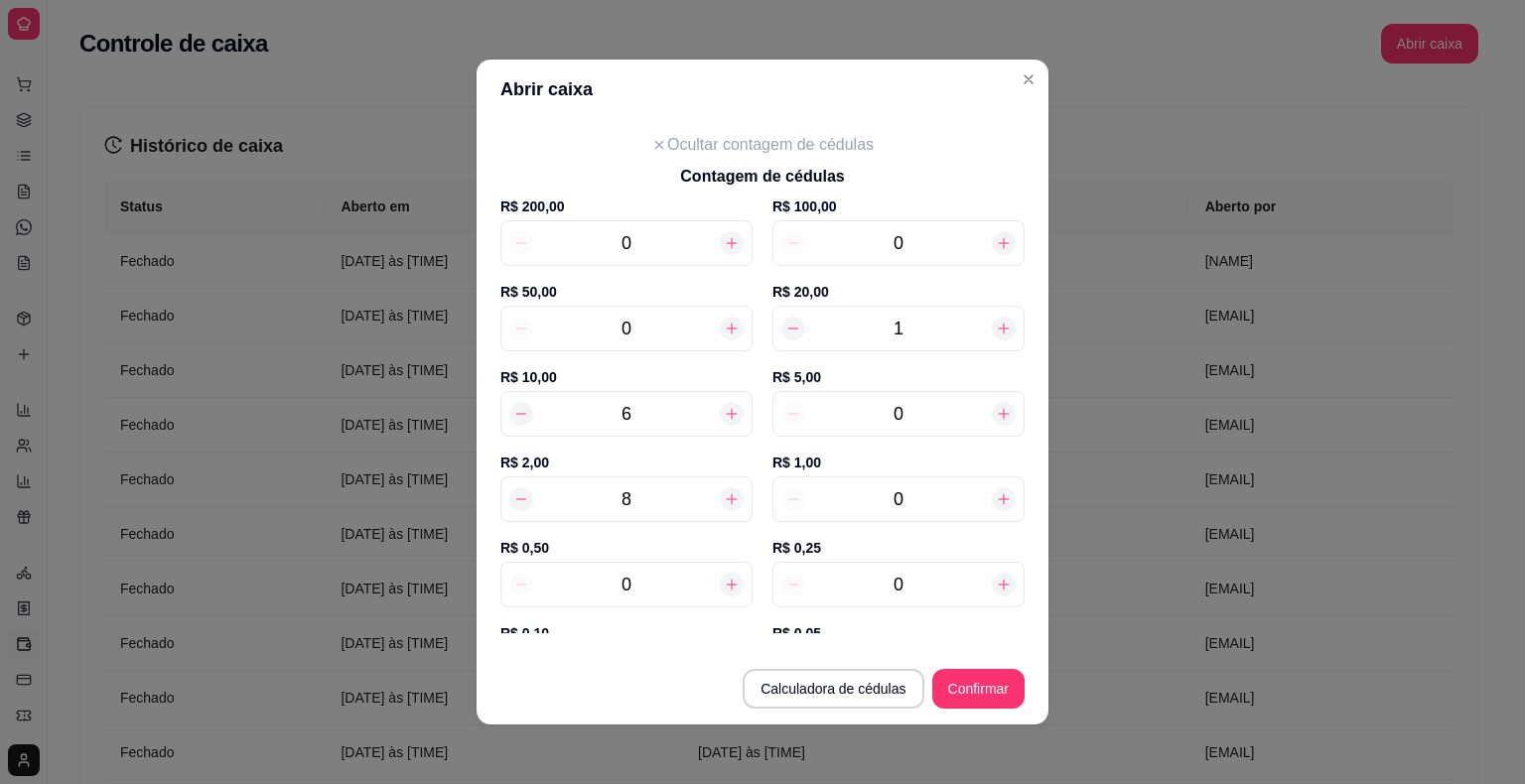 scroll, scrollTop: 79, scrollLeft: 0, axis: vertical 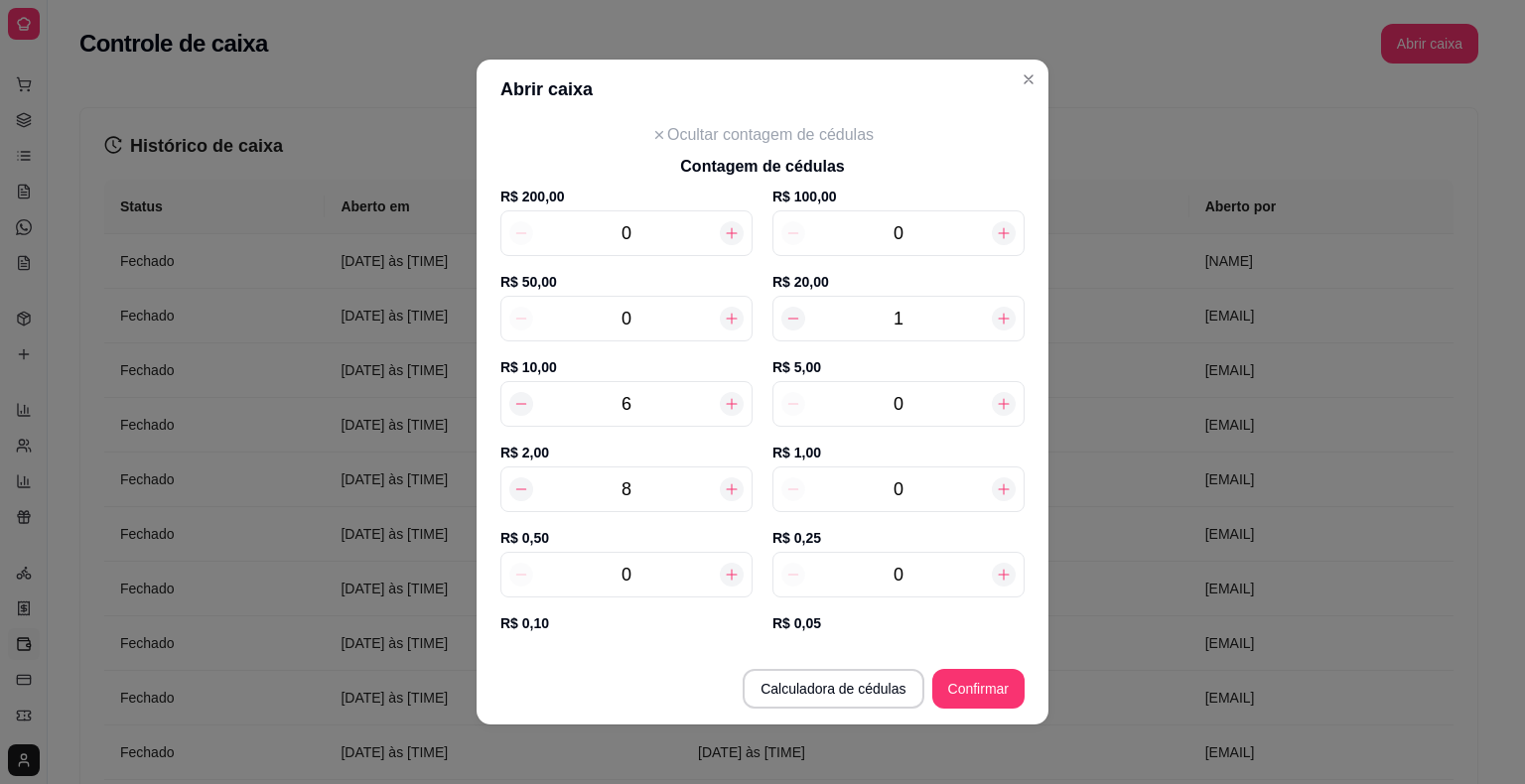 click 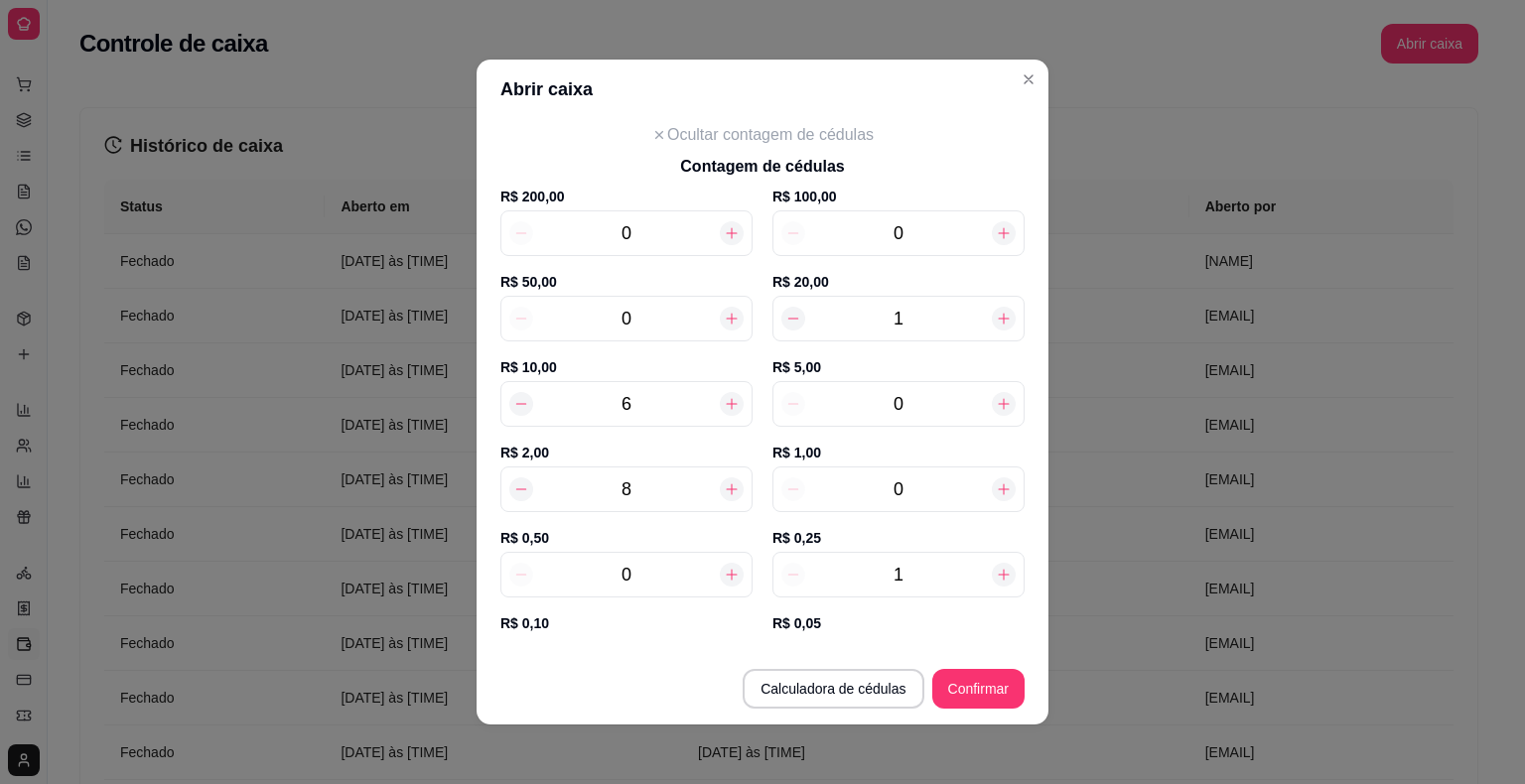 click 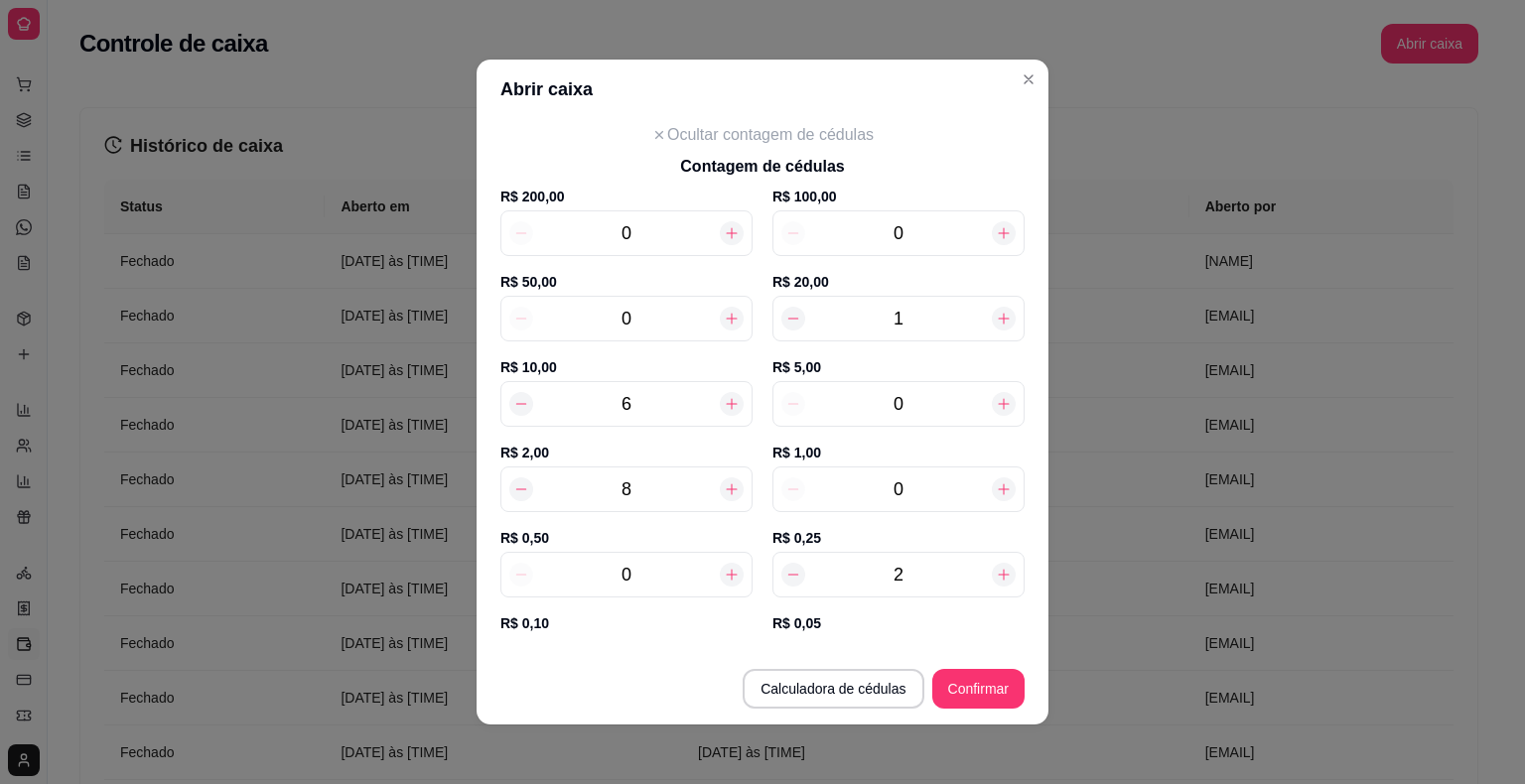 click 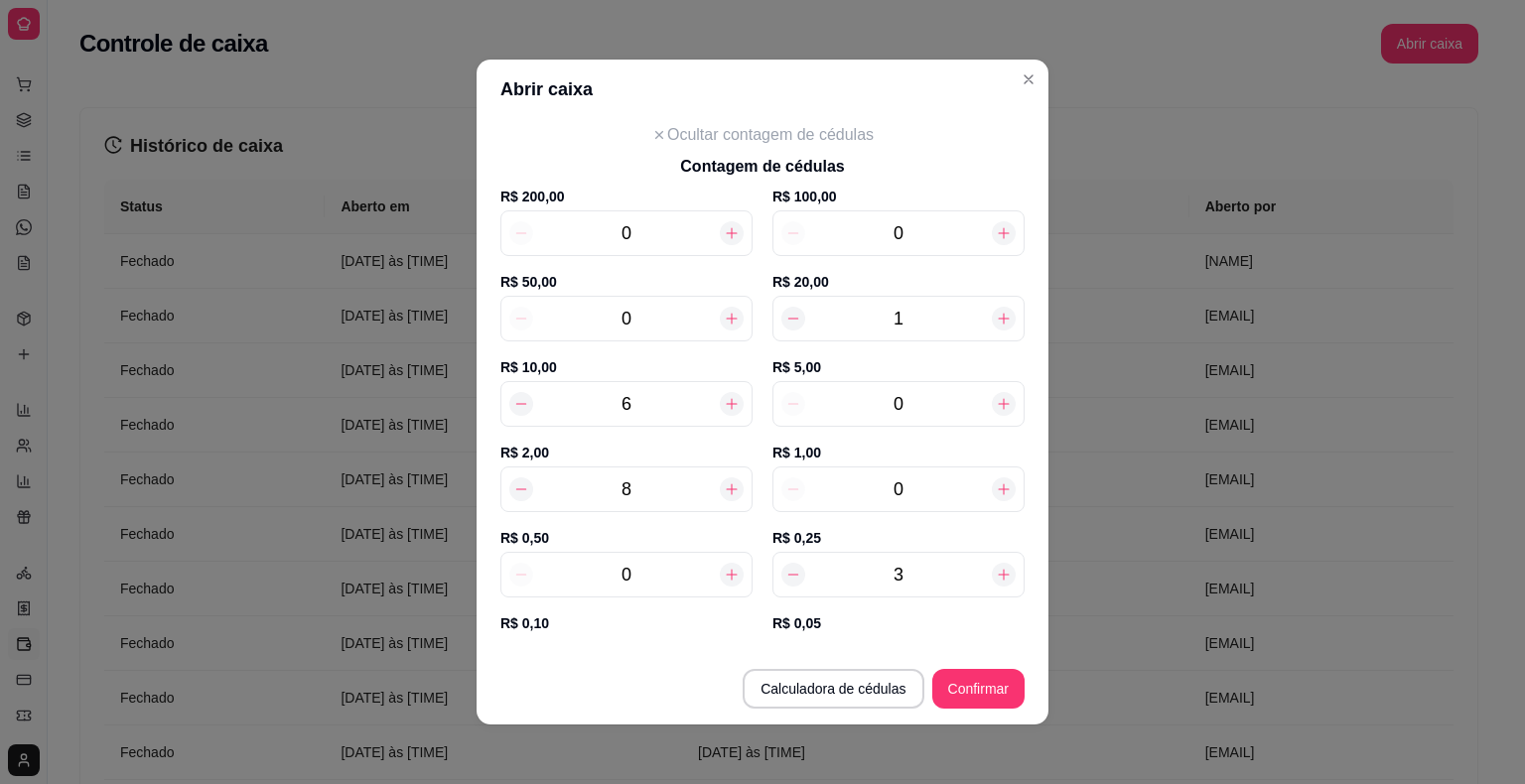 click 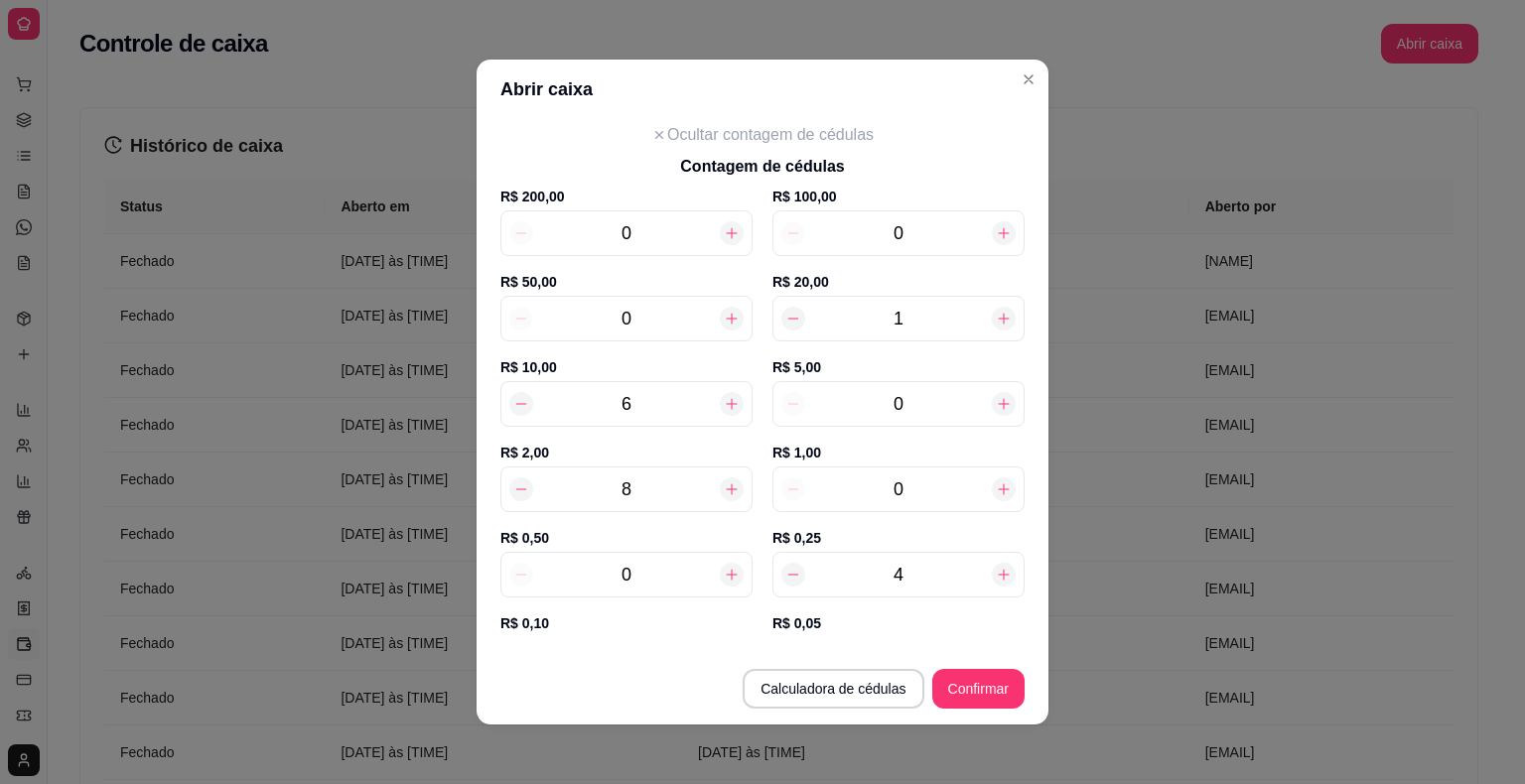 click 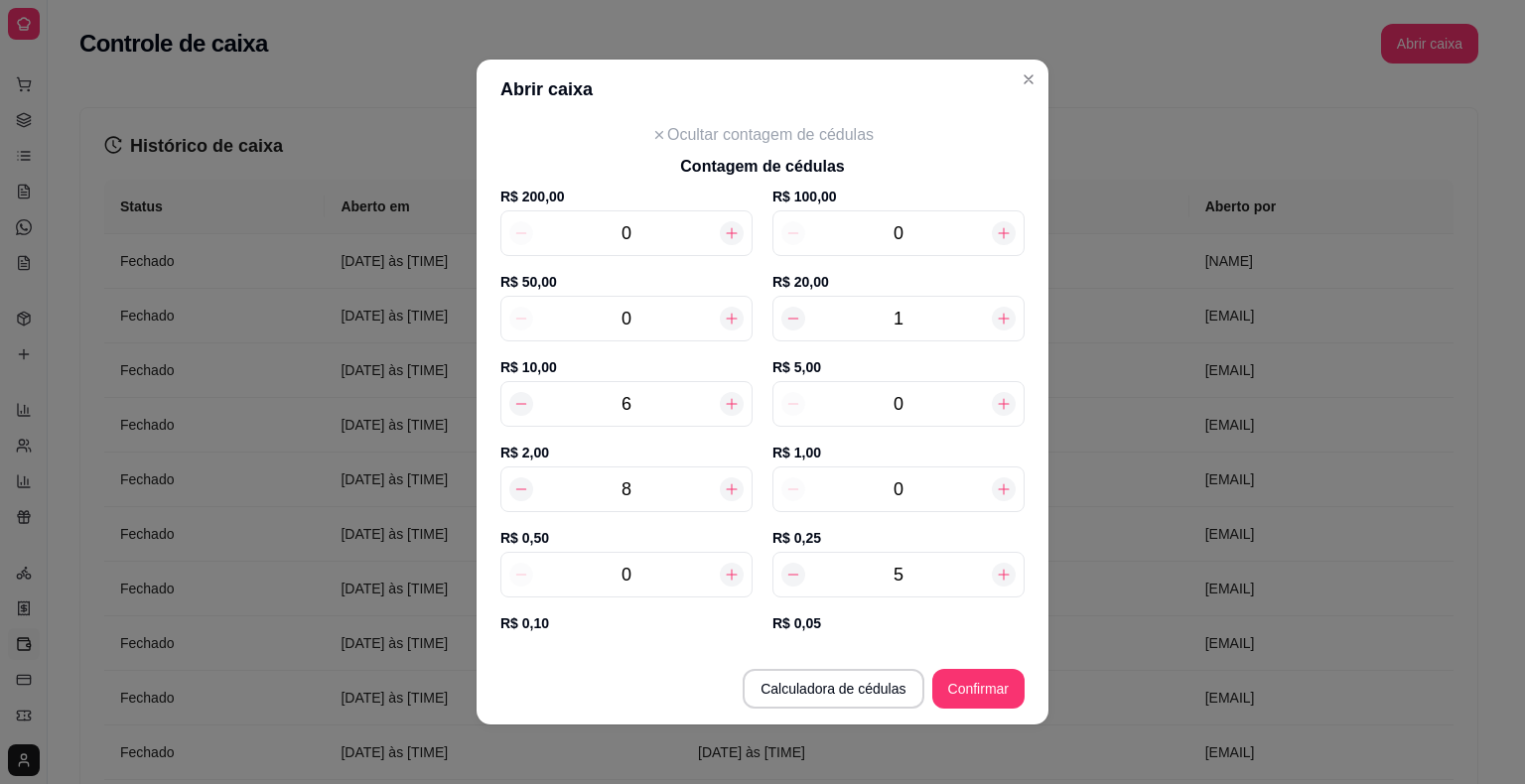 click 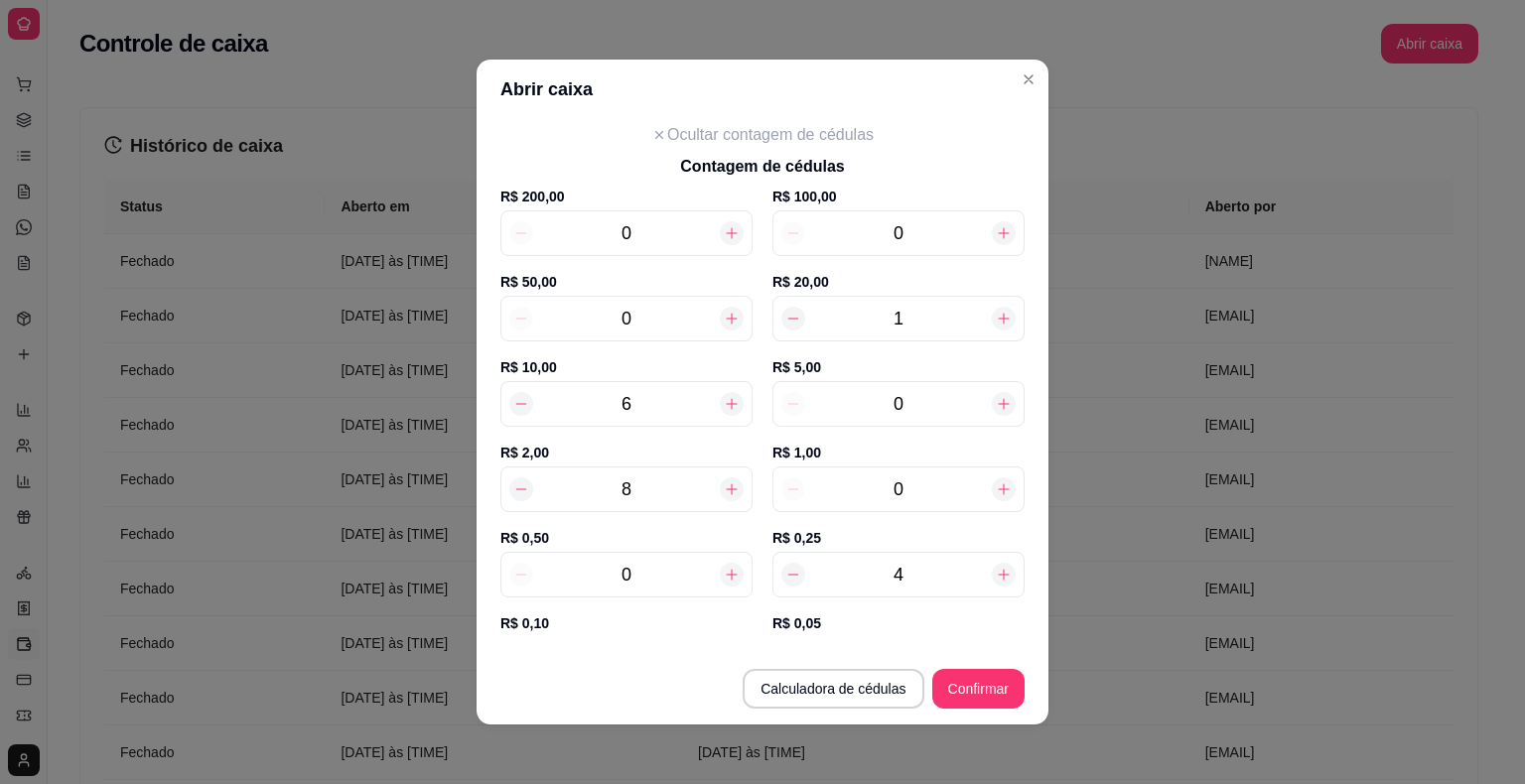 click 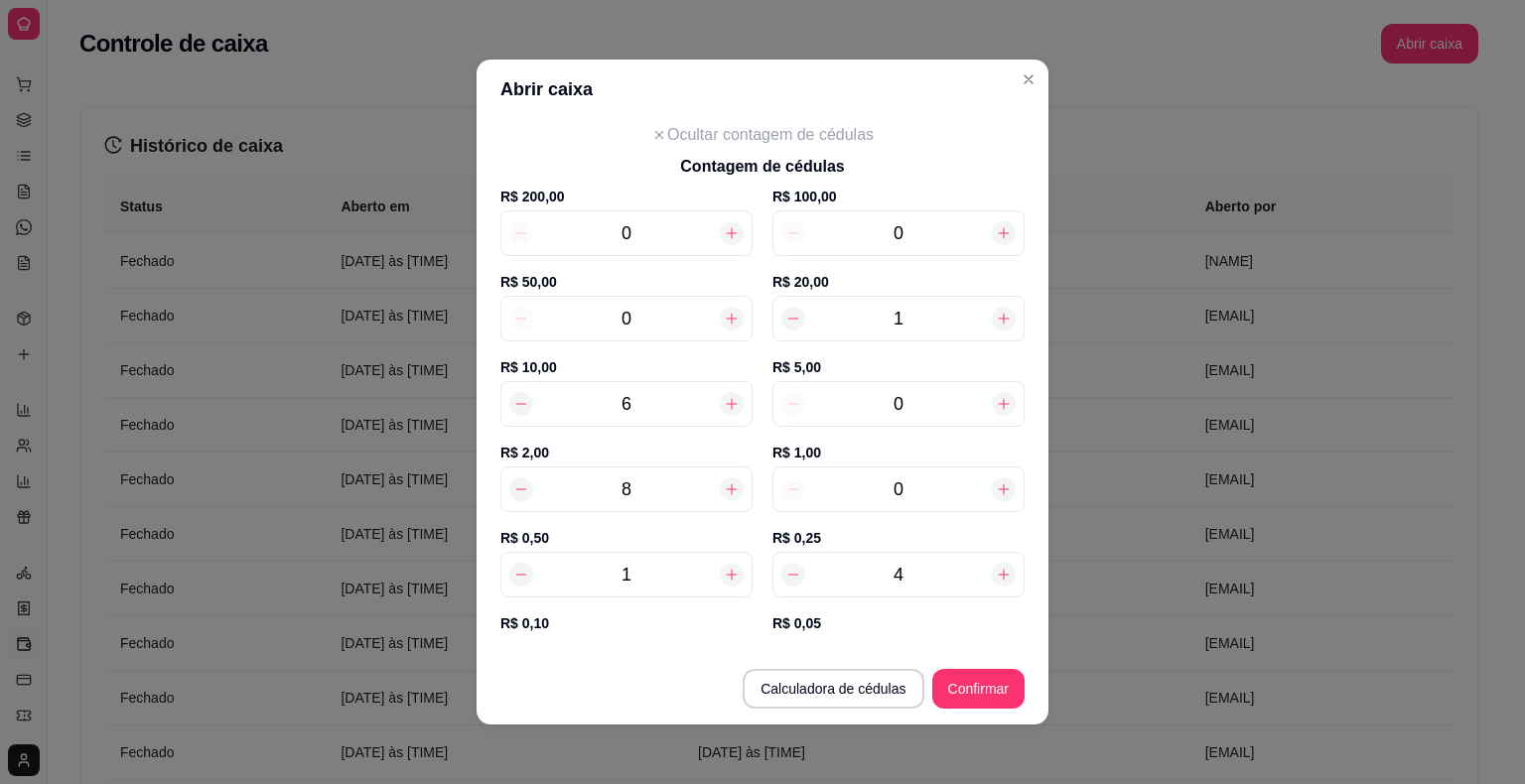 click 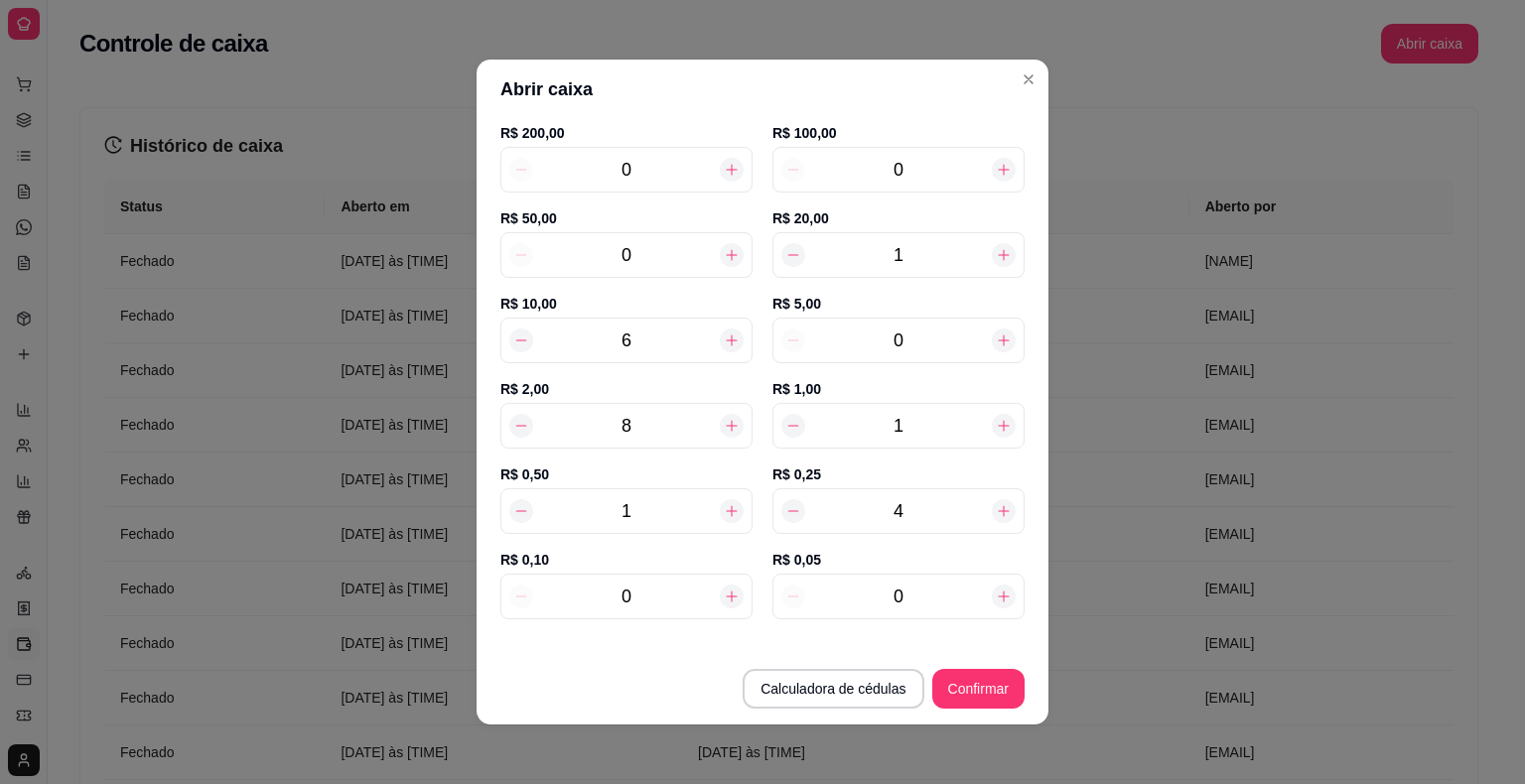 scroll, scrollTop: 150, scrollLeft: 0, axis: vertical 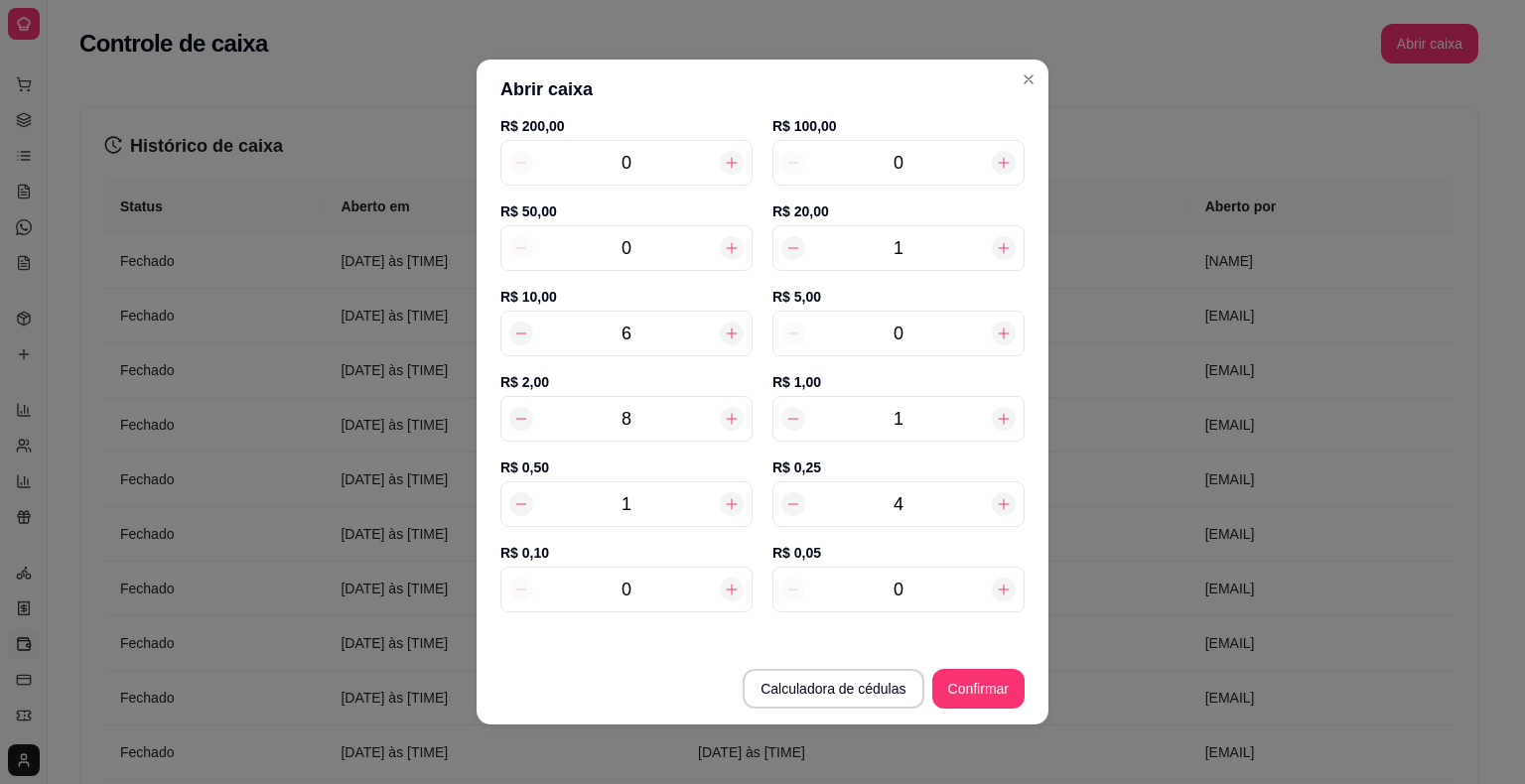 click 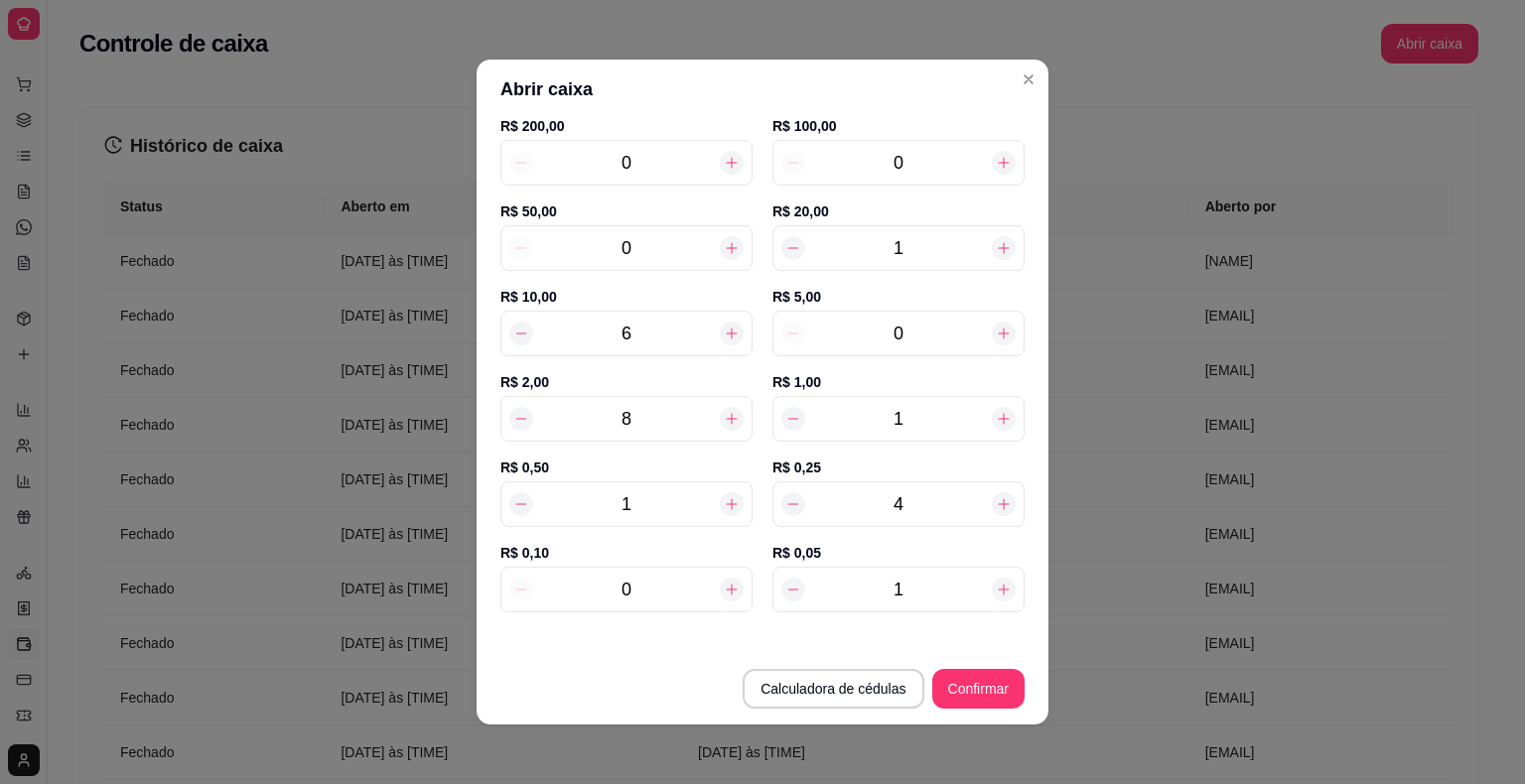 click 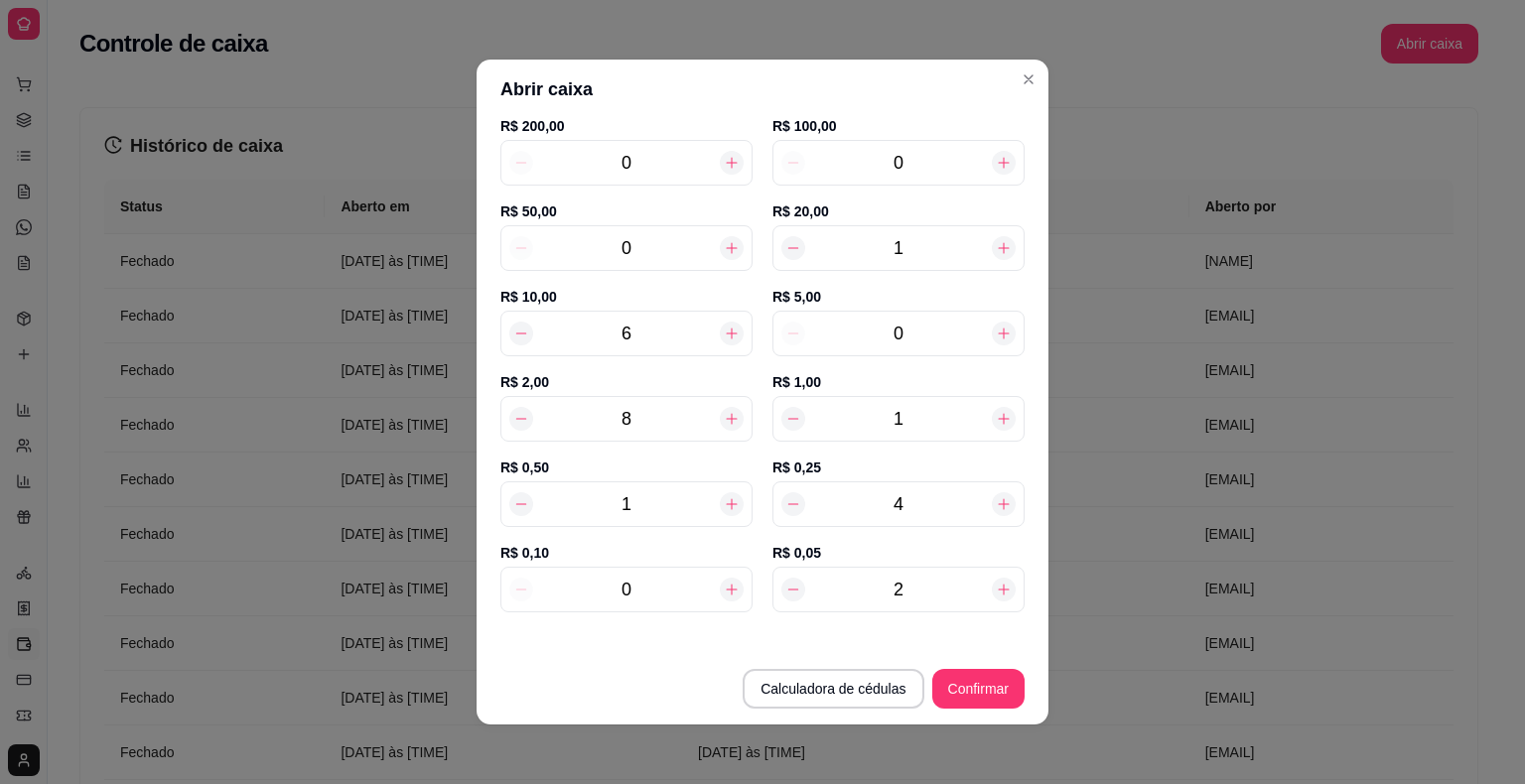 click 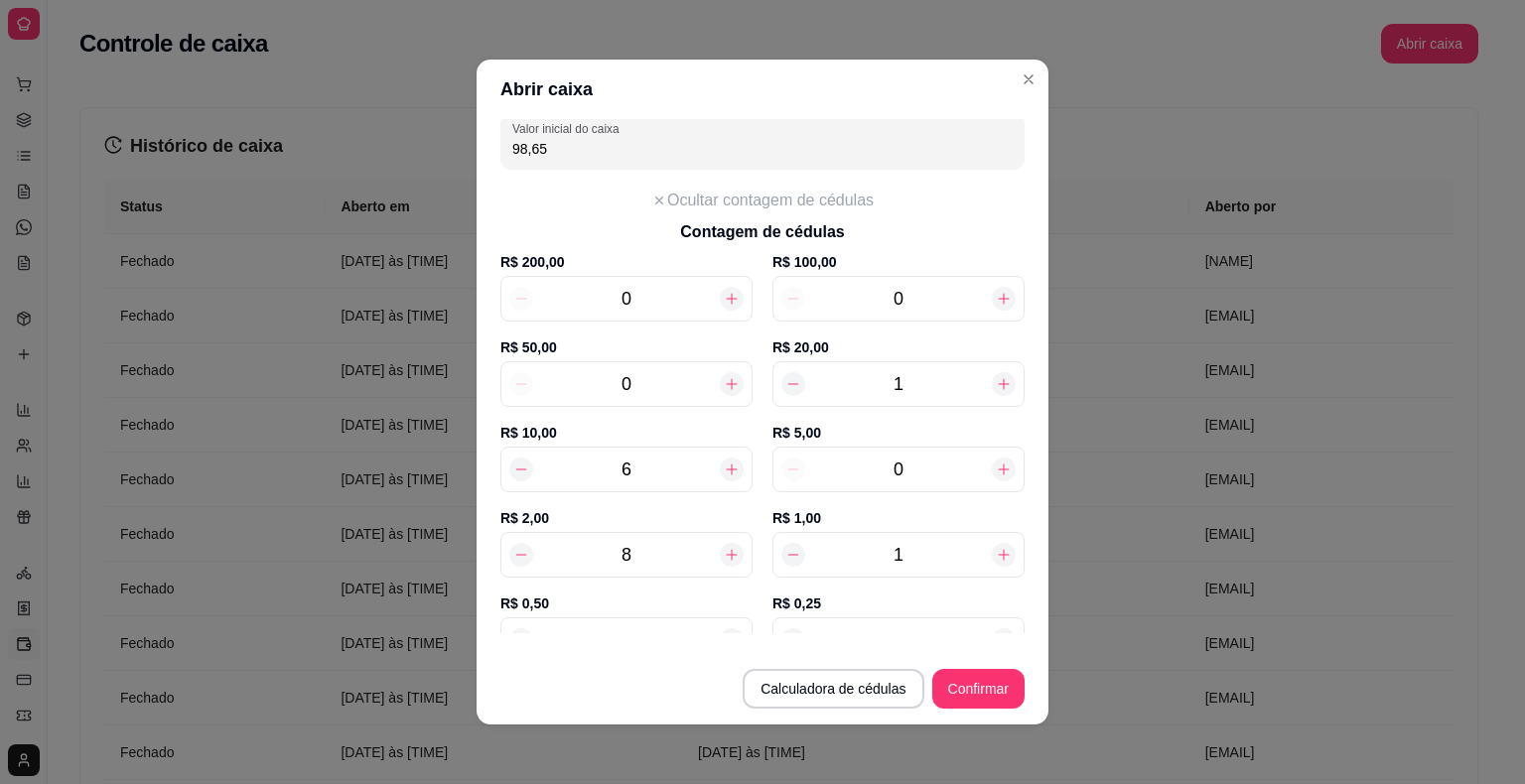 scroll, scrollTop: 0, scrollLeft: 0, axis: both 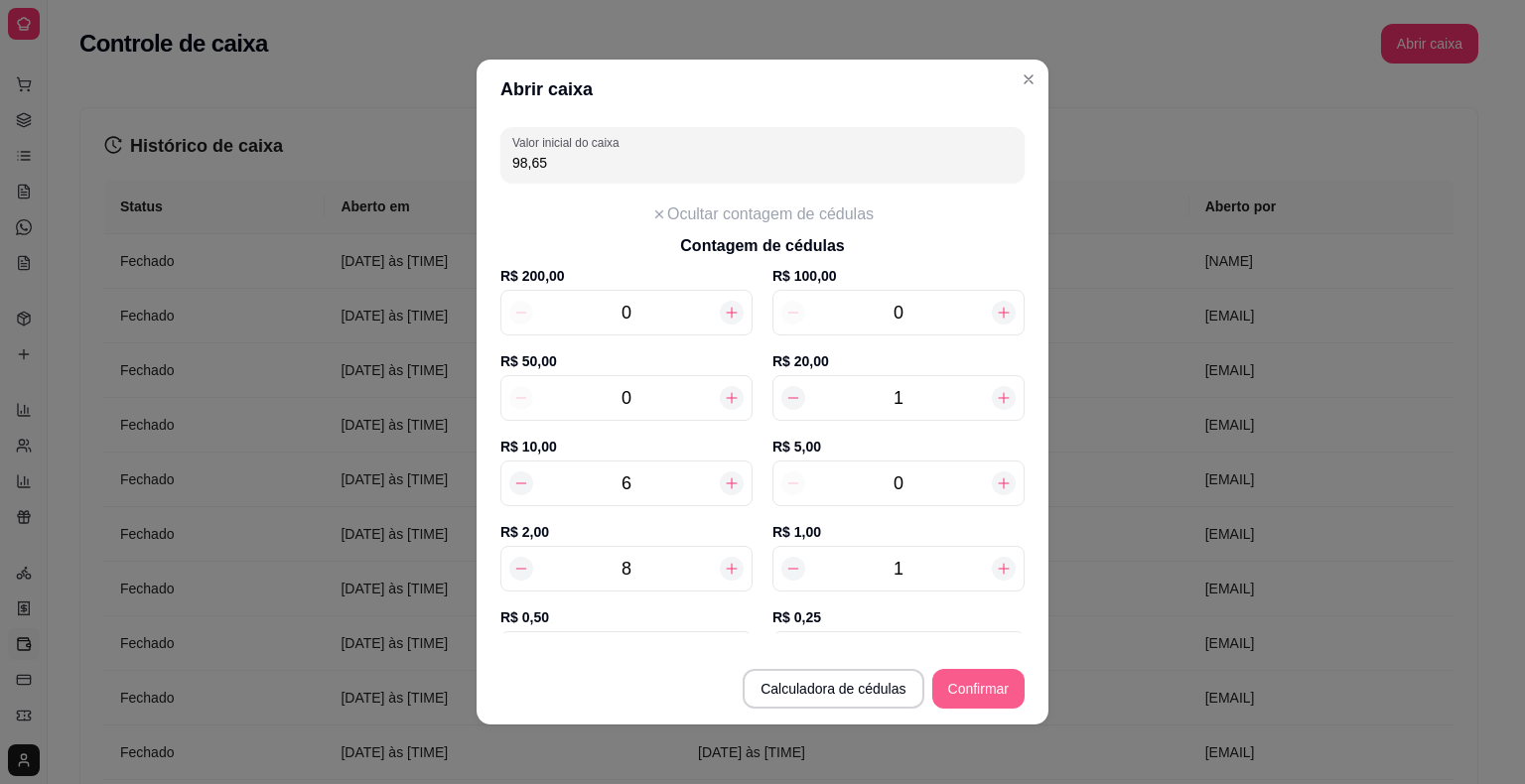 click on "Confirmar" at bounding box center (978, 689) 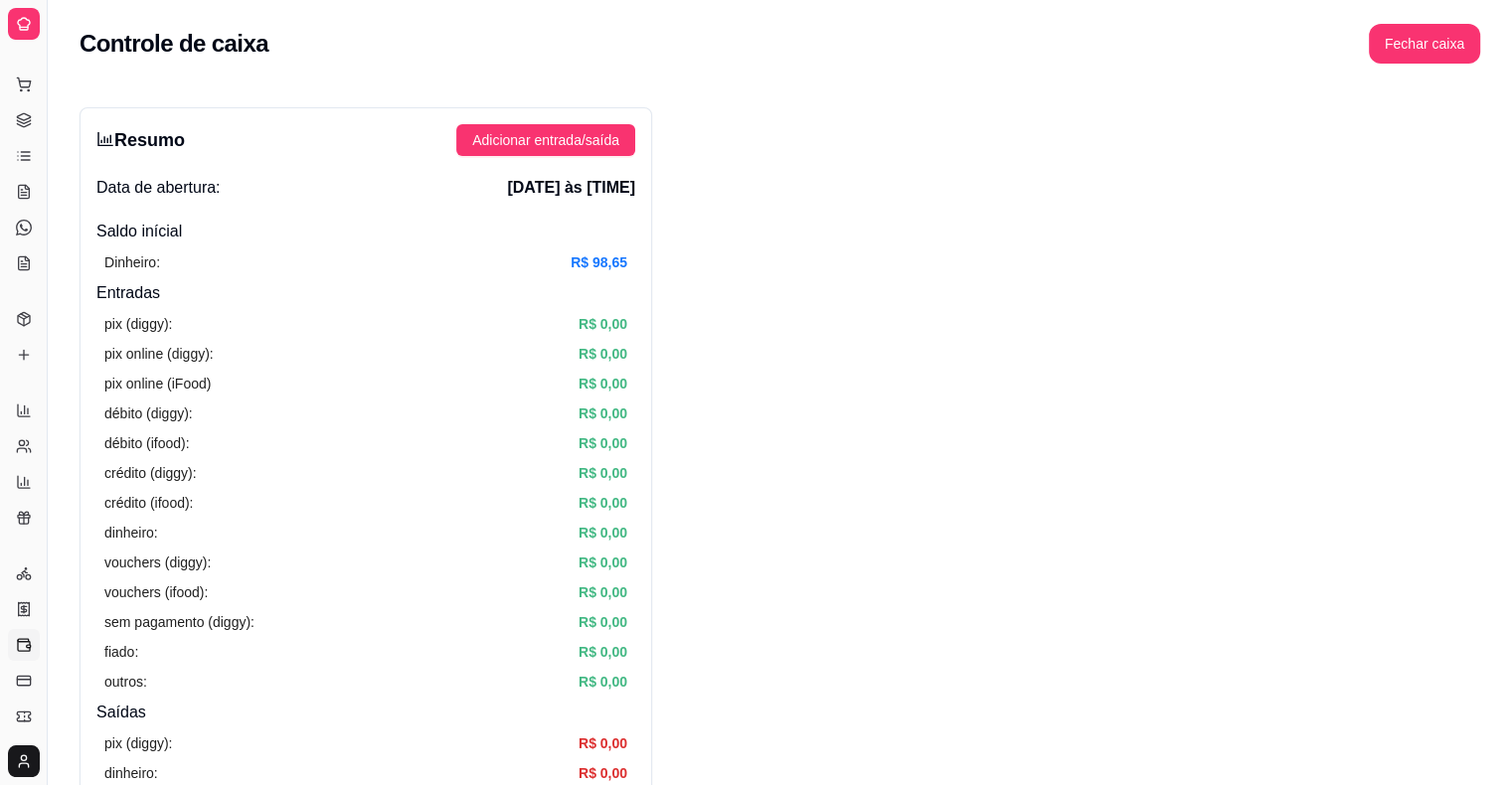 click on "Catálogo" at bounding box center [23, 287] 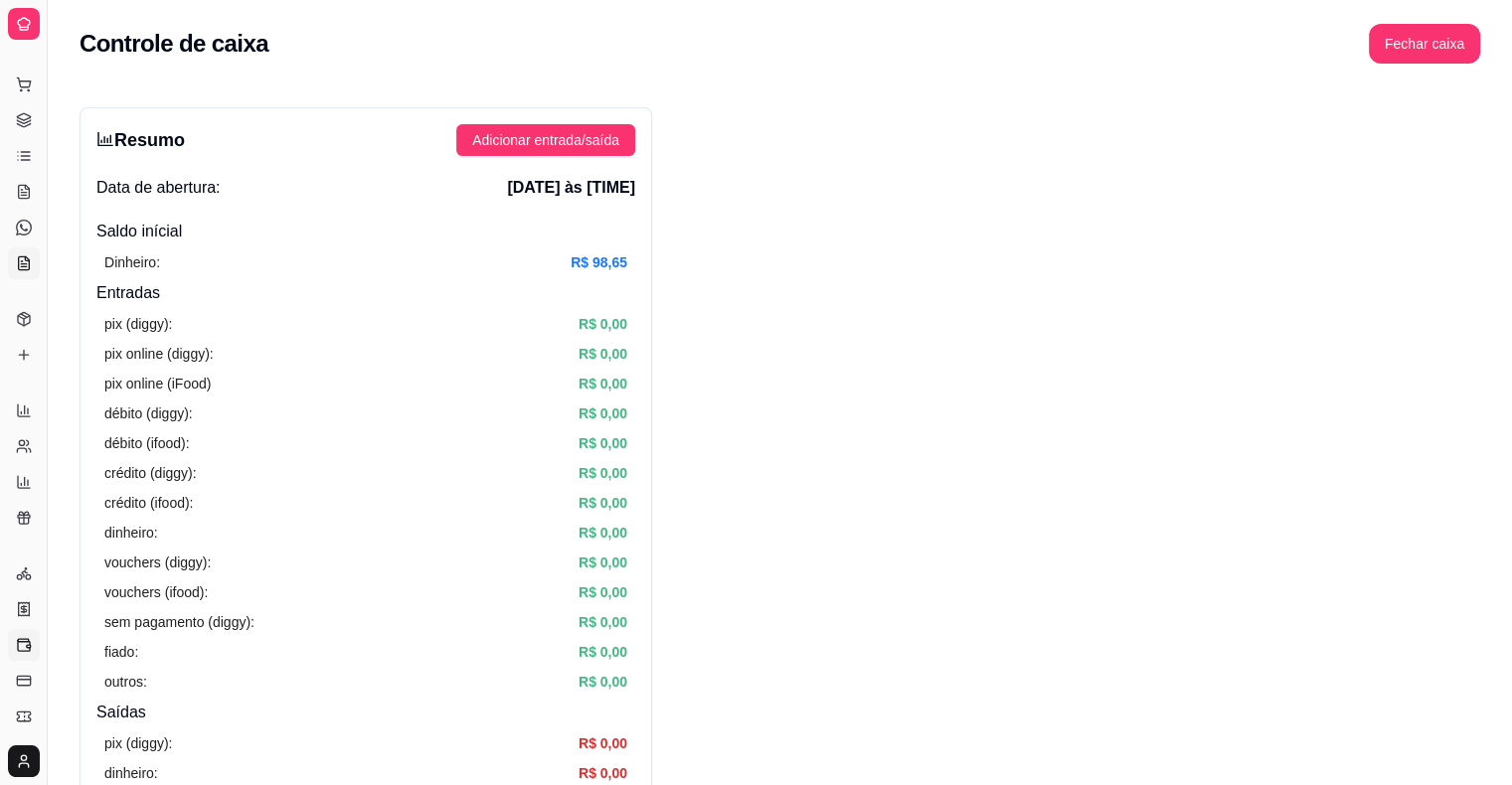 click 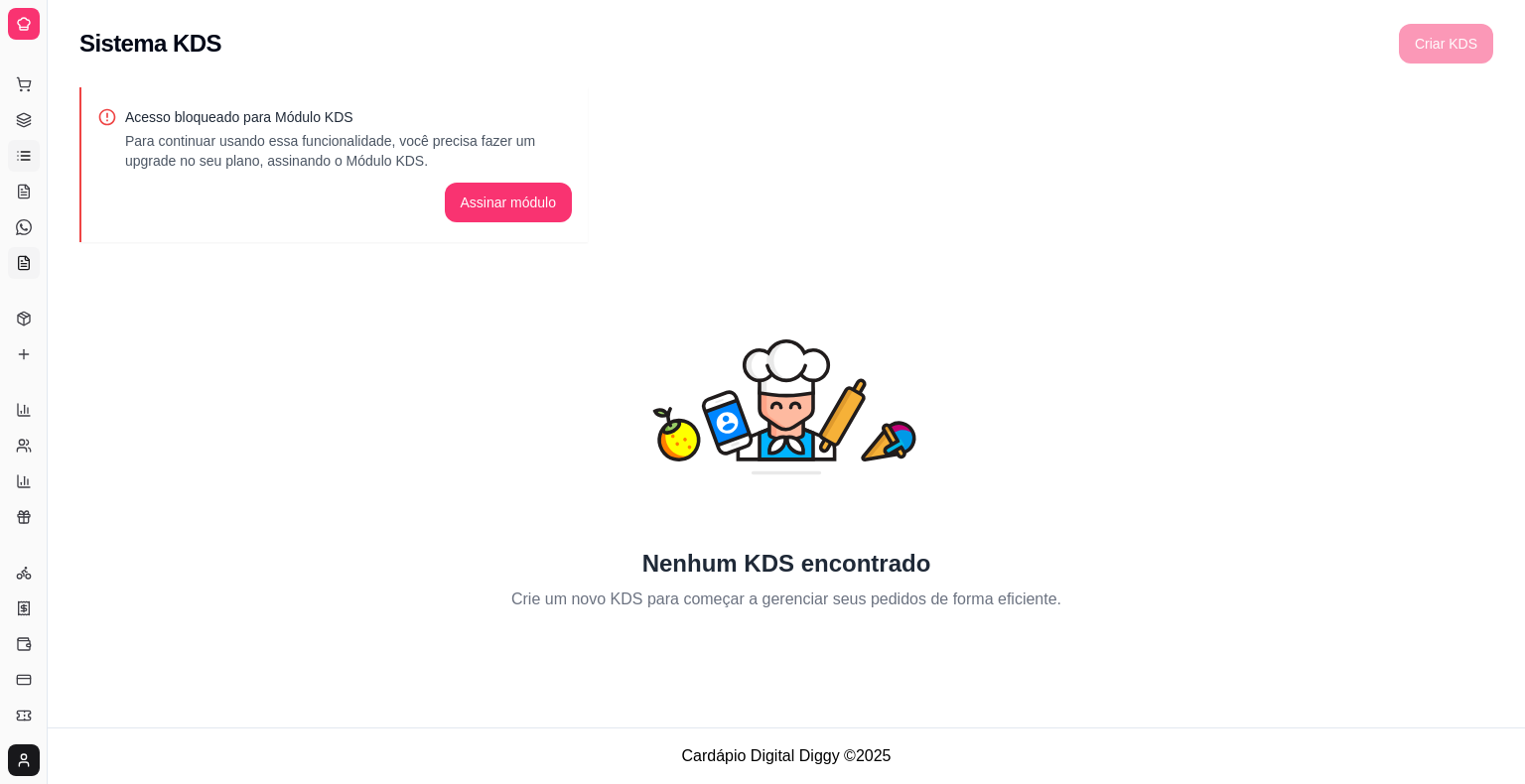 click 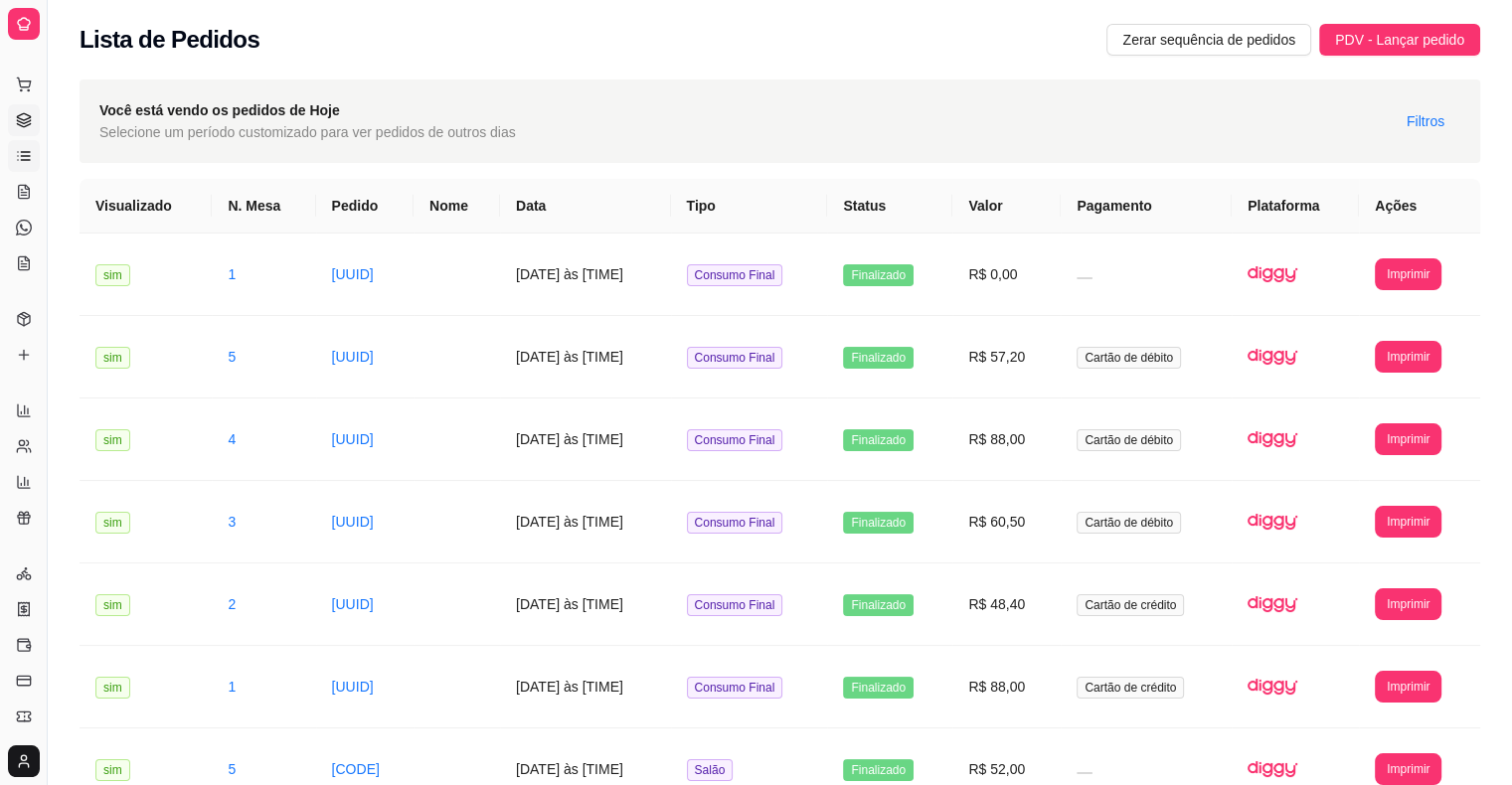 click on "Gestor de Pedidos" at bounding box center [24, 120] 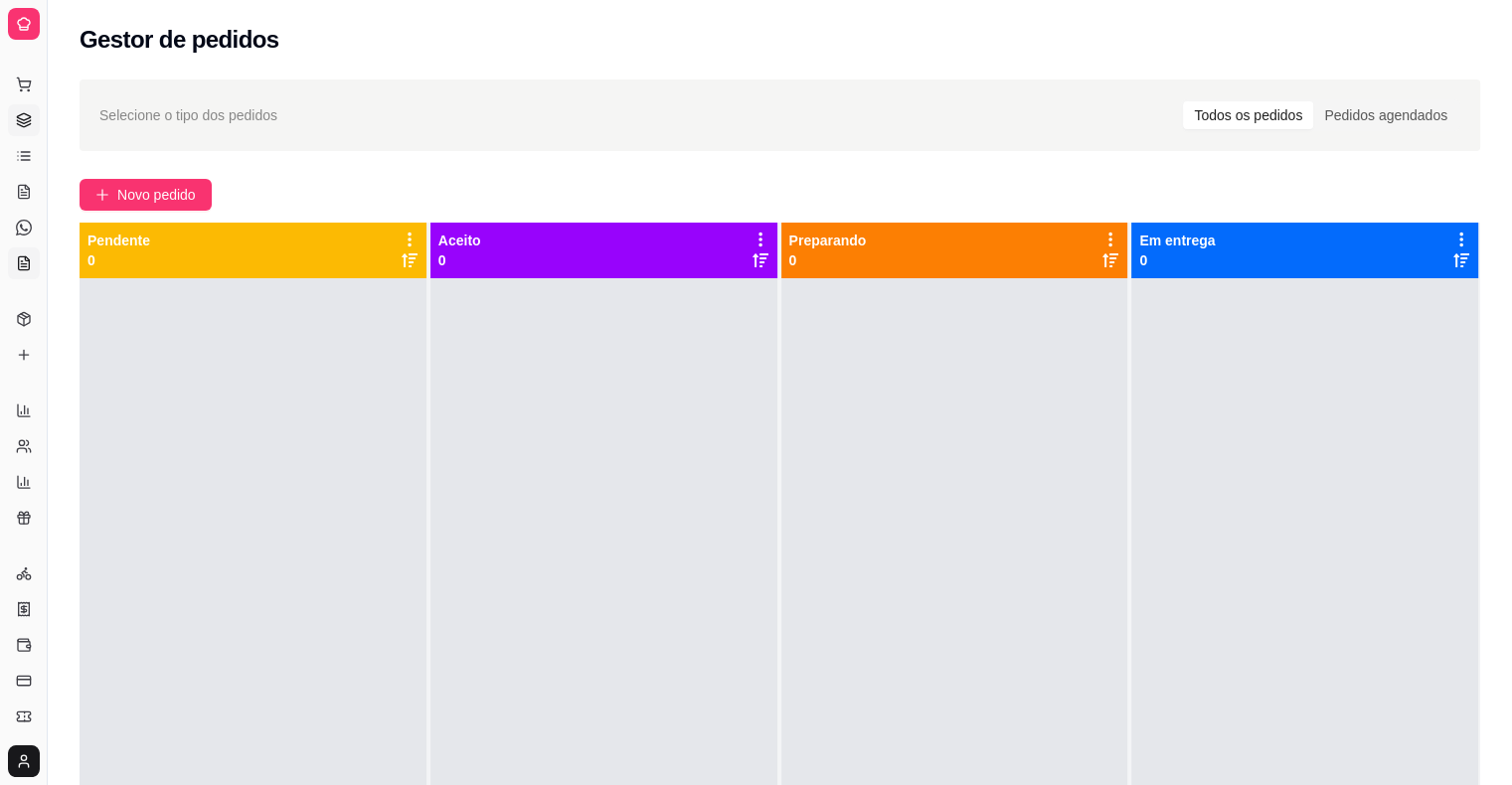 click 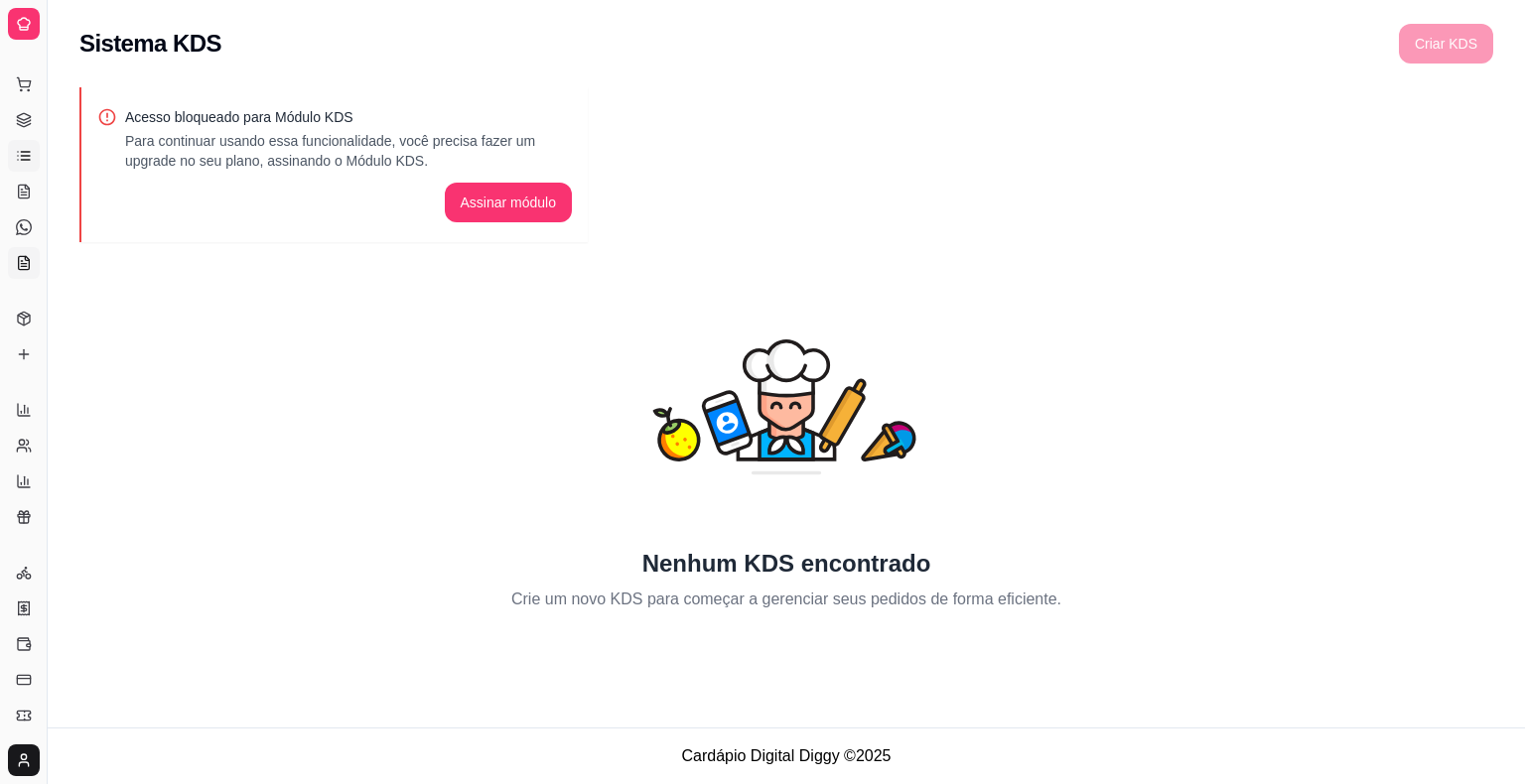 click on "Lista de Pedidos" at bounding box center (24, 156) 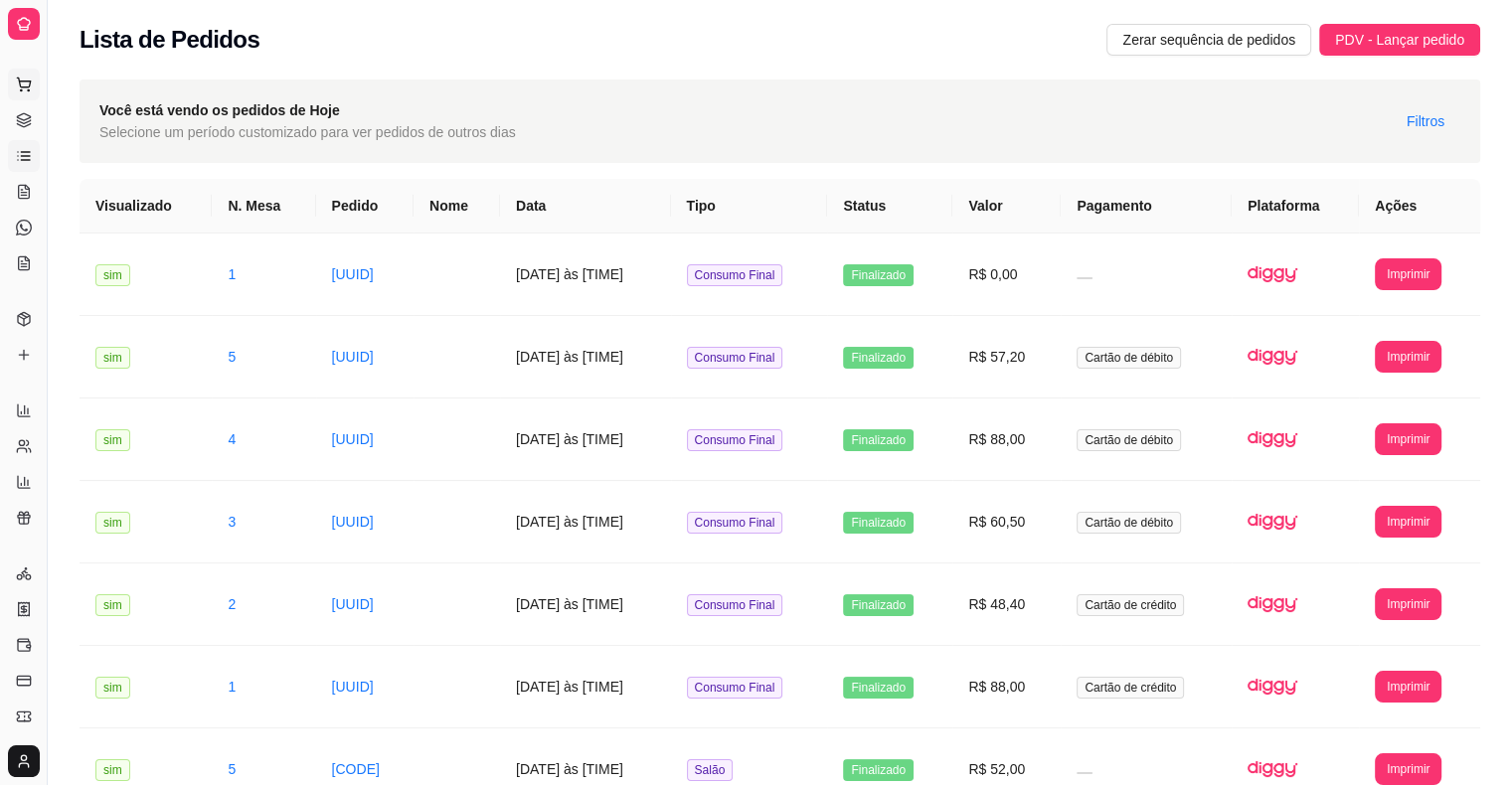 click on "Pedidos balcão (PDV)" at bounding box center [24, 84] 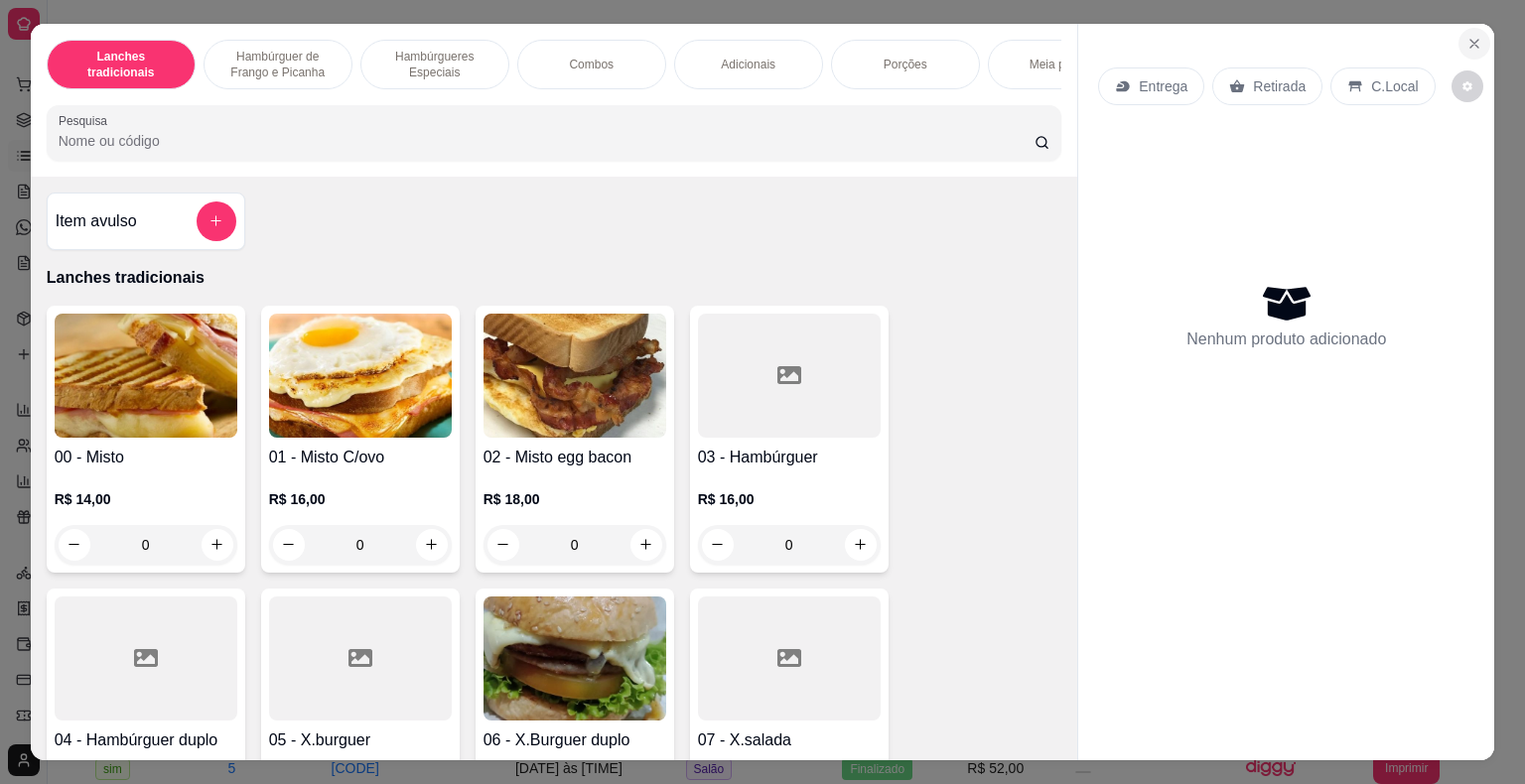 click 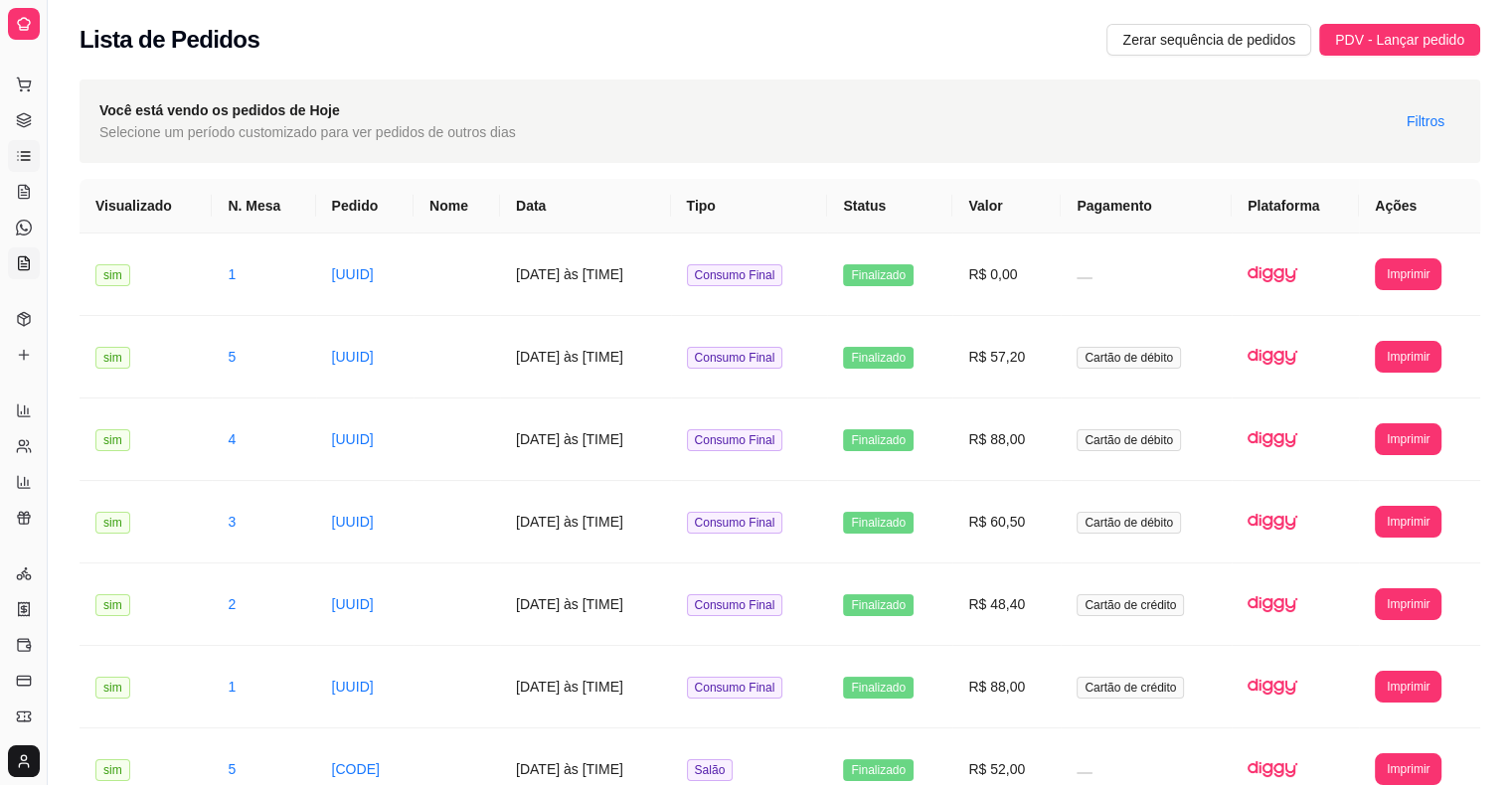 click 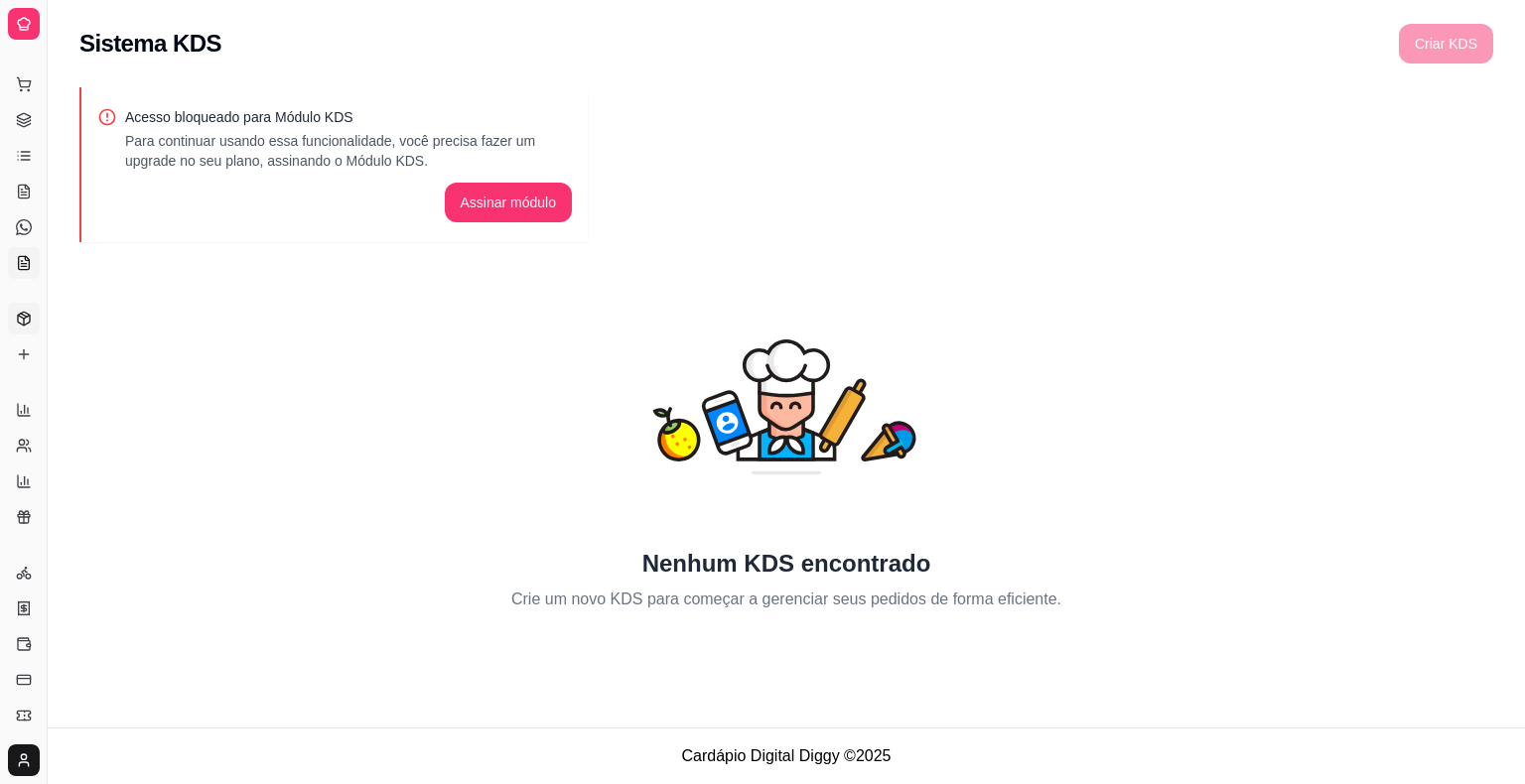 click 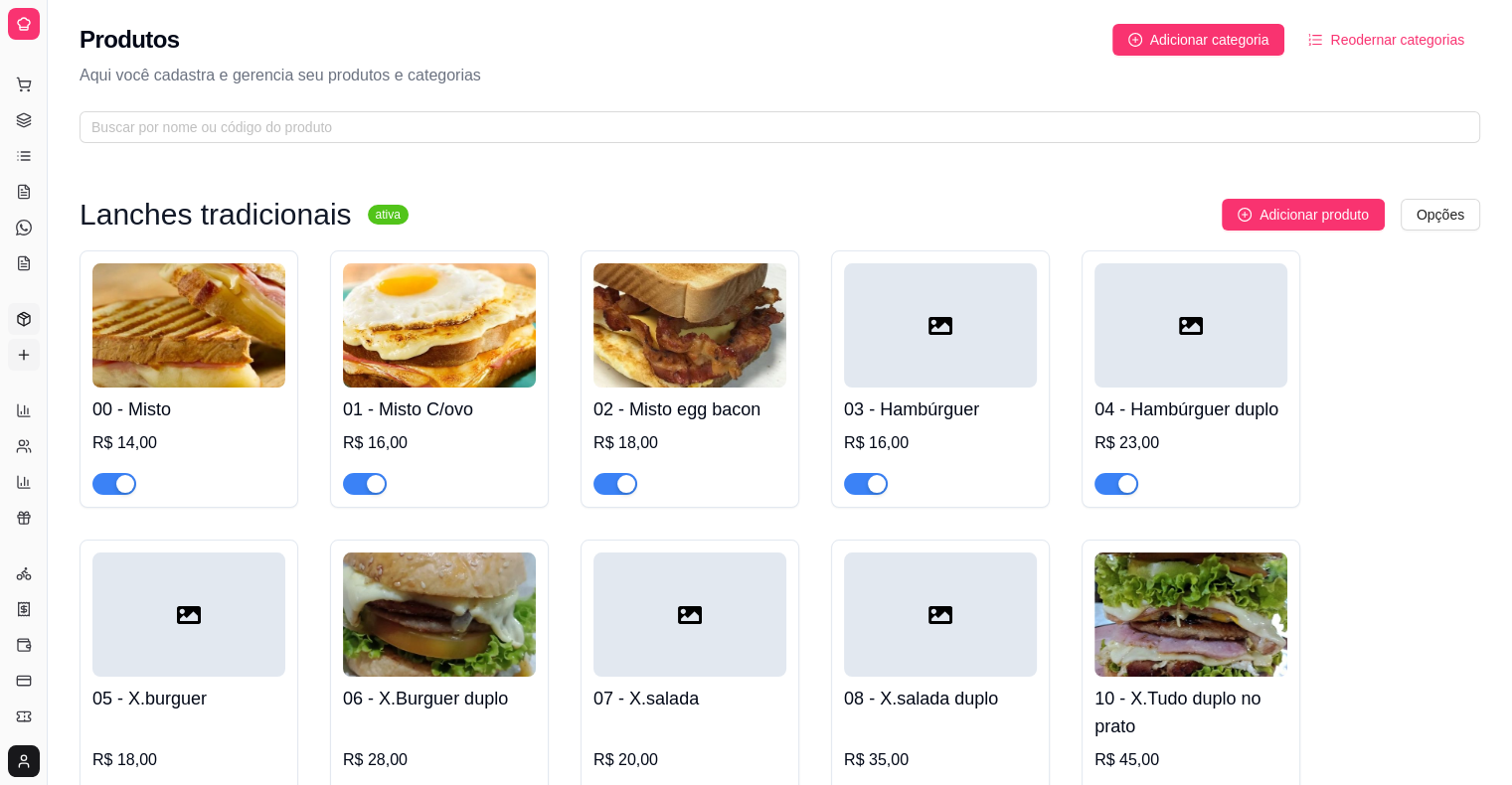 click 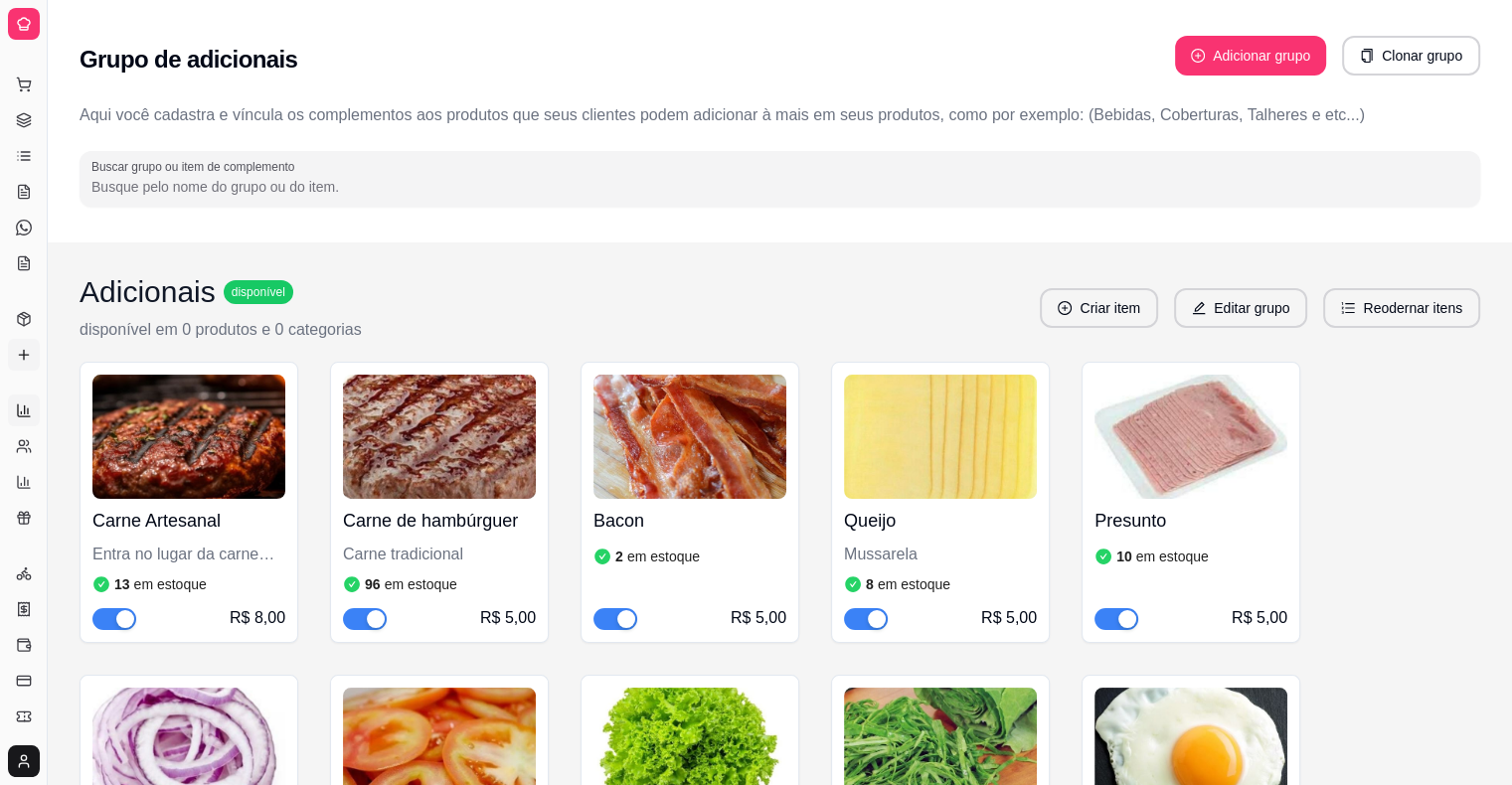click 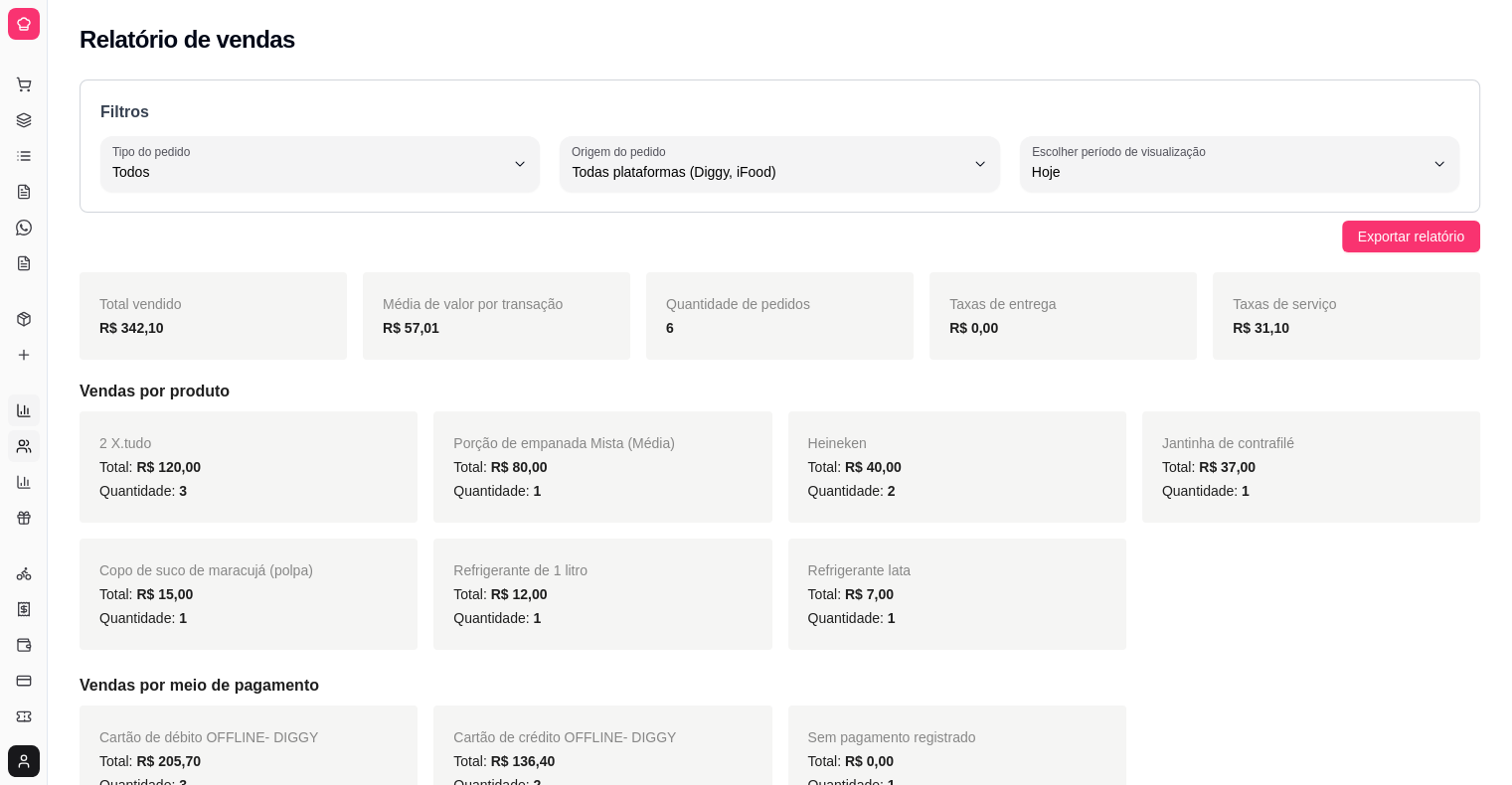 click 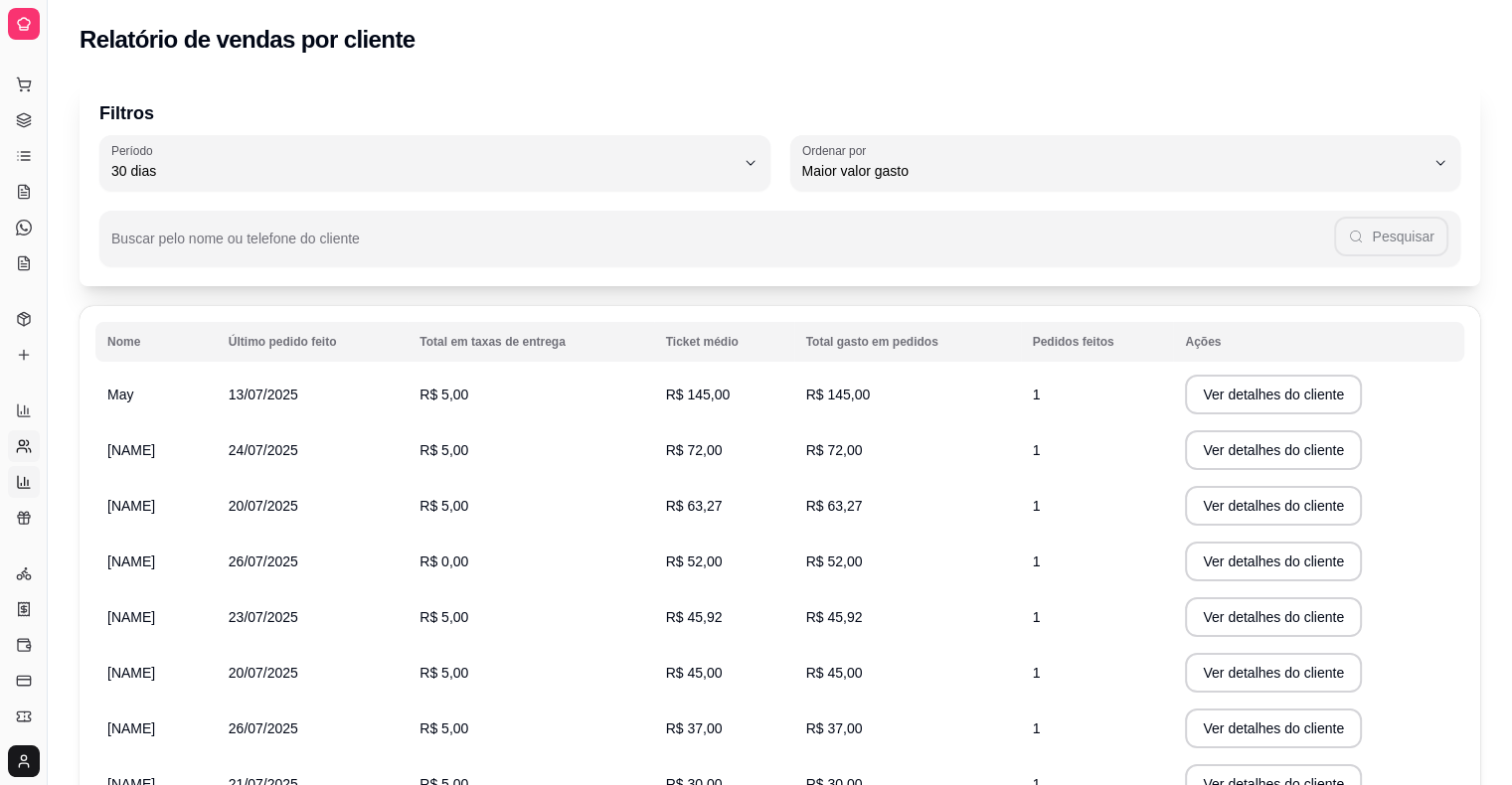 click on "Relatório de mesas" at bounding box center (24, 482) 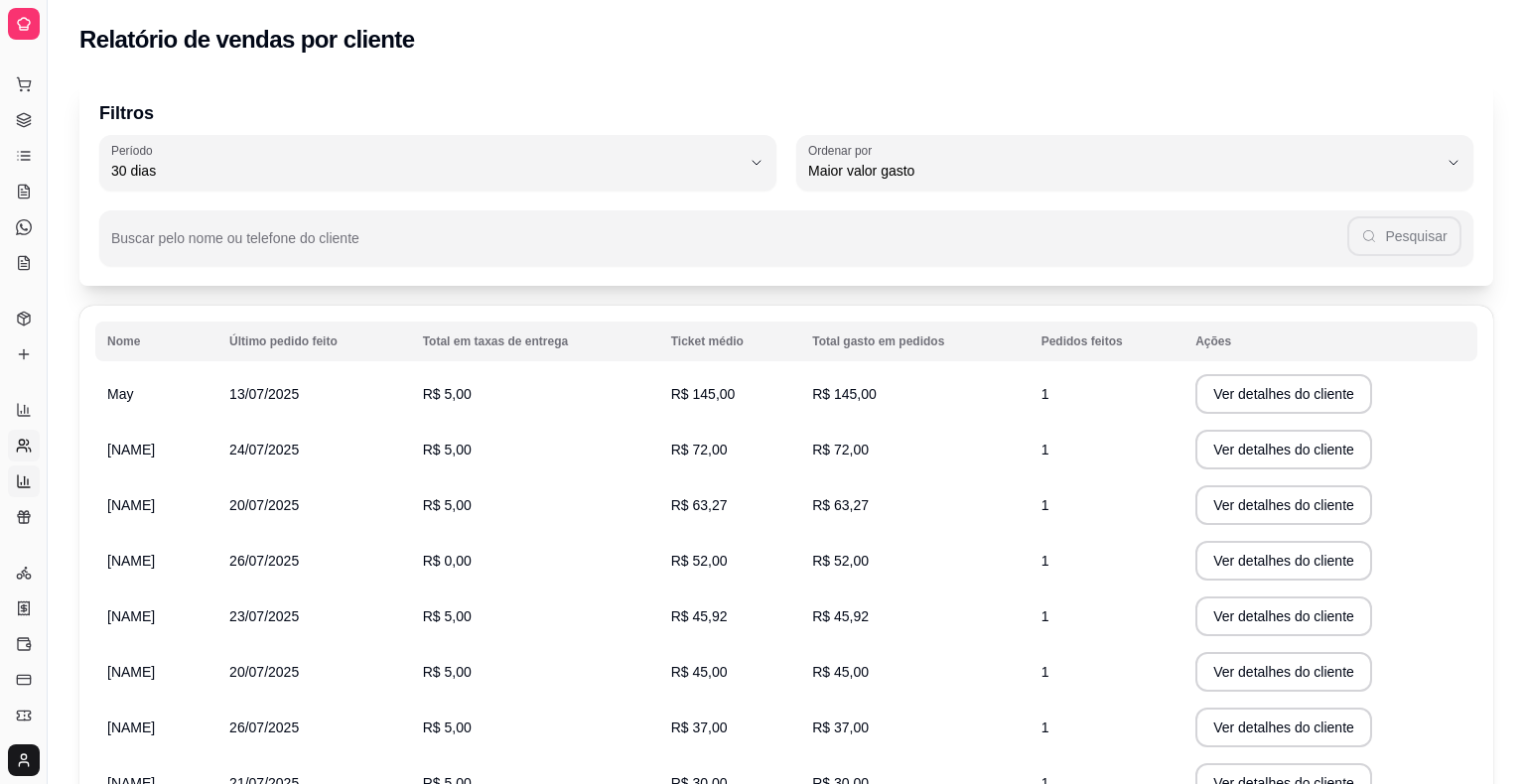 select on "TOTAL_OF_ORDERS" 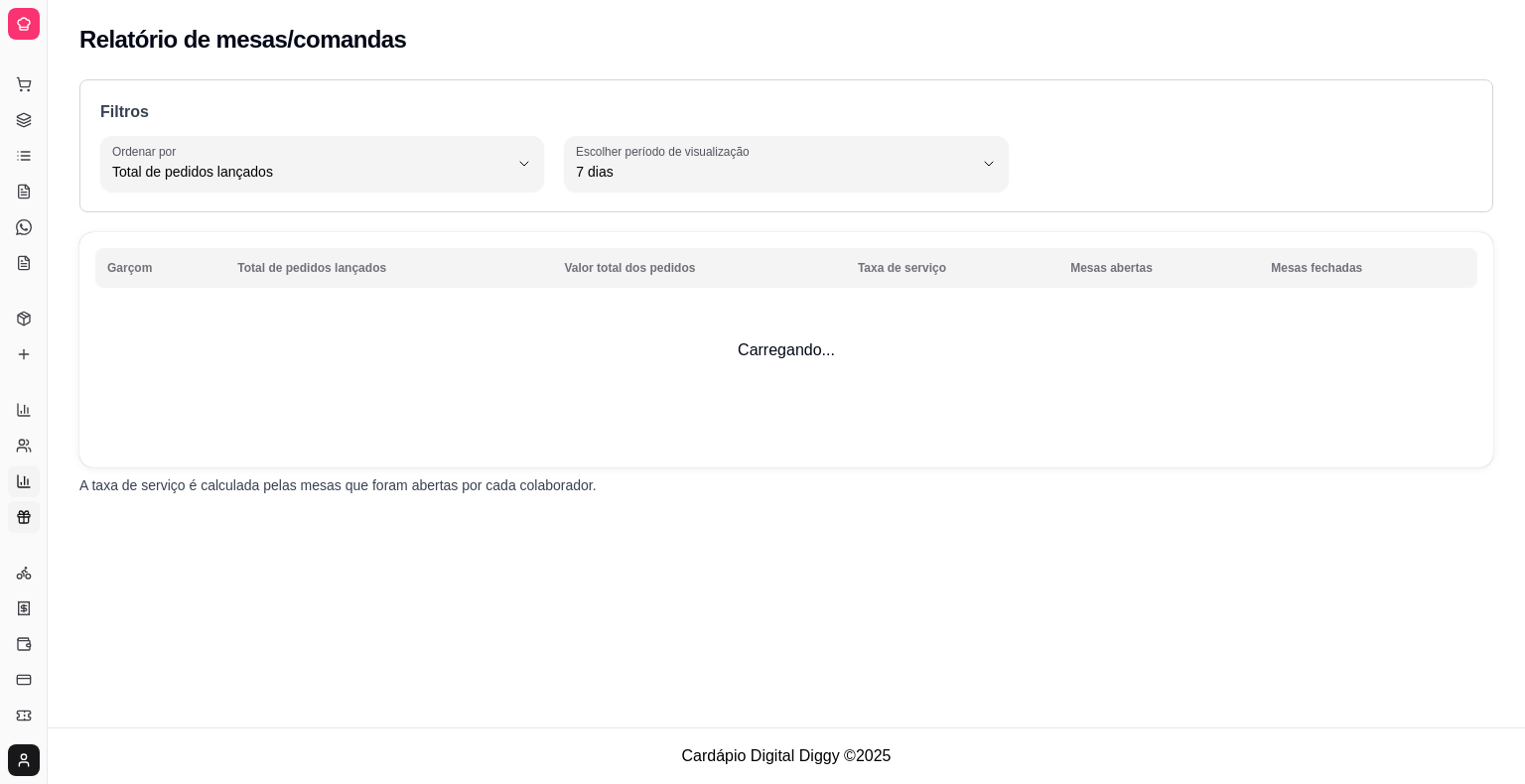 click 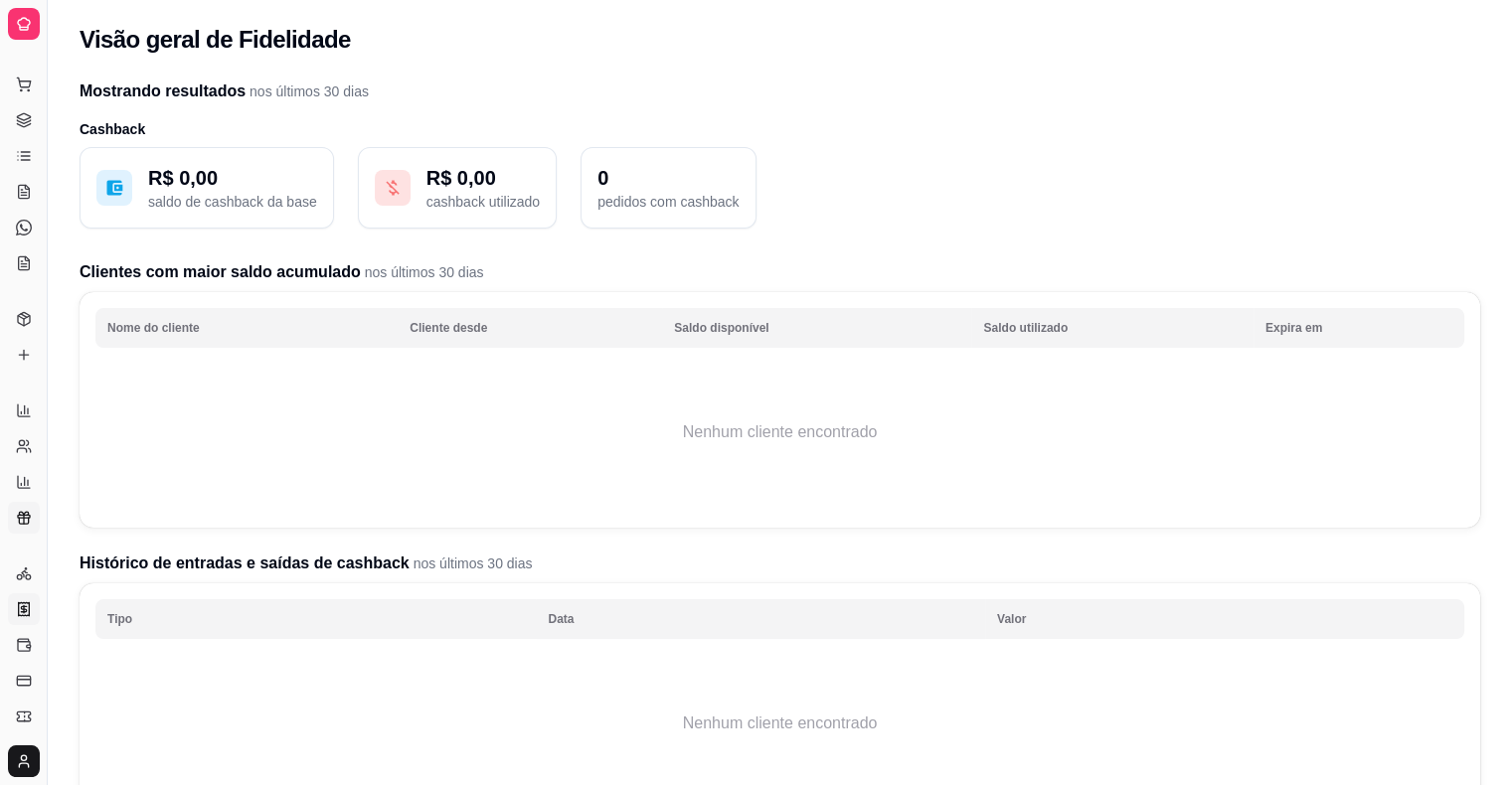 click 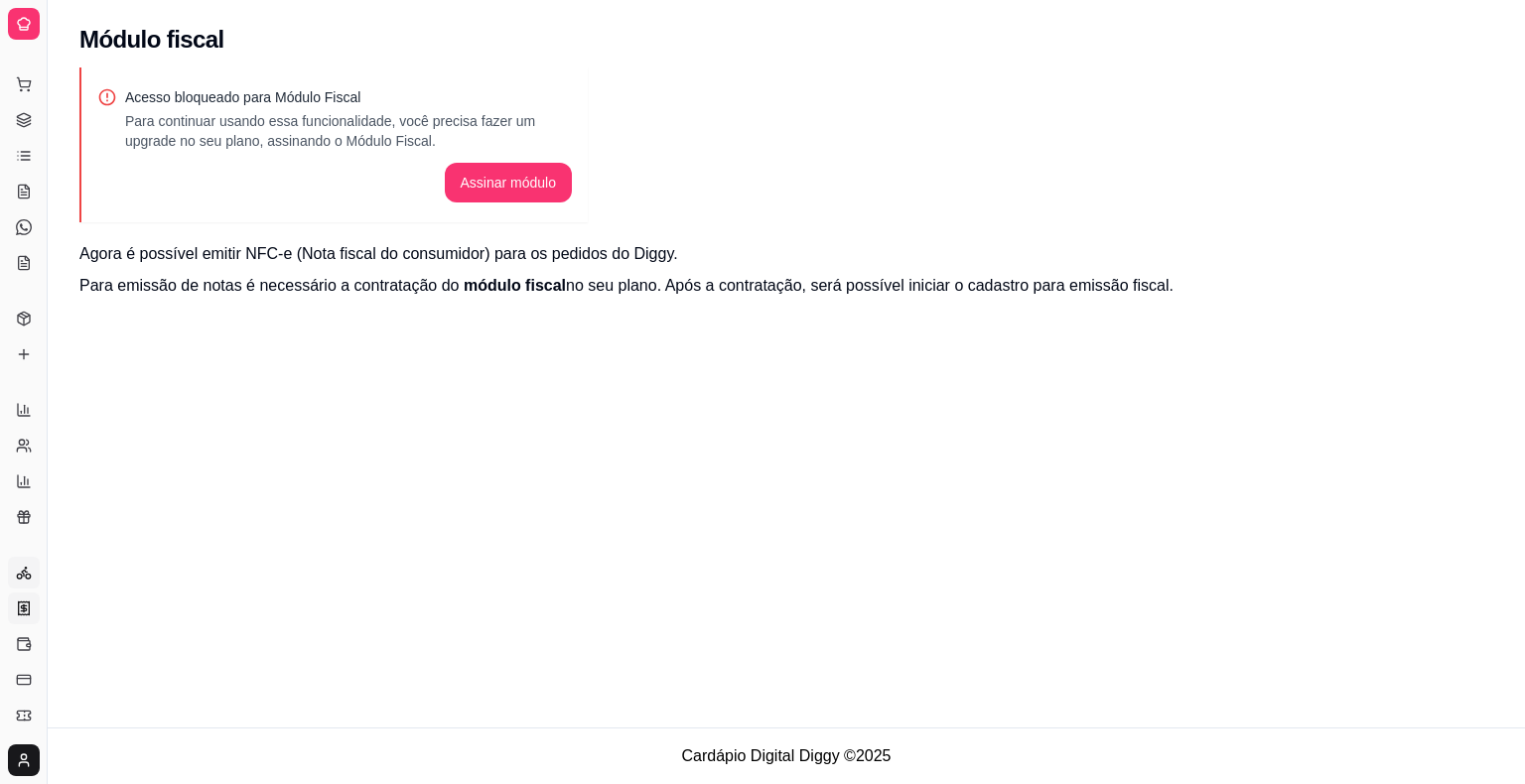 click 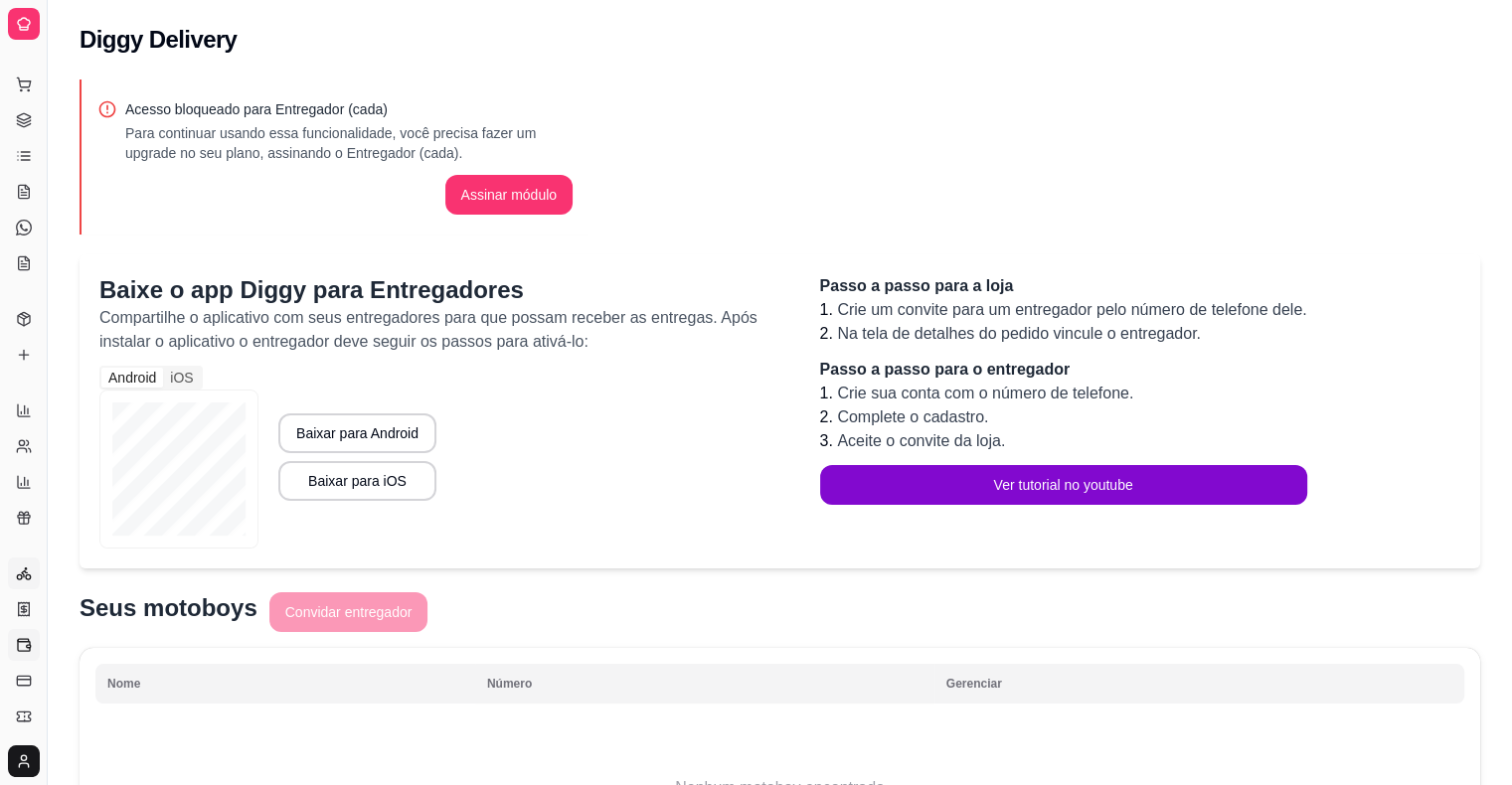 click 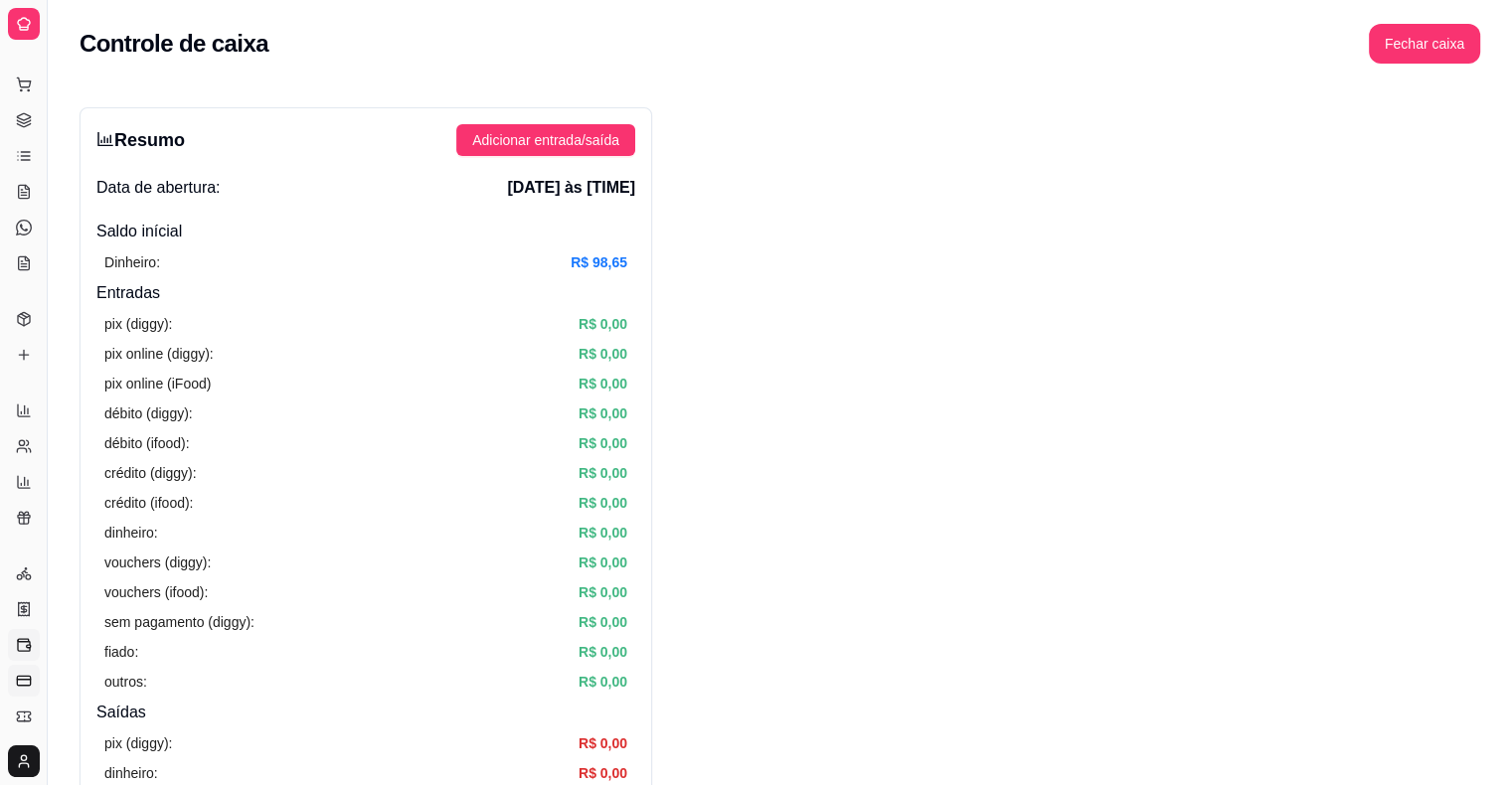 click on "Controle de fiado" at bounding box center [24, 681] 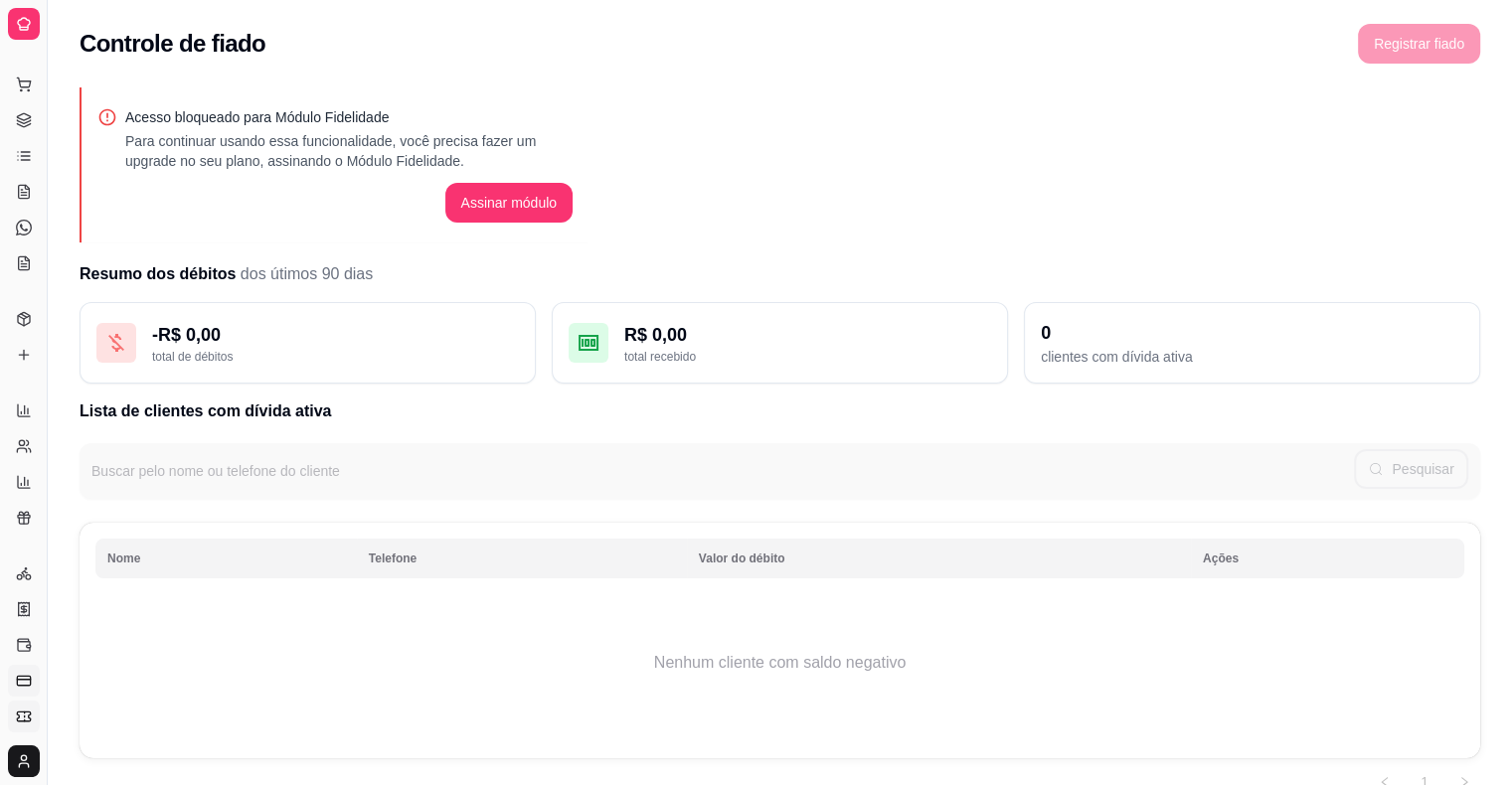 click 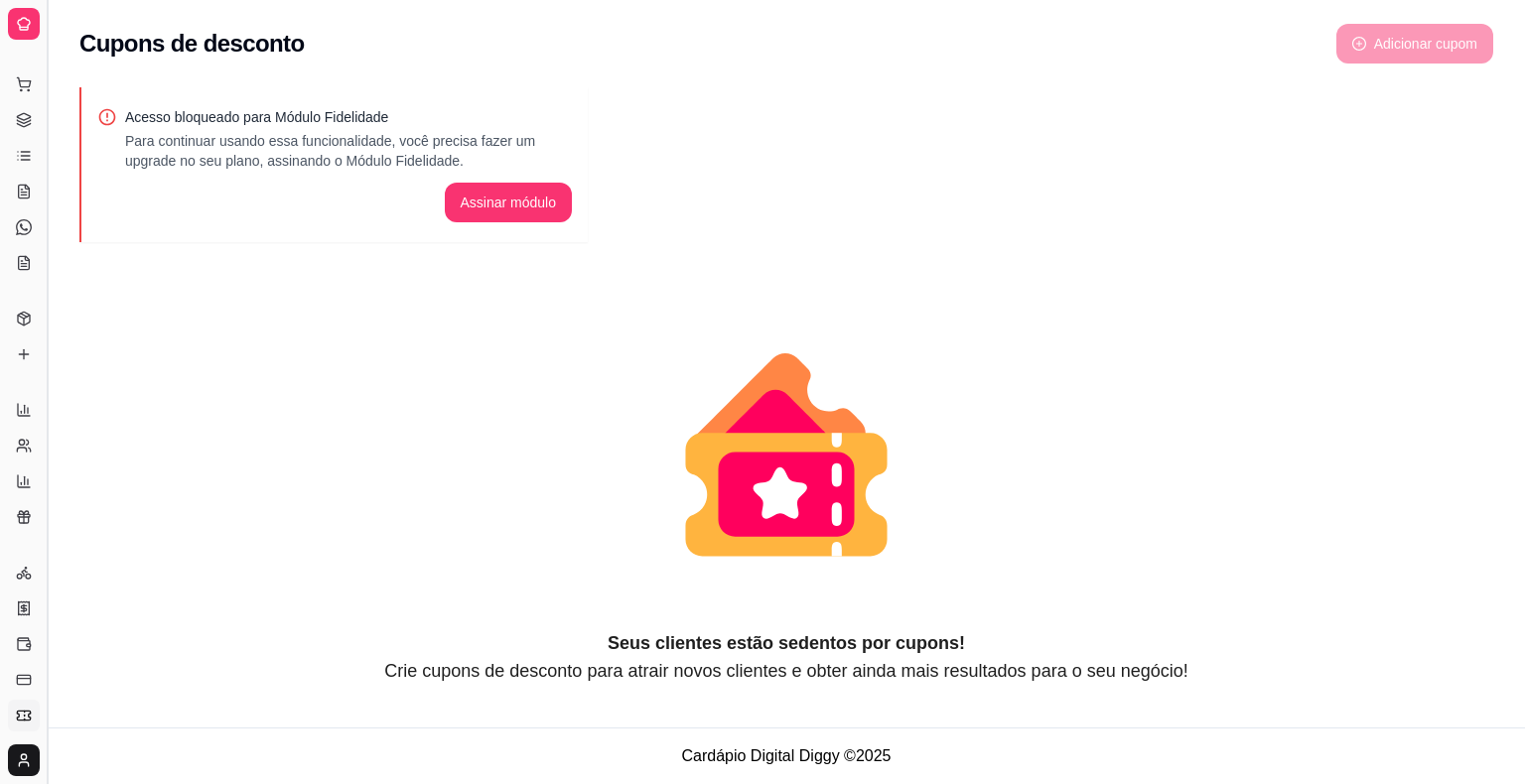 click at bounding box center [47, 392] 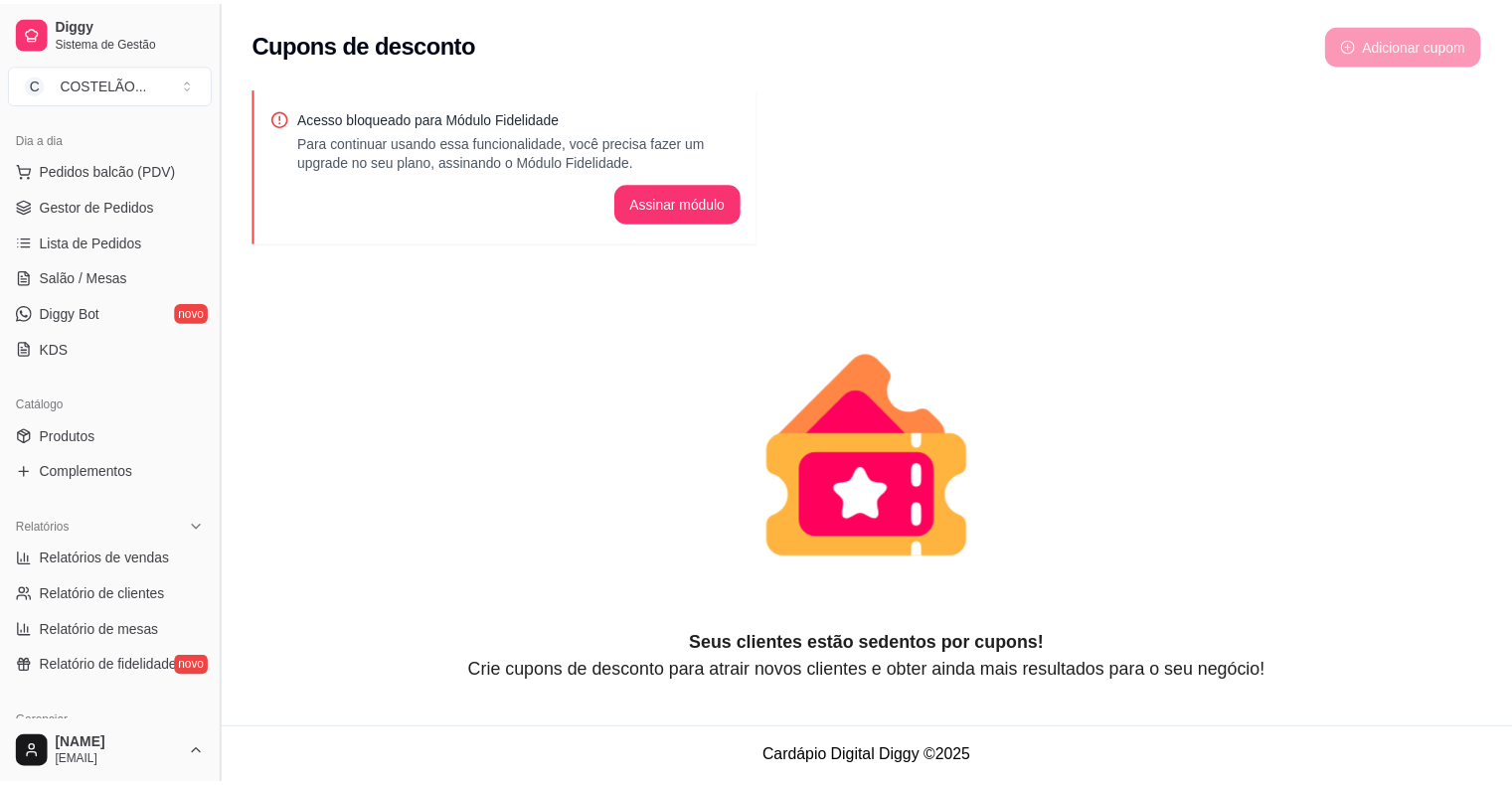 scroll, scrollTop: 172, scrollLeft: 0, axis: vertical 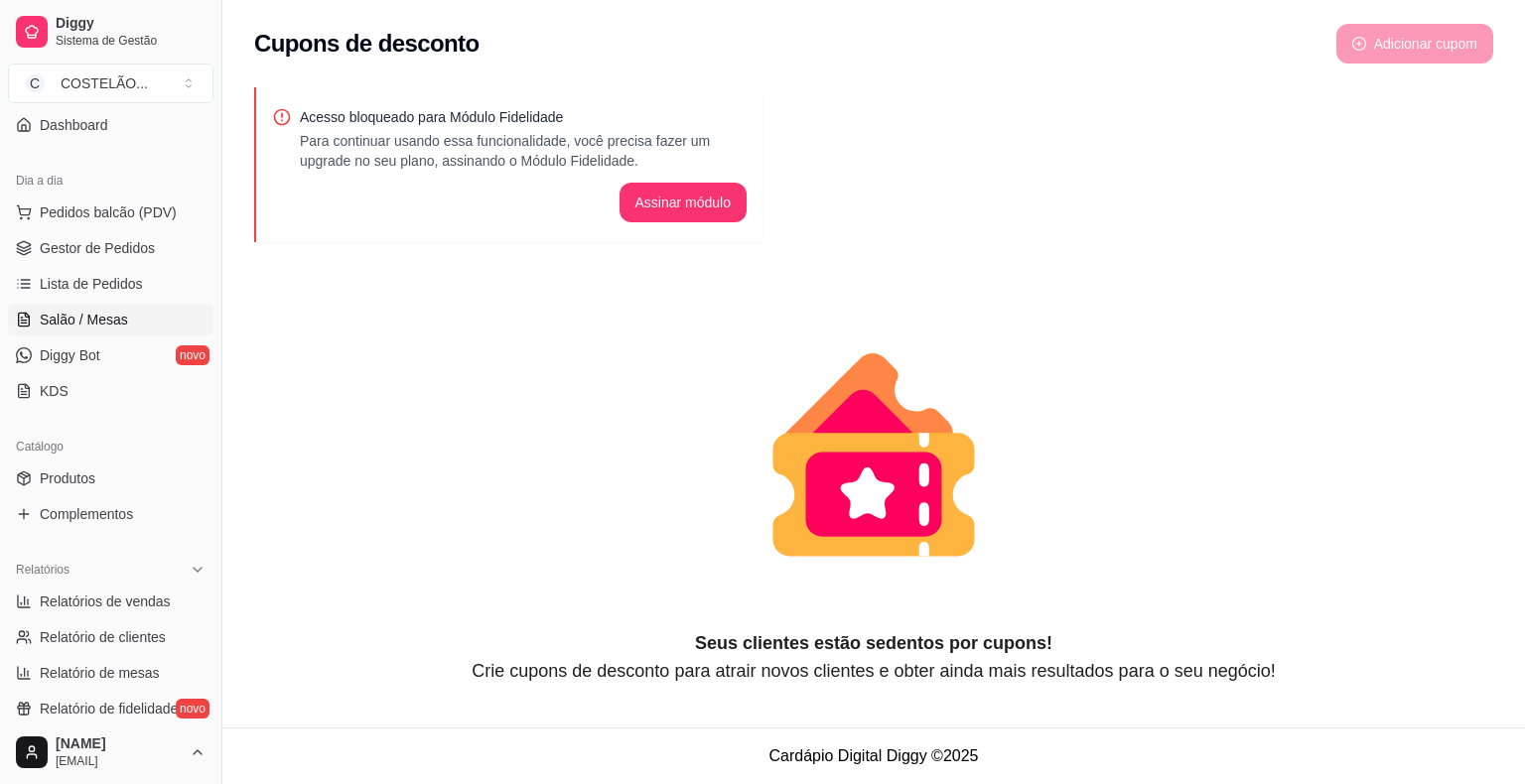 click on "Salão / Mesas" at bounding box center [110, 320] 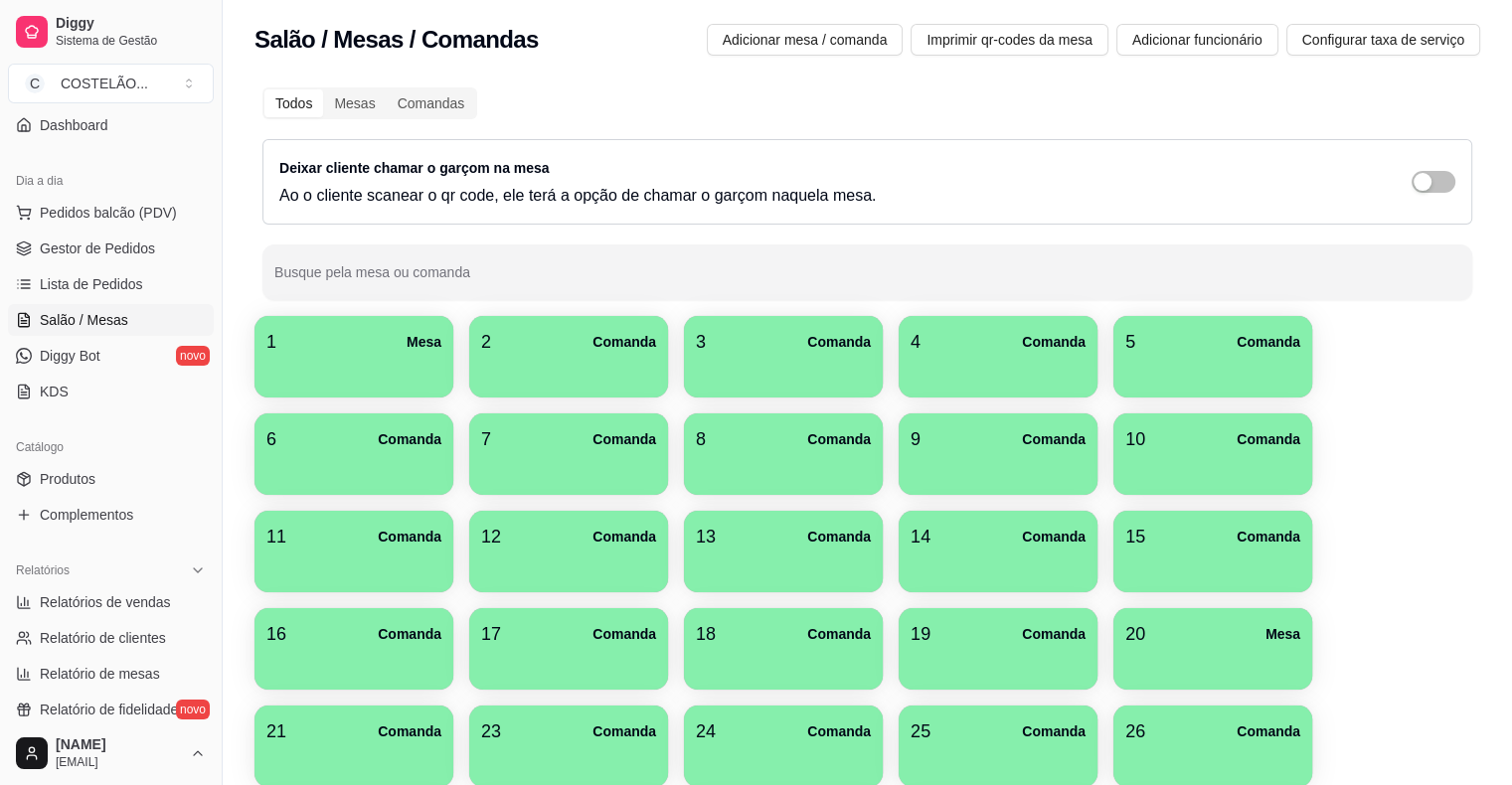 scroll, scrollTop: 687, scrollLeft: 0, axis: vertical 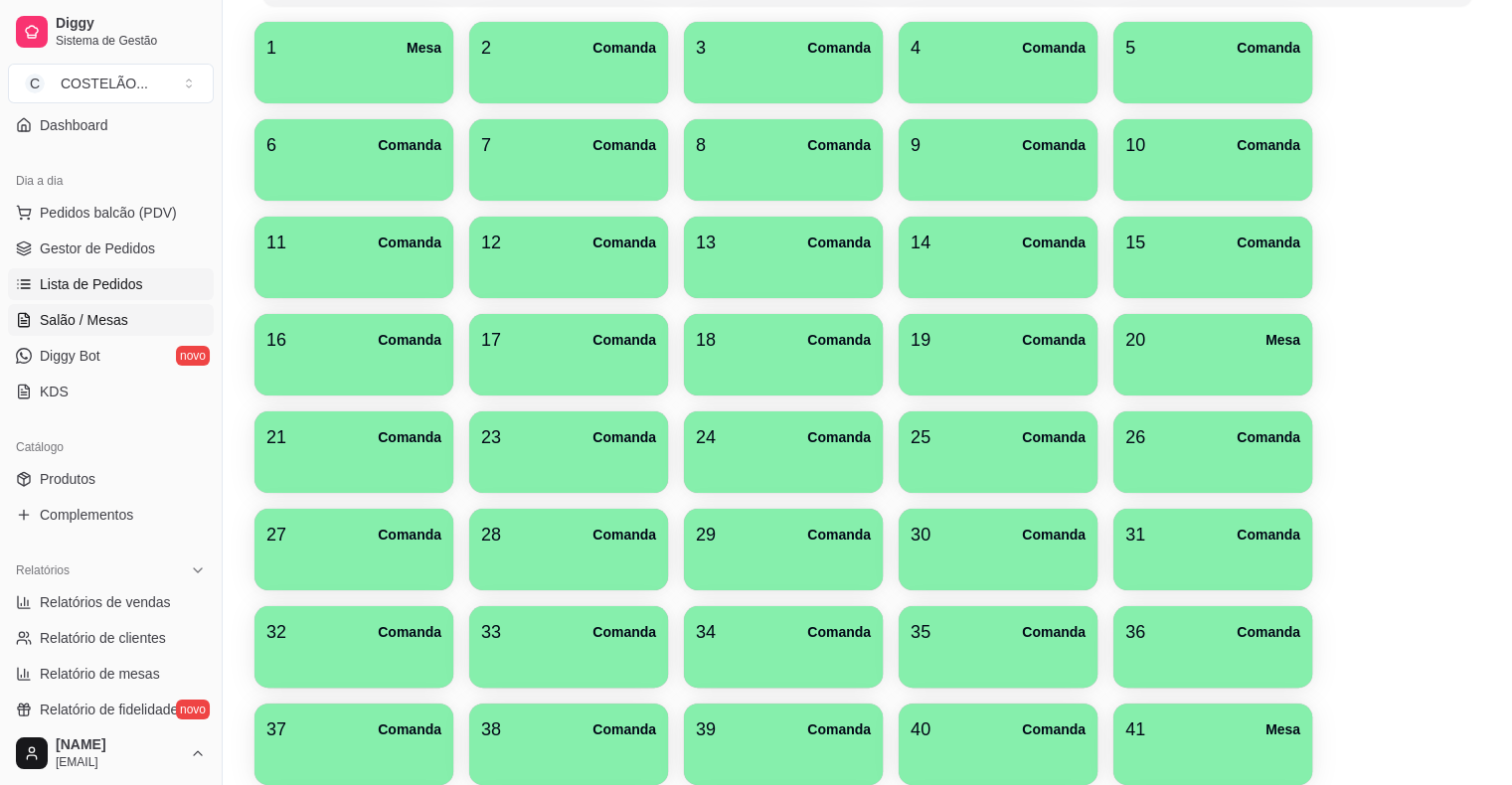 click on "Lista de Pedidos" at bounding box center (91, 284) 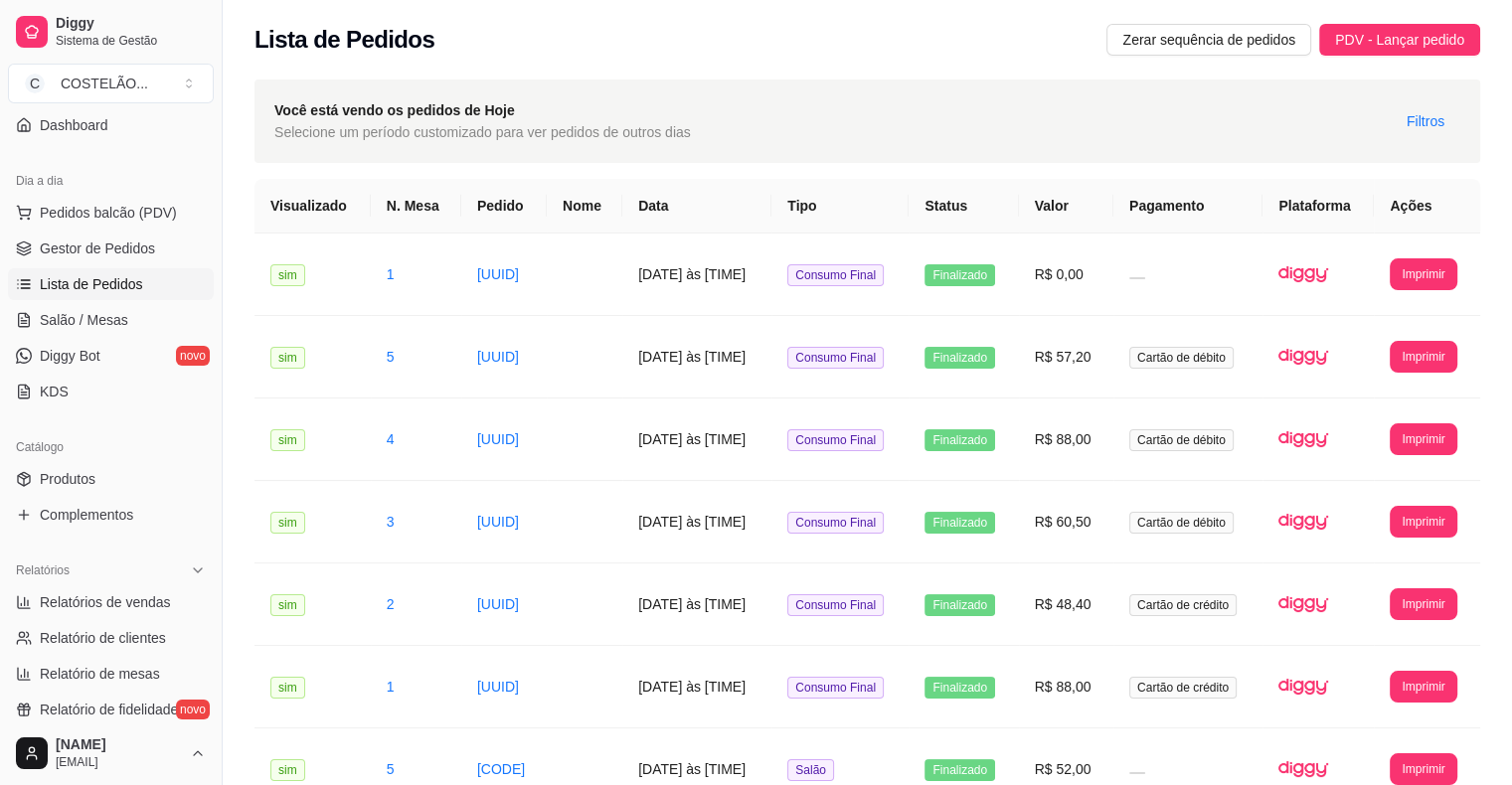 click on "Imprimir" at bounding box center [1423, 274] 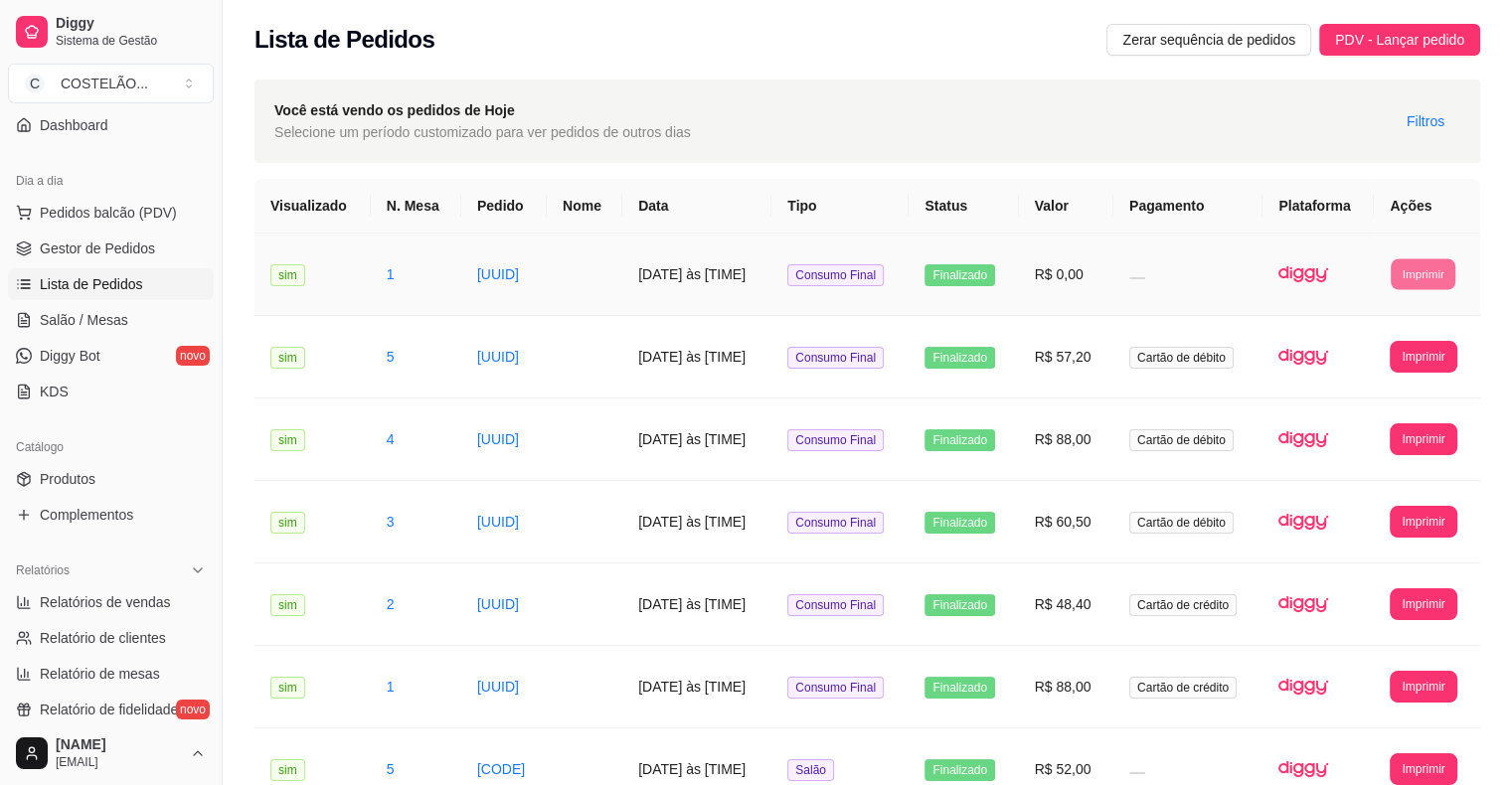 click on "IMPRESSORA EPSON CAIXA" at bounding box center (1379, 364) 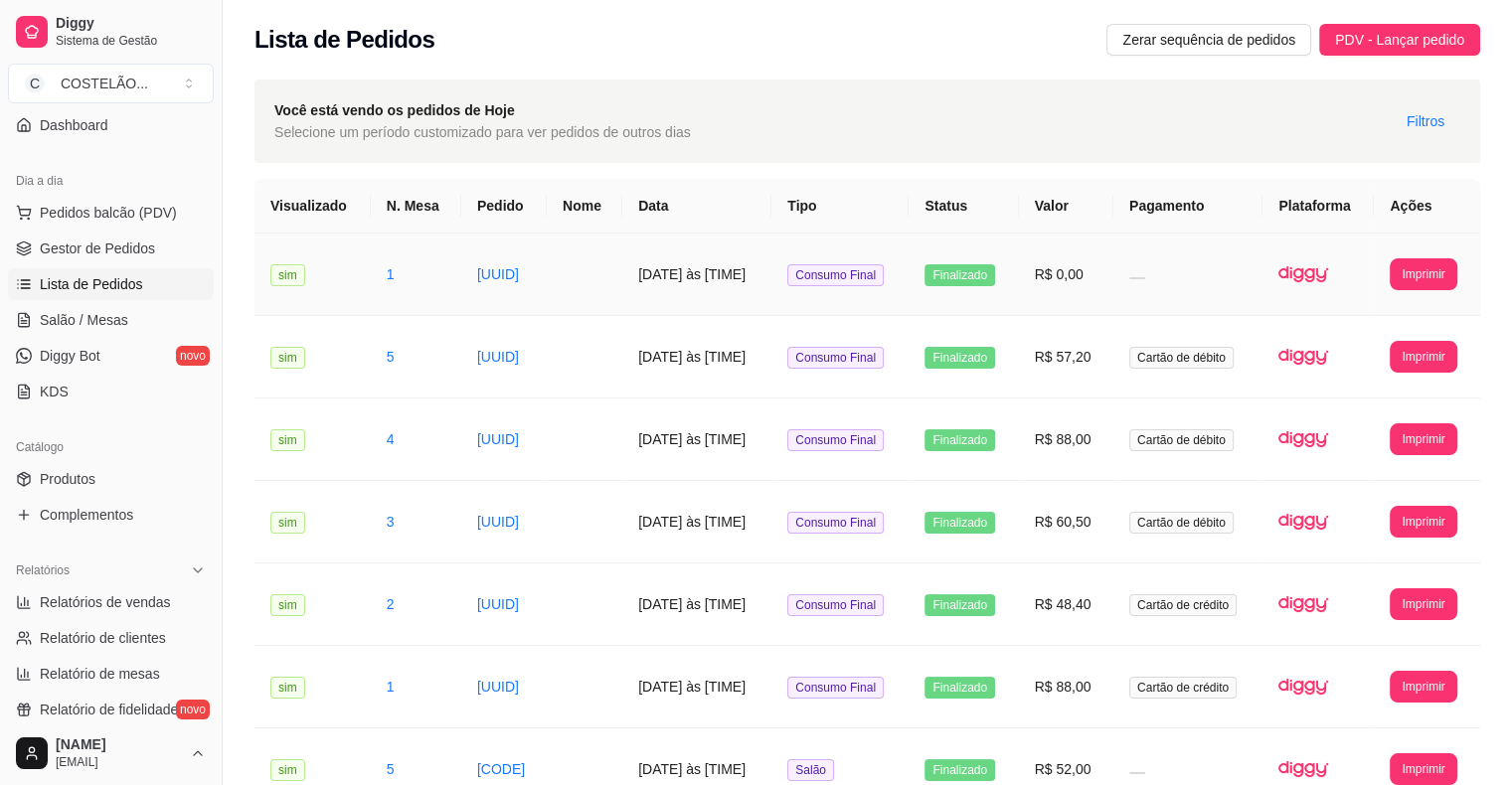 click on "Imprimir" at bounding box center (1423, 274) 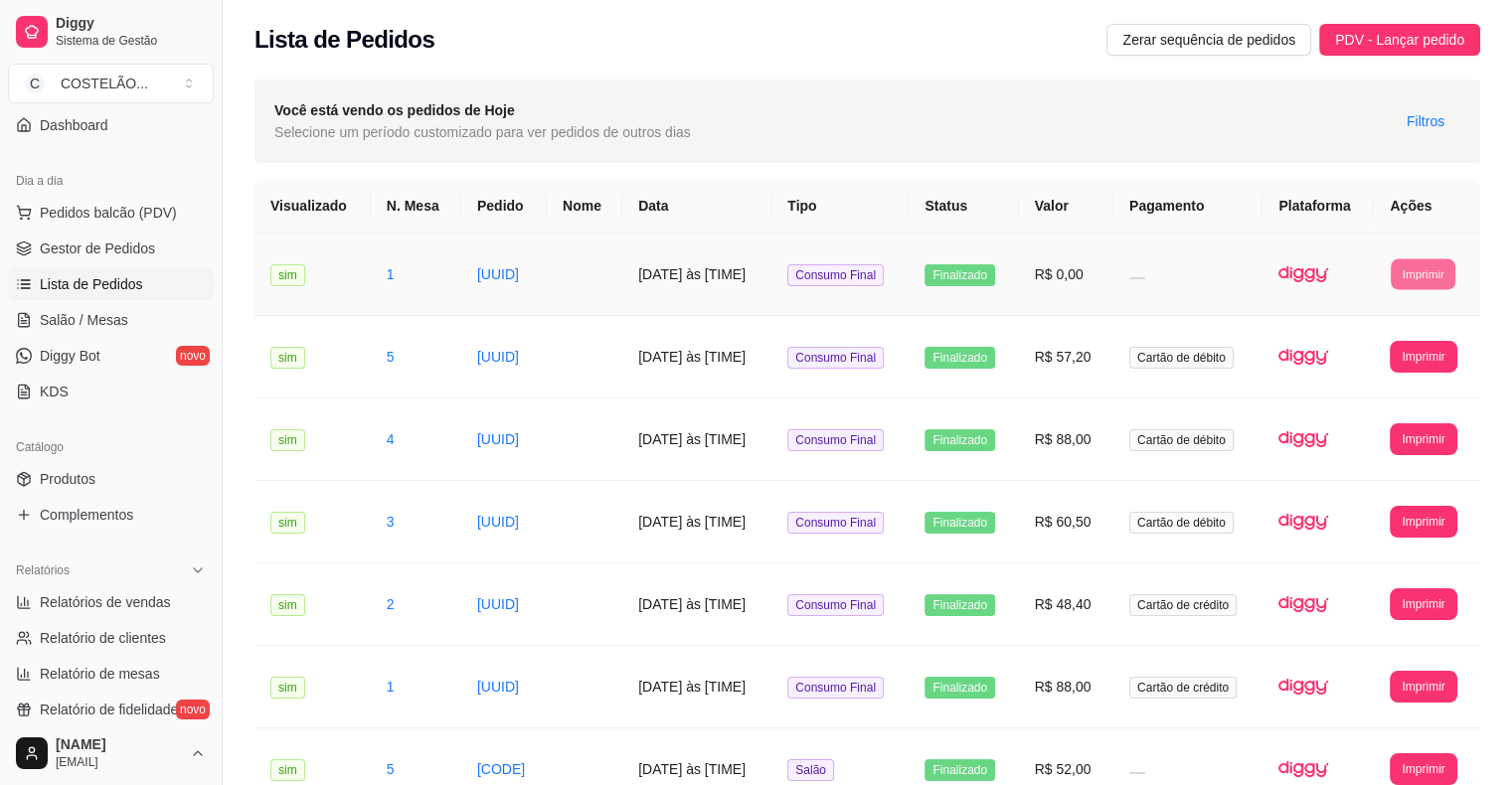 click on "IMPRESSORA EPSON CAIXA" at bounding box center (1379, 364) 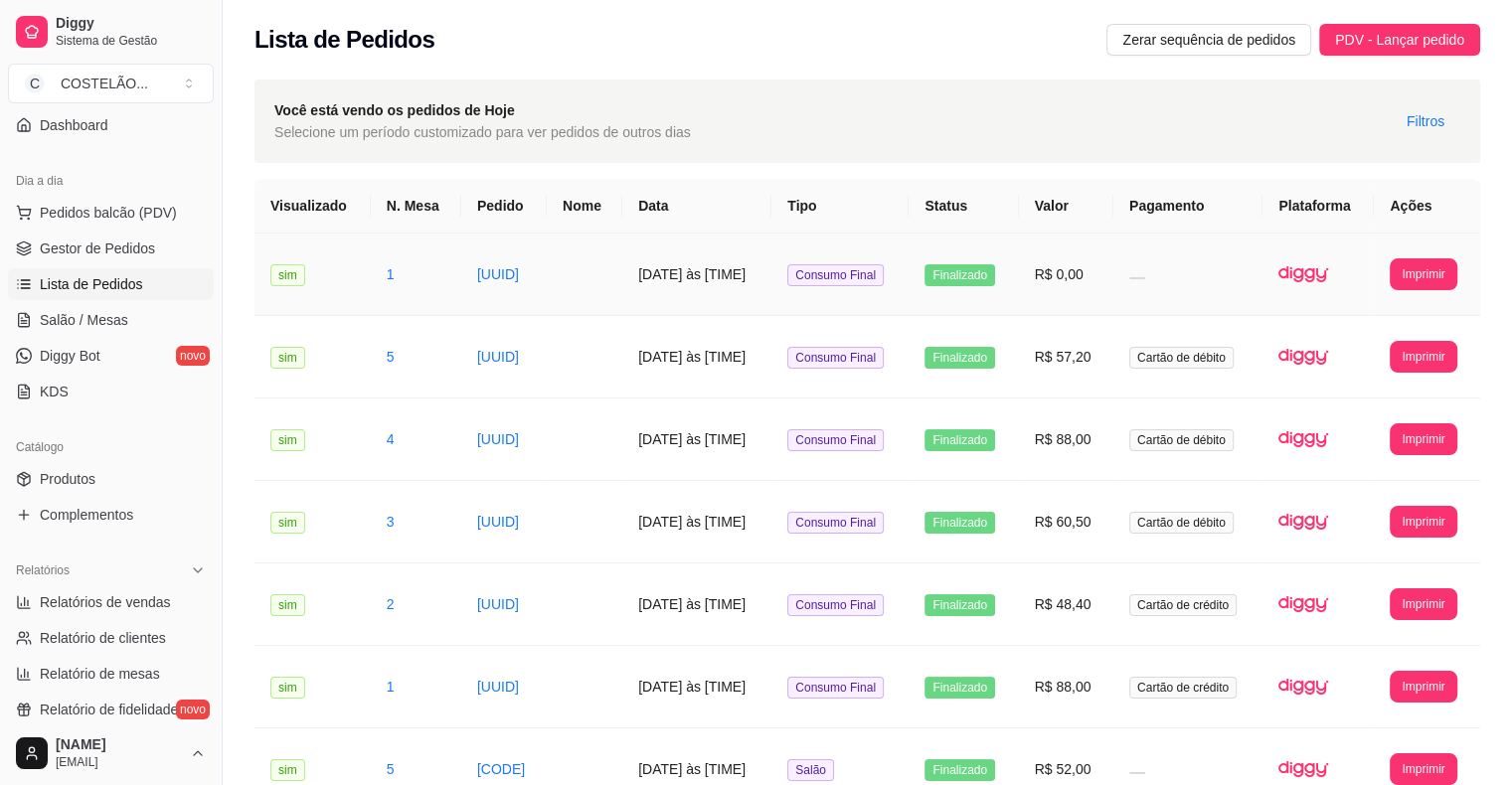 click on "Imprimir" at bounding box center [1423, 274] 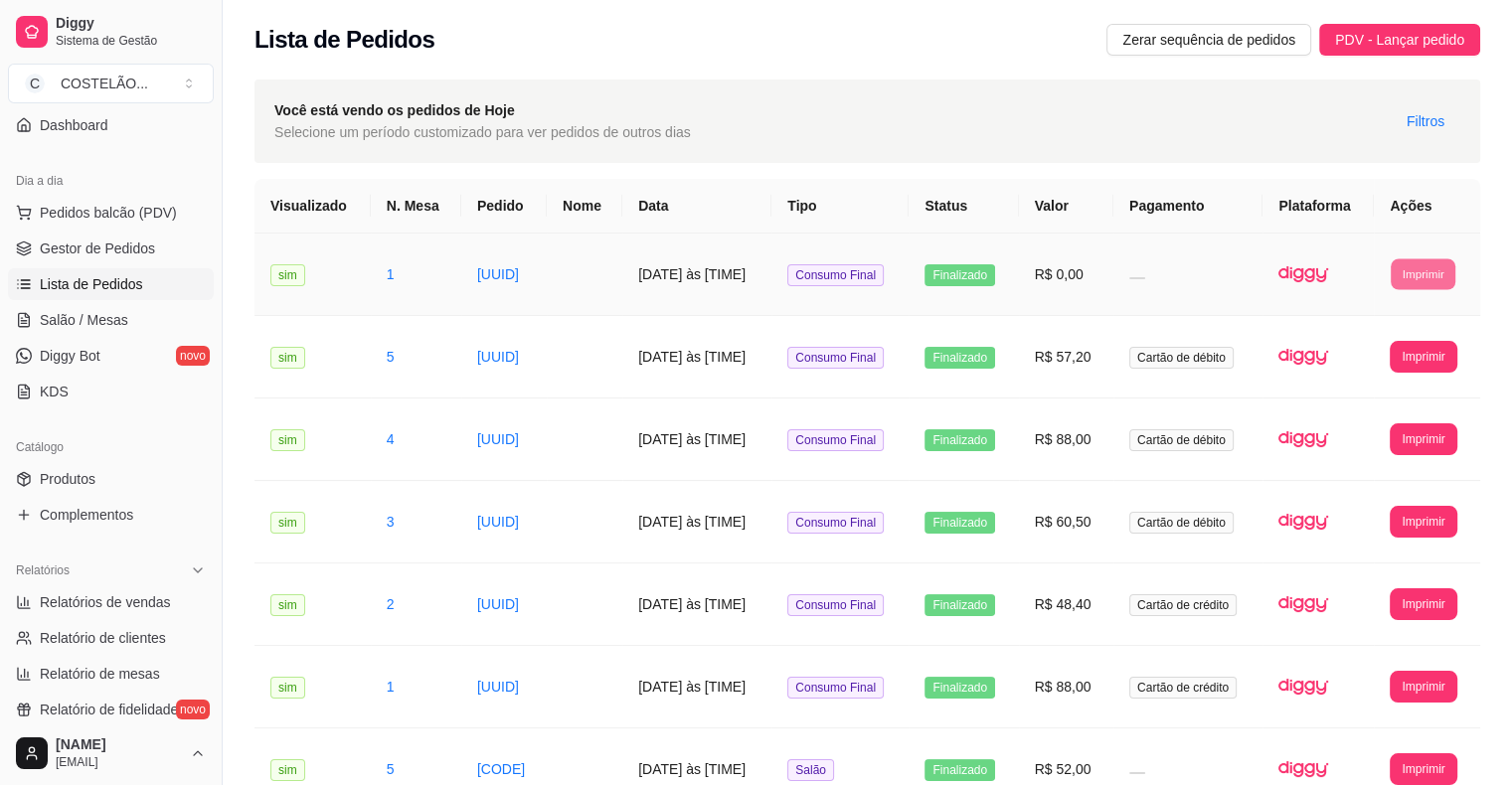 click on "IMPRESSORA EPSON CAIXA" at bounding box center (1379, 364) 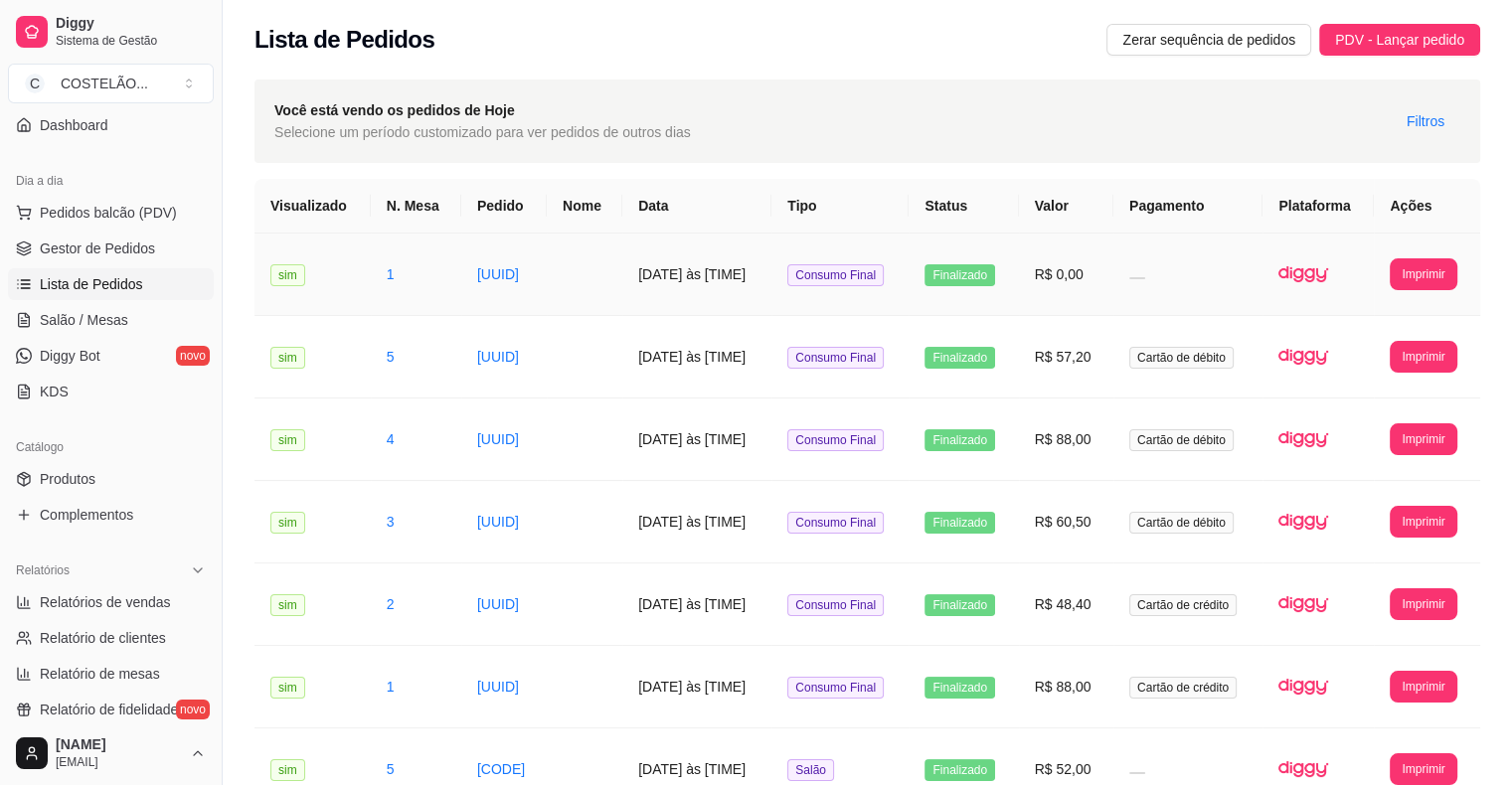 click on "Imprimir" at bounding box center (1423, 274) 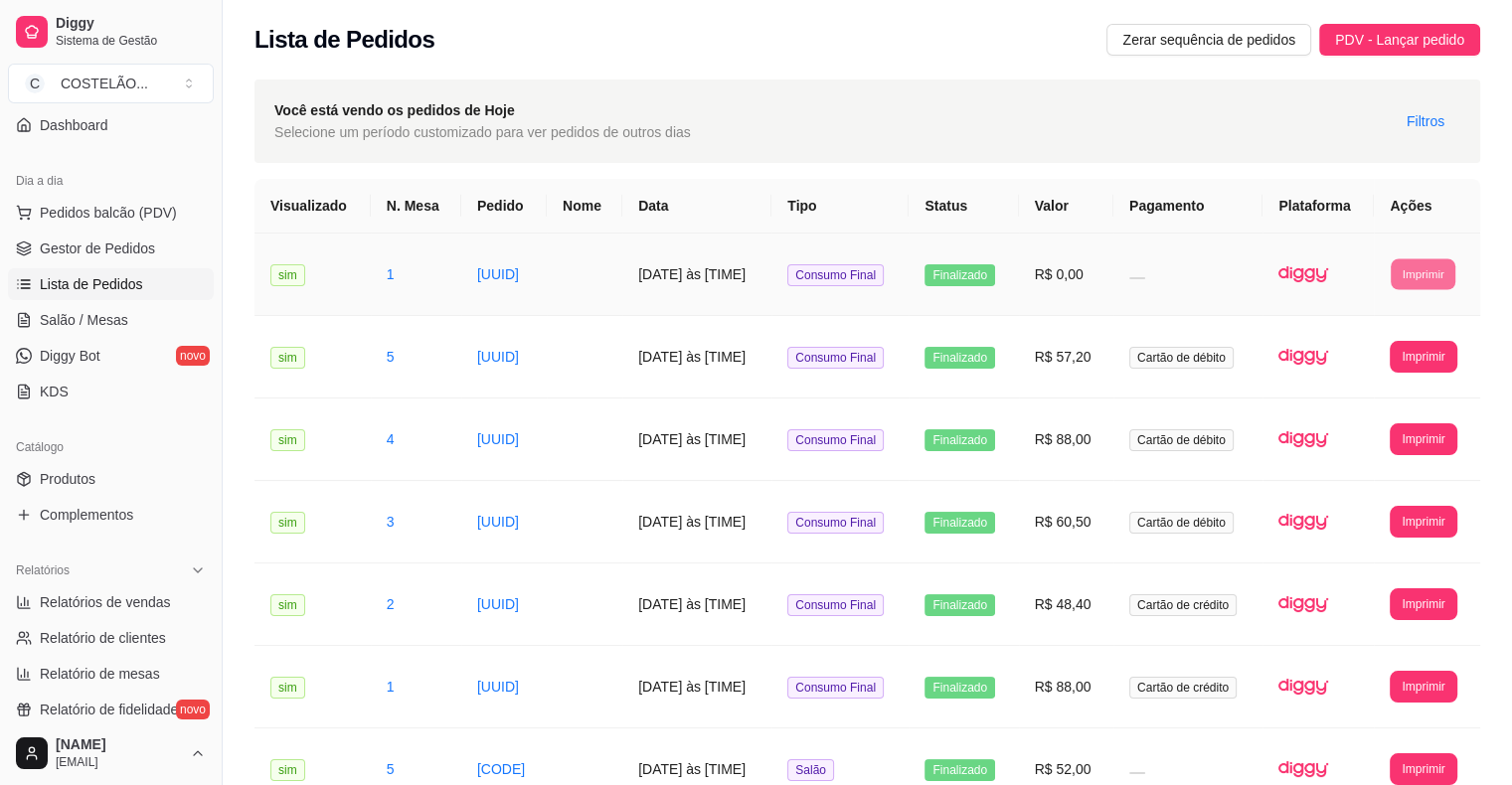 click on "IMPRESSORA COZINHA" at bounding box center (1379, 402) 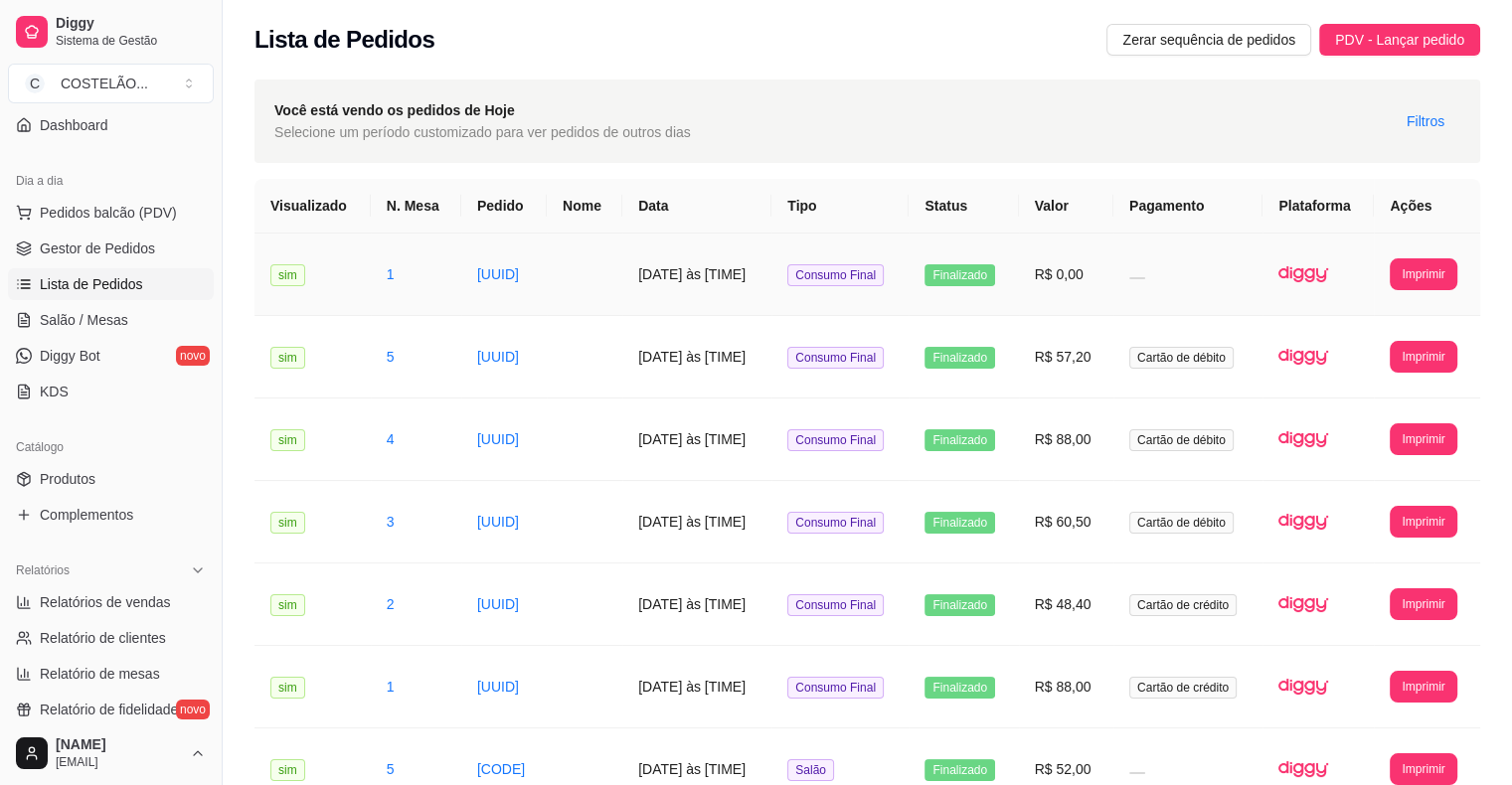 click on "Pedido  [UUID] Consumo Final Data do Pedido:   [DATE] as [TIME] Mesa:   1 ** ITENS DO PEDIDO ** ** TOTAL ** Subtotal R$ 0,00 Total R$ 0,00 Imprimir" at bounding box center (1423, 274) 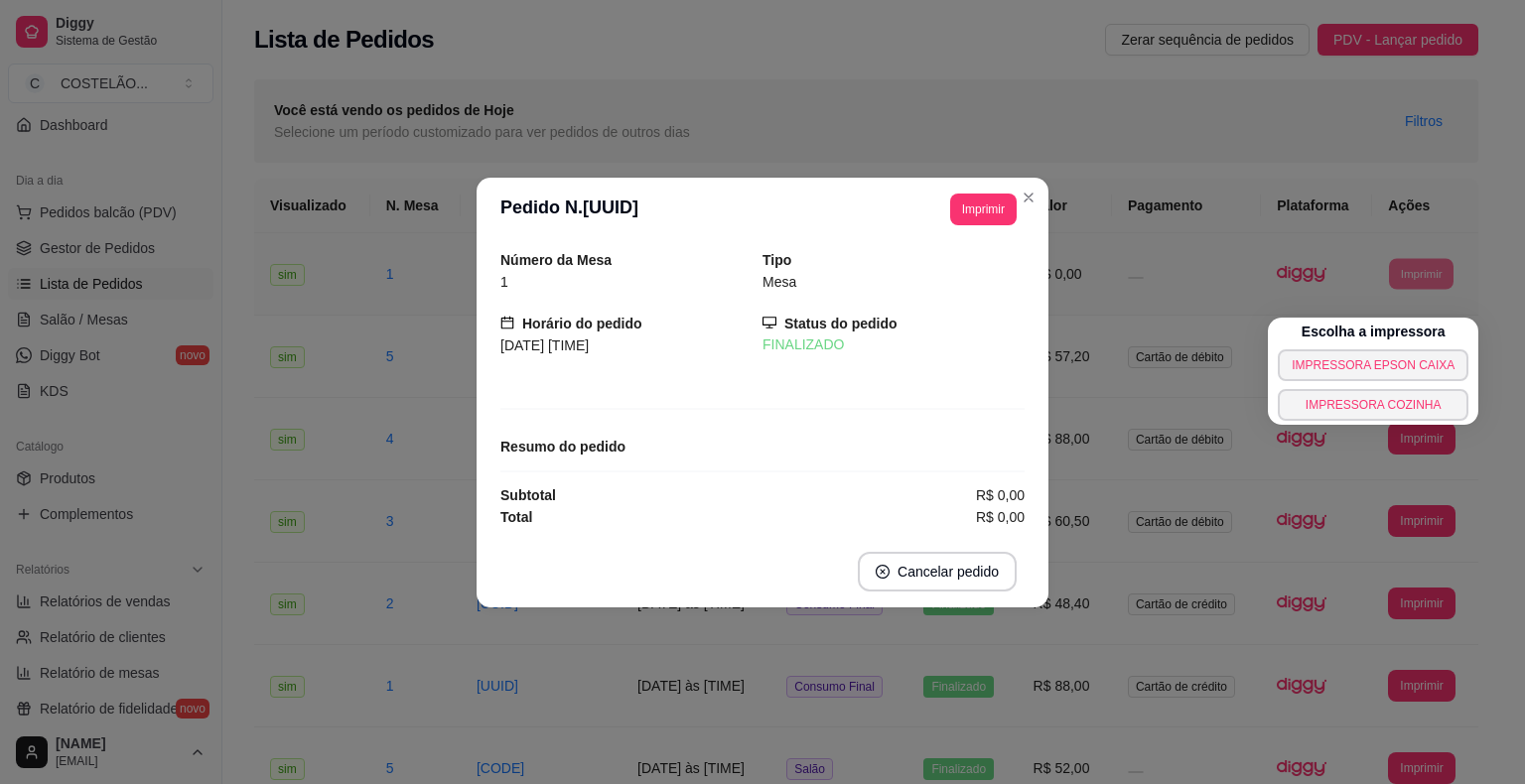 click on "IMPRESSORA COZINHA" at bounding box center (1373, 405) 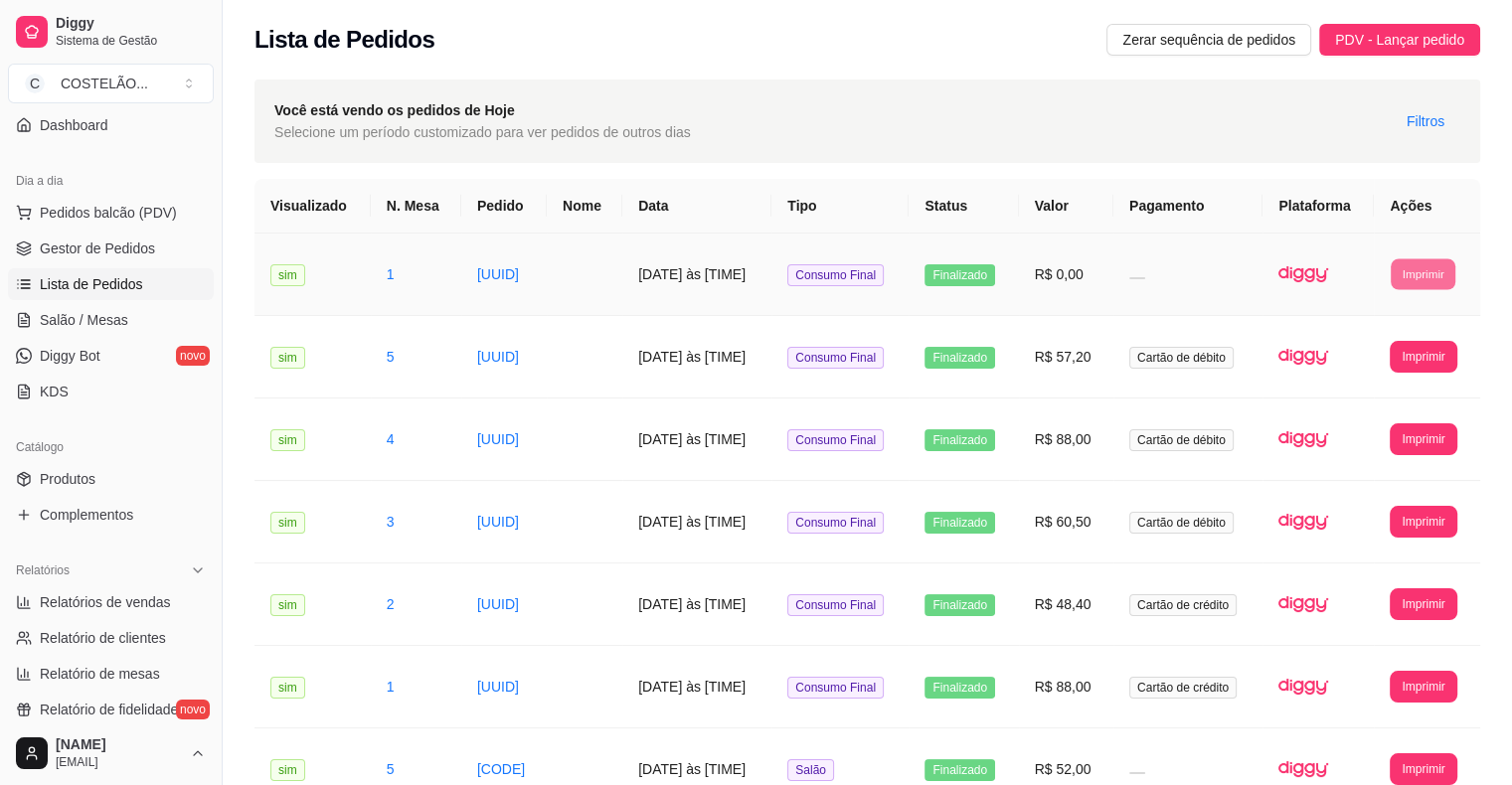 click on "IMPRESSORA EPSON CAIXA" at bounding box center (1379, 364) 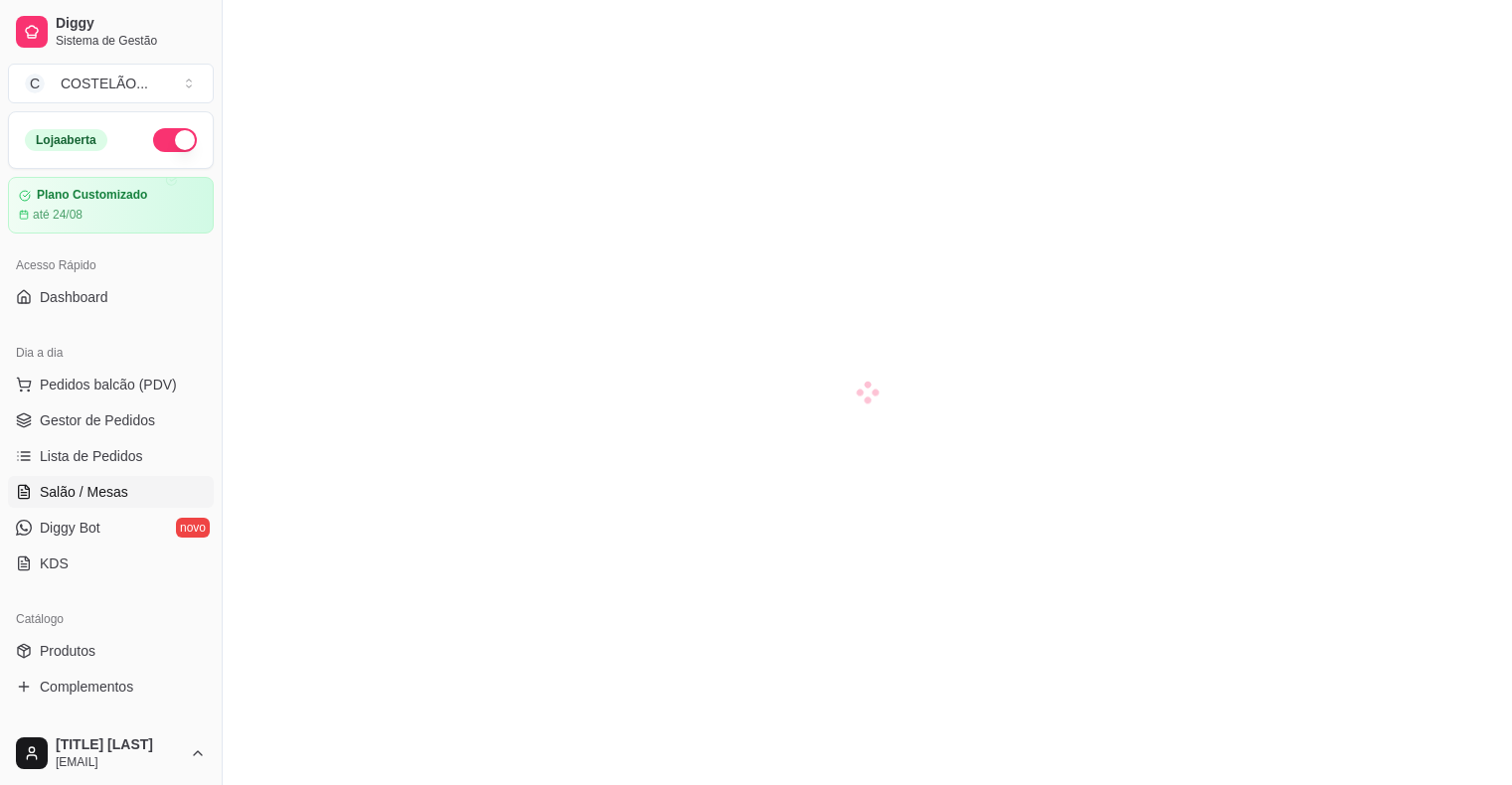 scroll, scrollTop: 0, scrollLeft: 0, axis: both 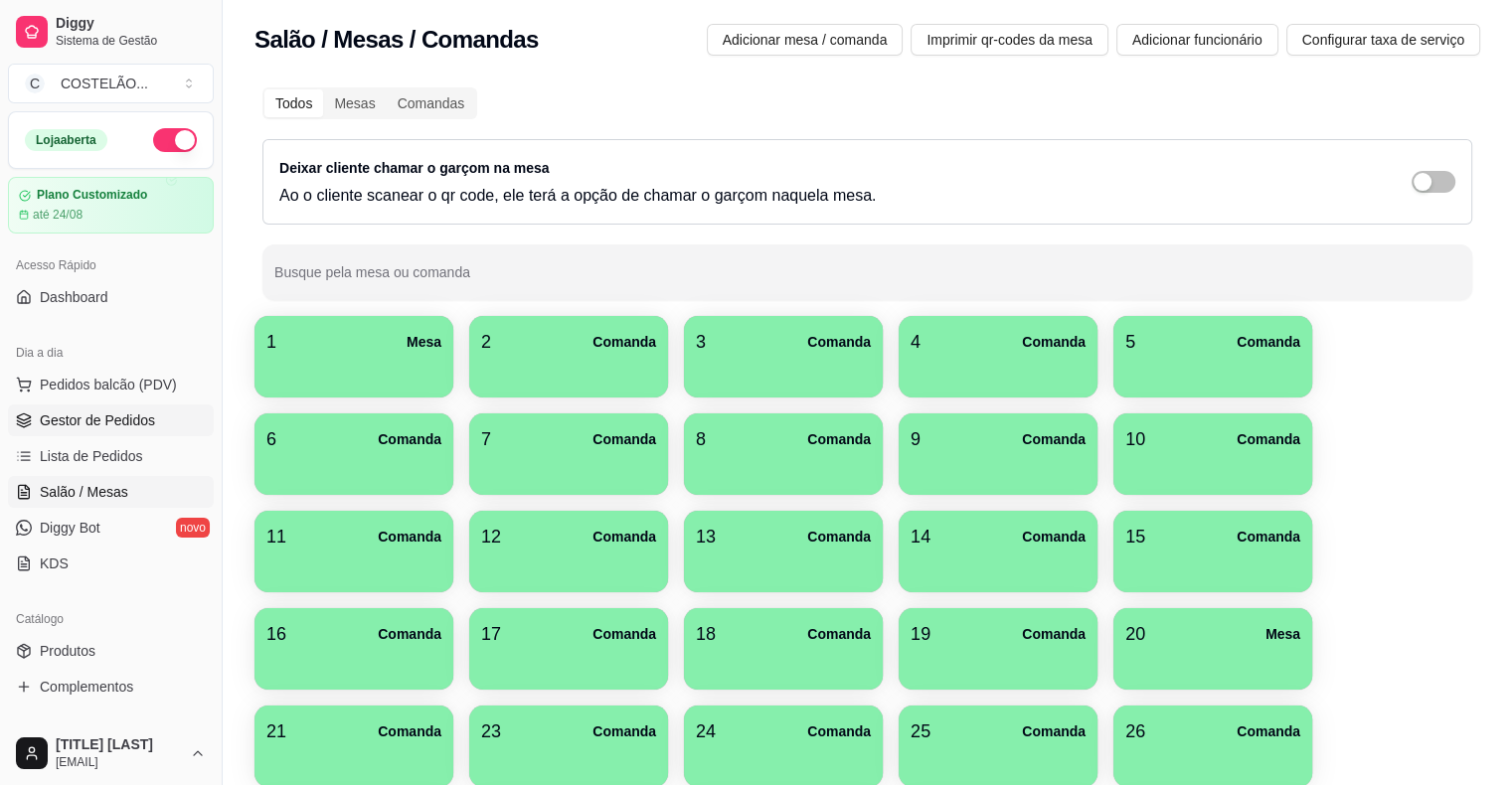 click on "Gestor de Pedidos" at bounding box center [97, 420] 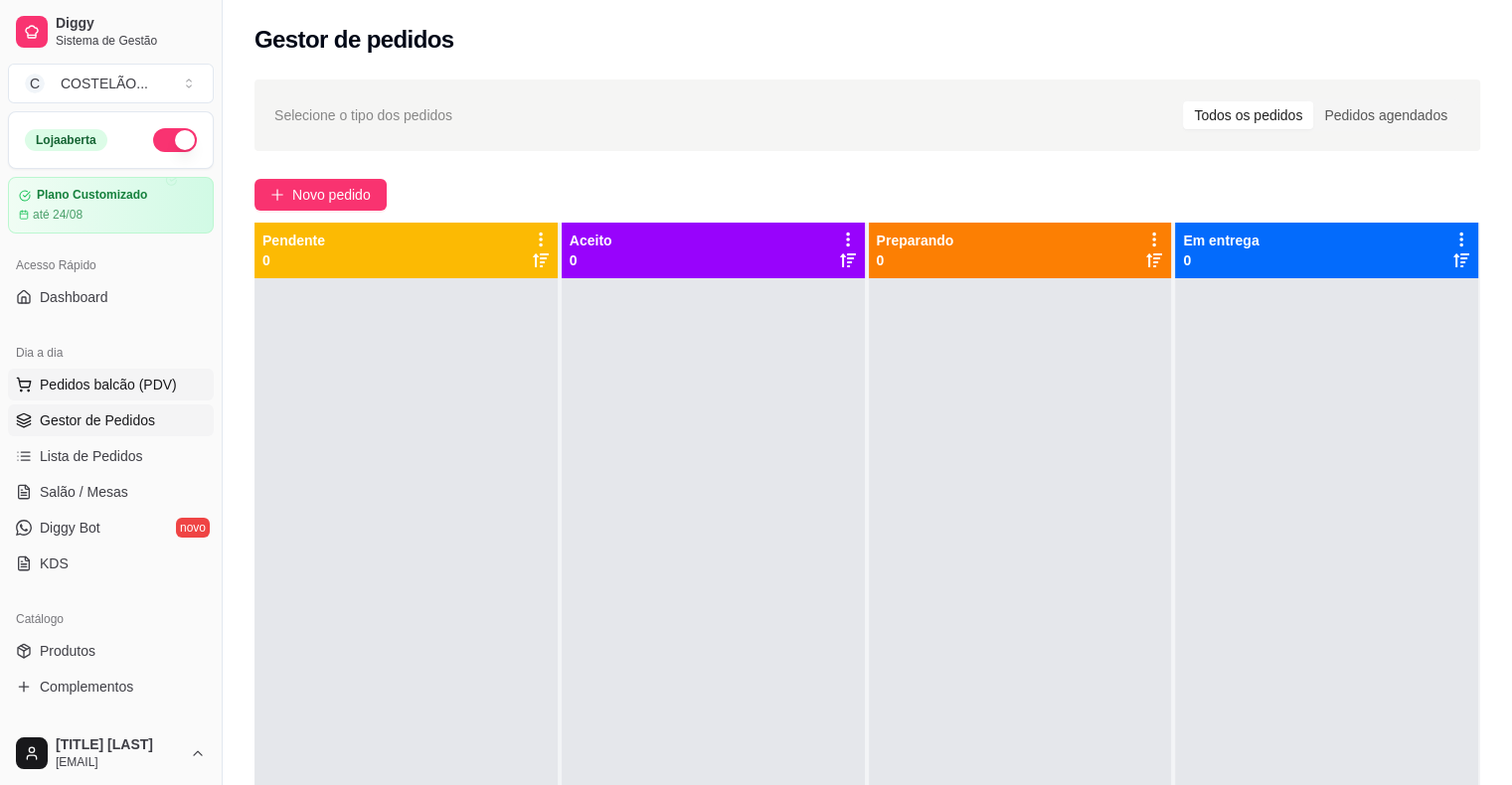 click on "Pedidos balcão (PDV)" at bounding box center (108, 385) 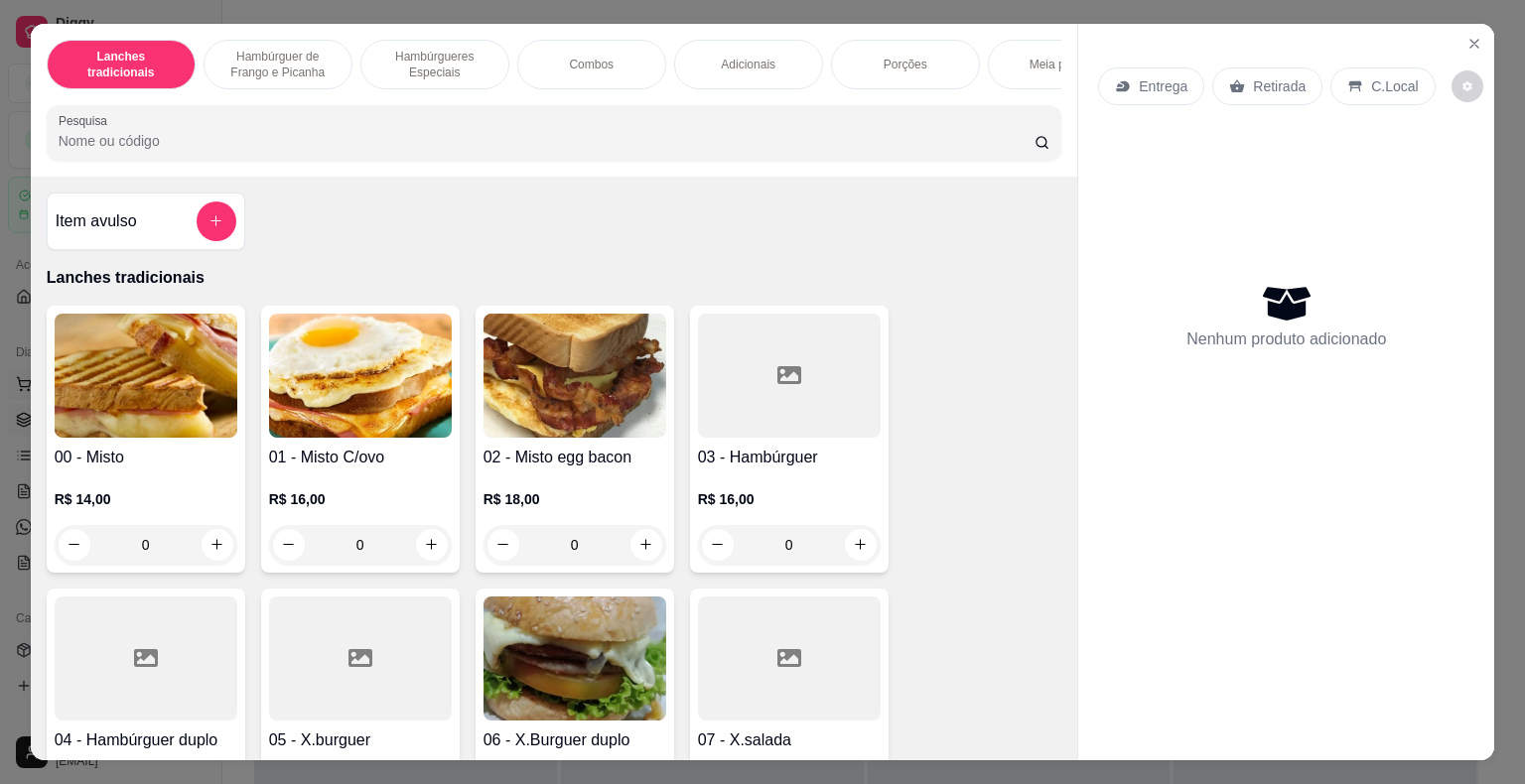 click 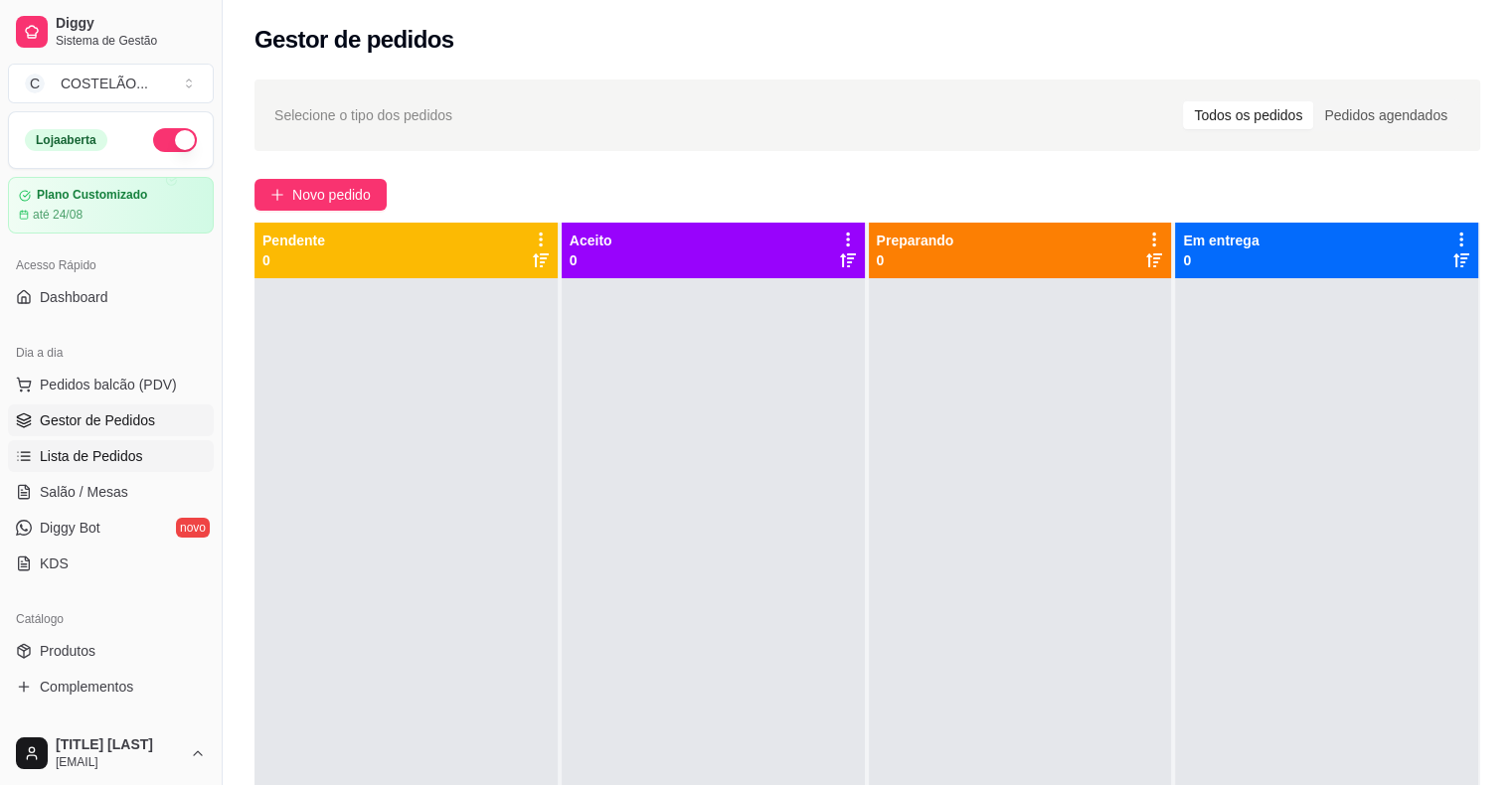 click on "Lista de Pedidos" at bounding box center [91, 456] 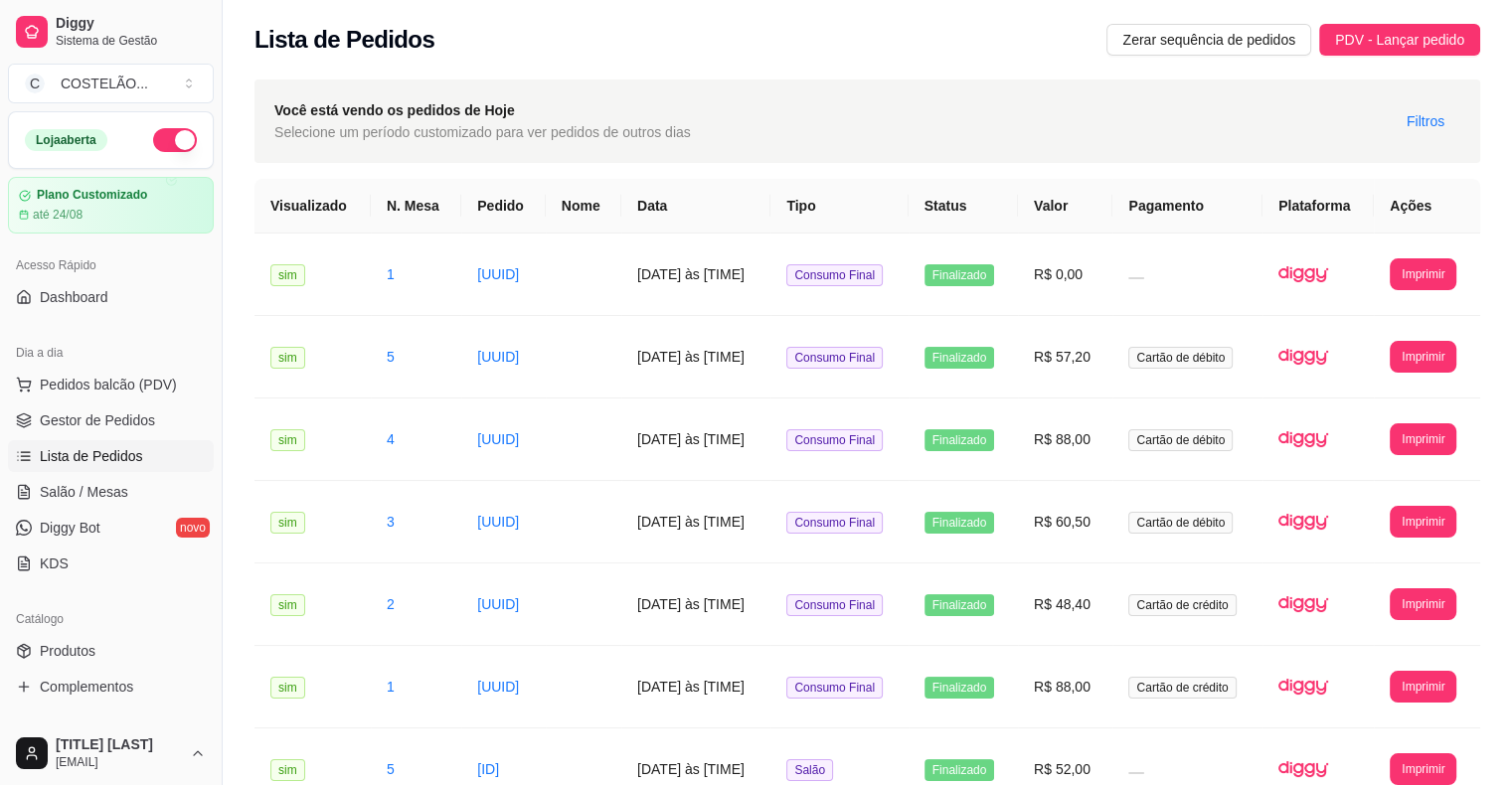 click on "Imprimir" at bounding box center [1423, 274] 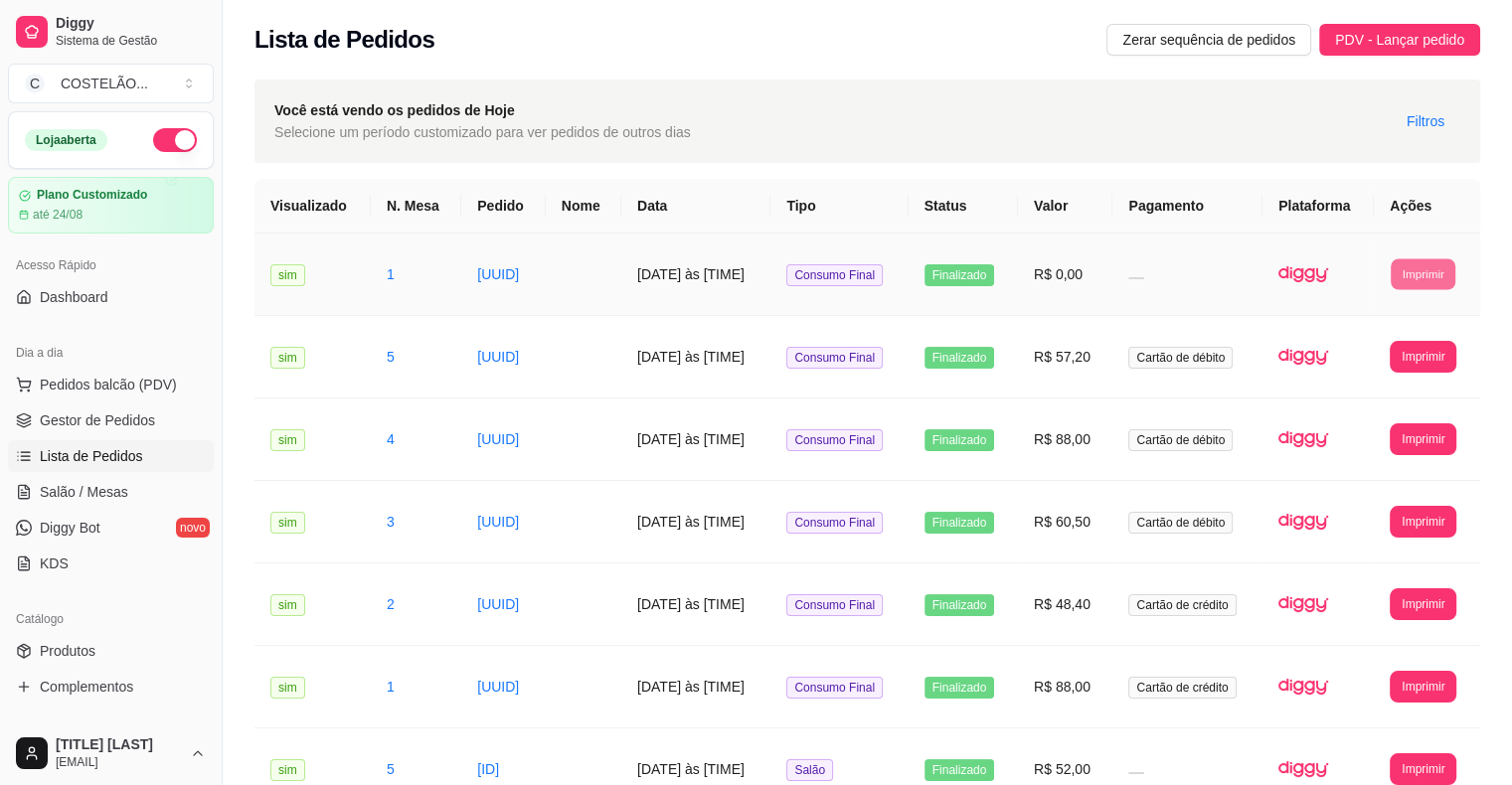click on "IMPRESSORA EPSON CAIXA" at bounding box center (1379, 364) 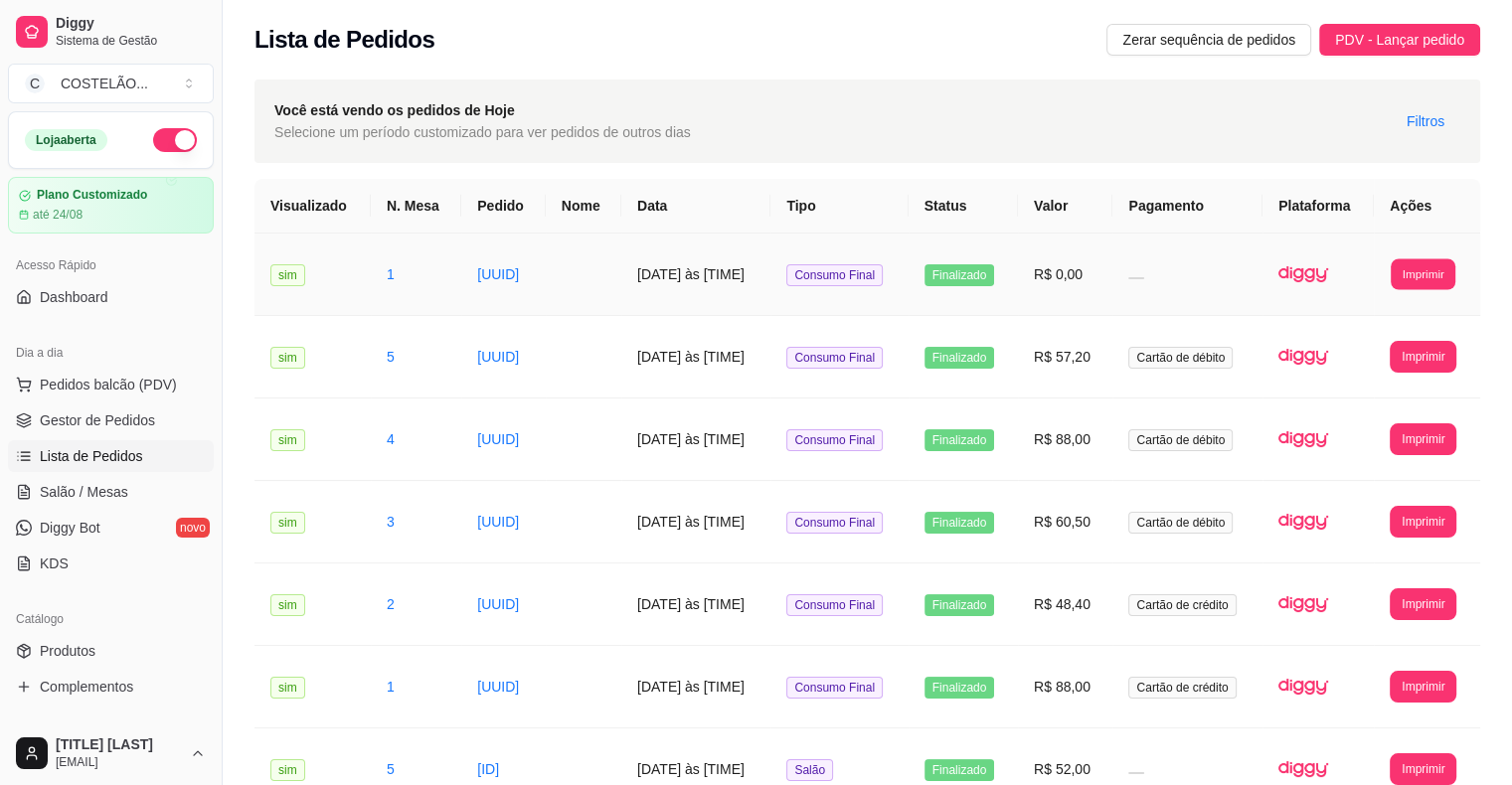 click on "Imprimir" at bounding box center (1423, 273) 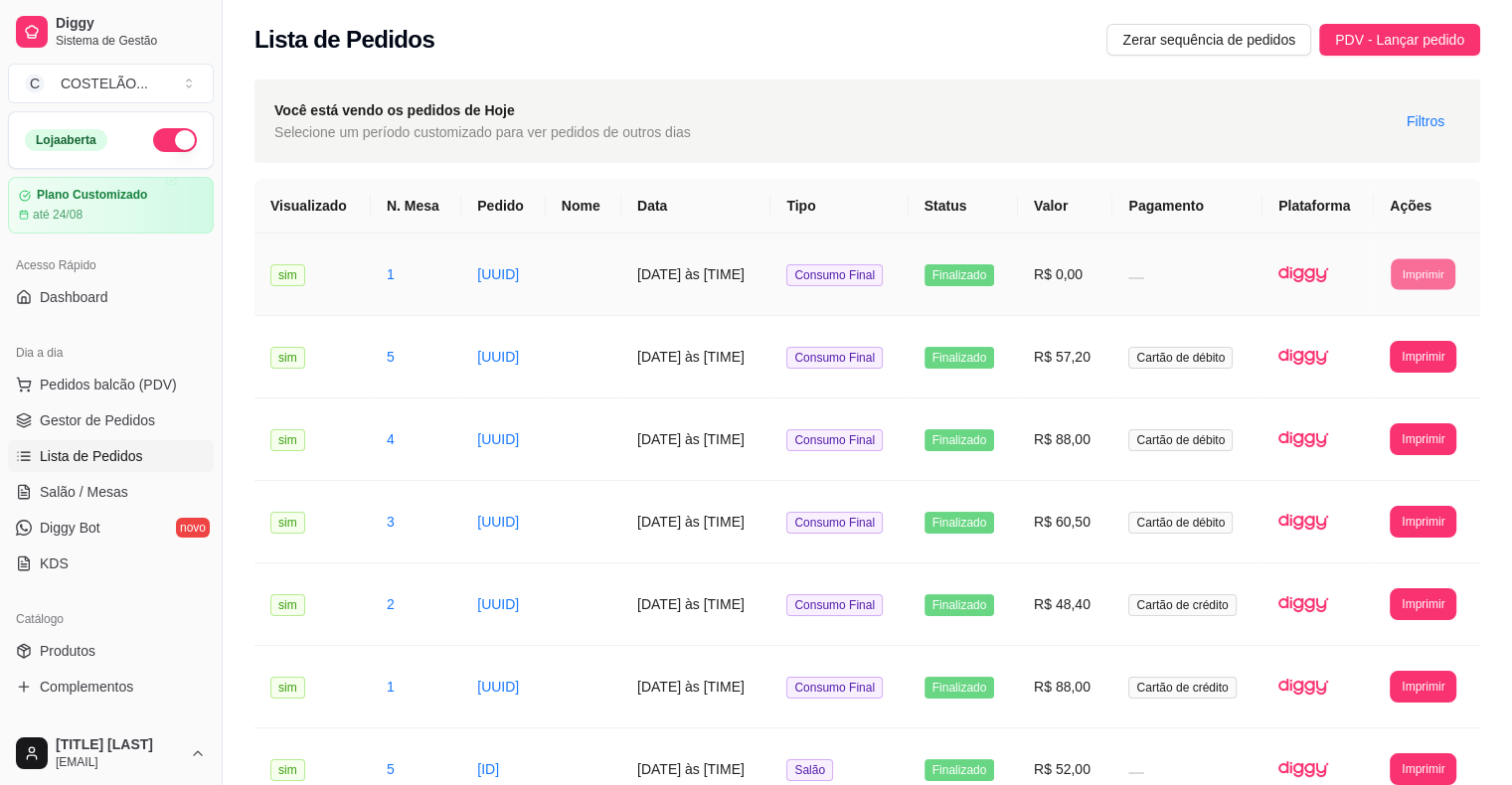 click on "IMPRESSORA COZINHA" at bounding box center (1379, 402) 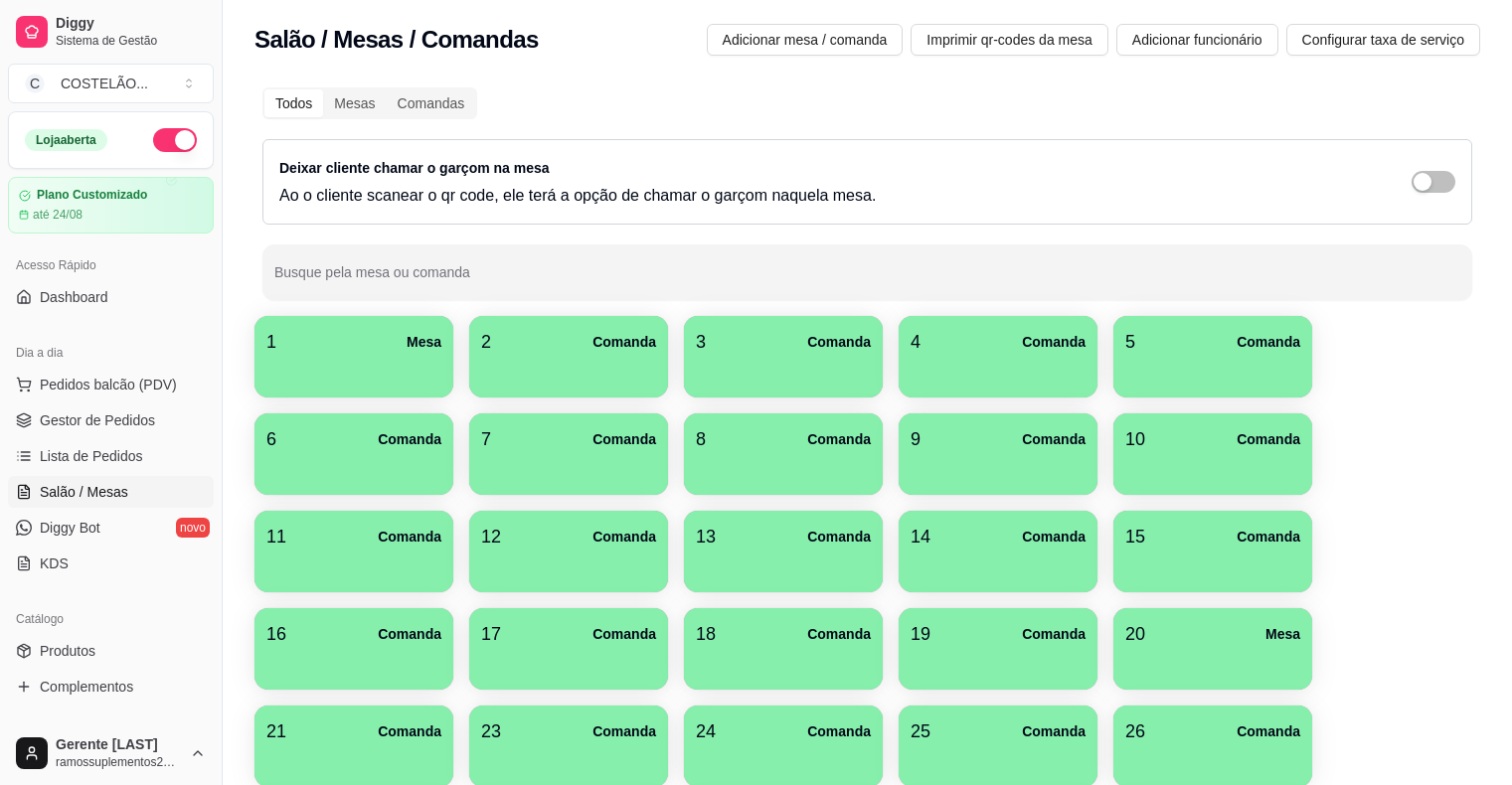 scroll, scrollTop: 0, scrollLeft: 0, axis: both 